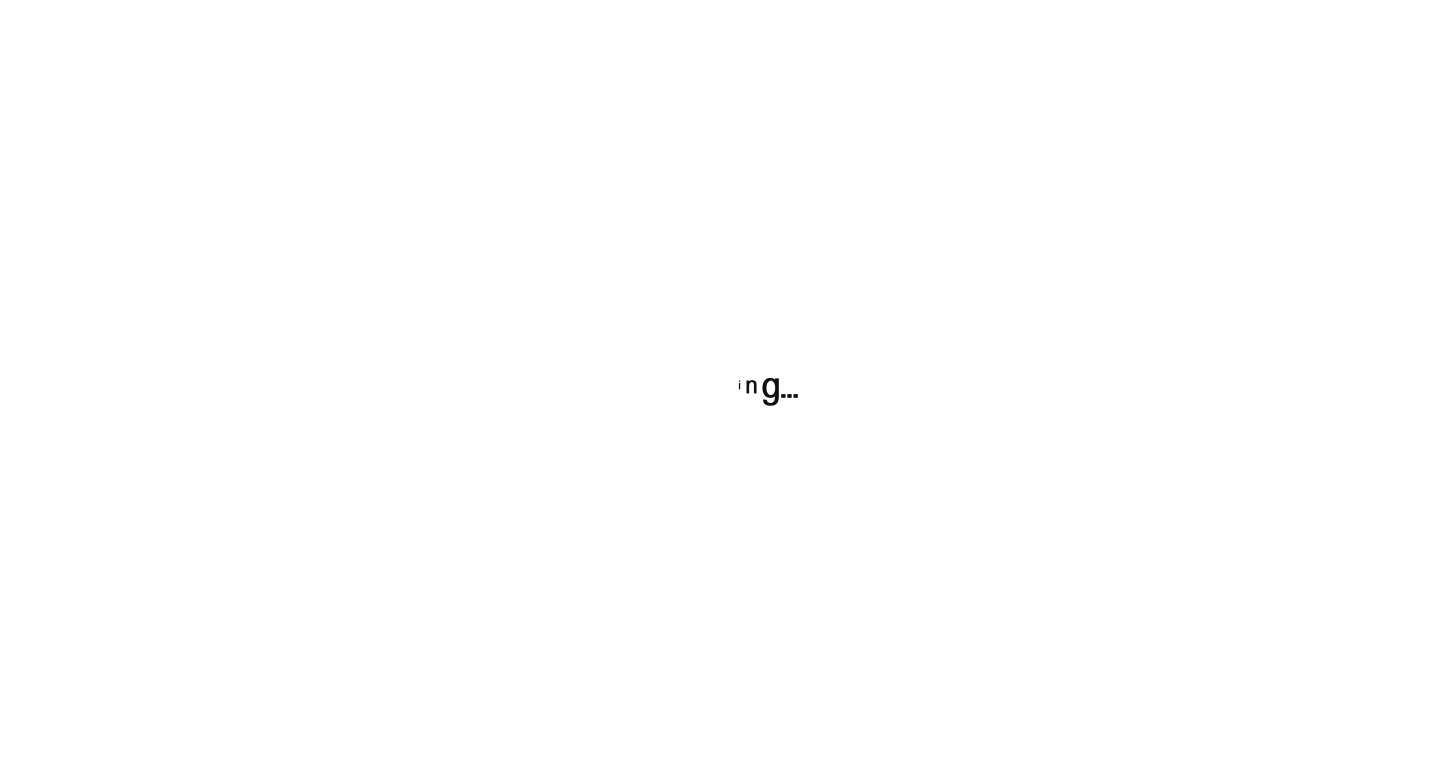 scroll, scrollTop: 0, scrollLeft: 0, axis: both 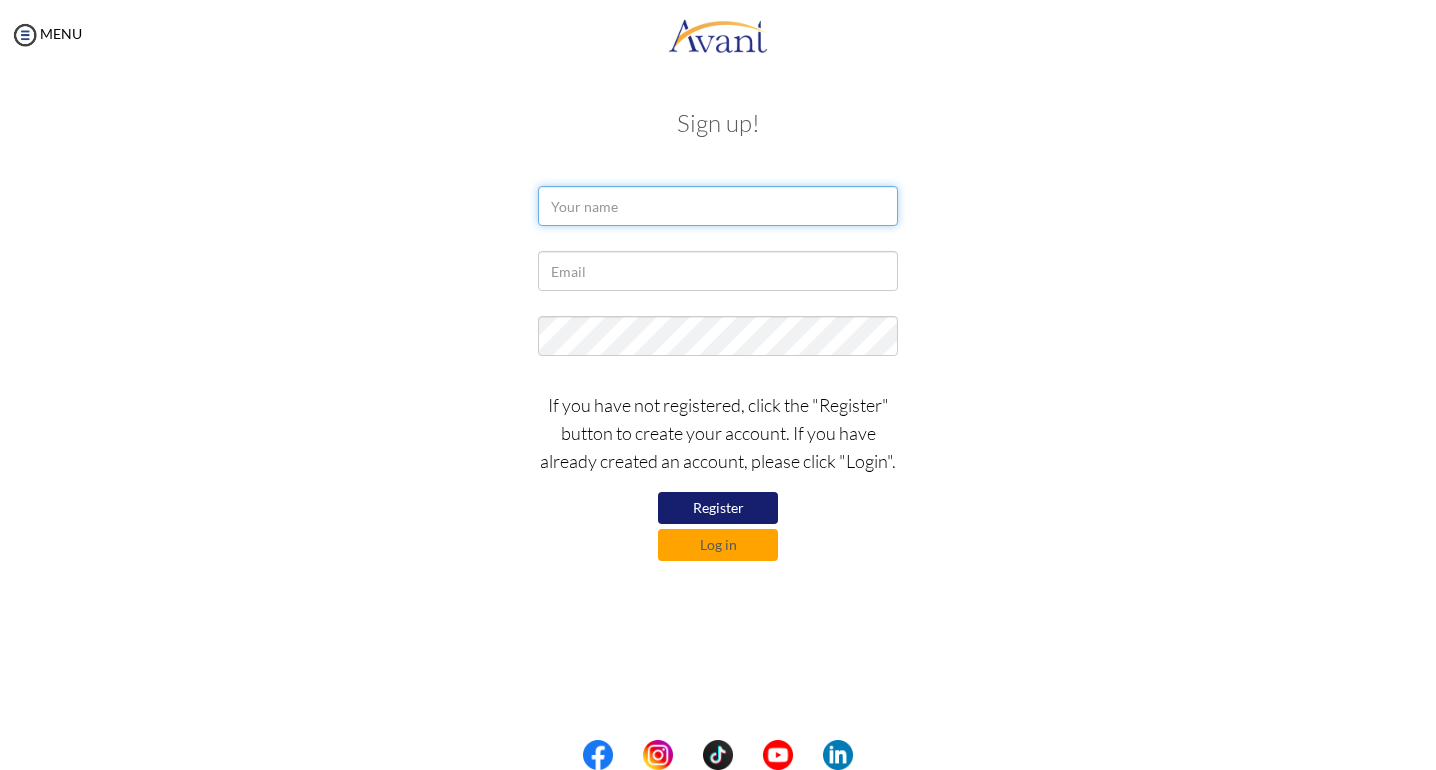 click at bounding box center (718, 206) 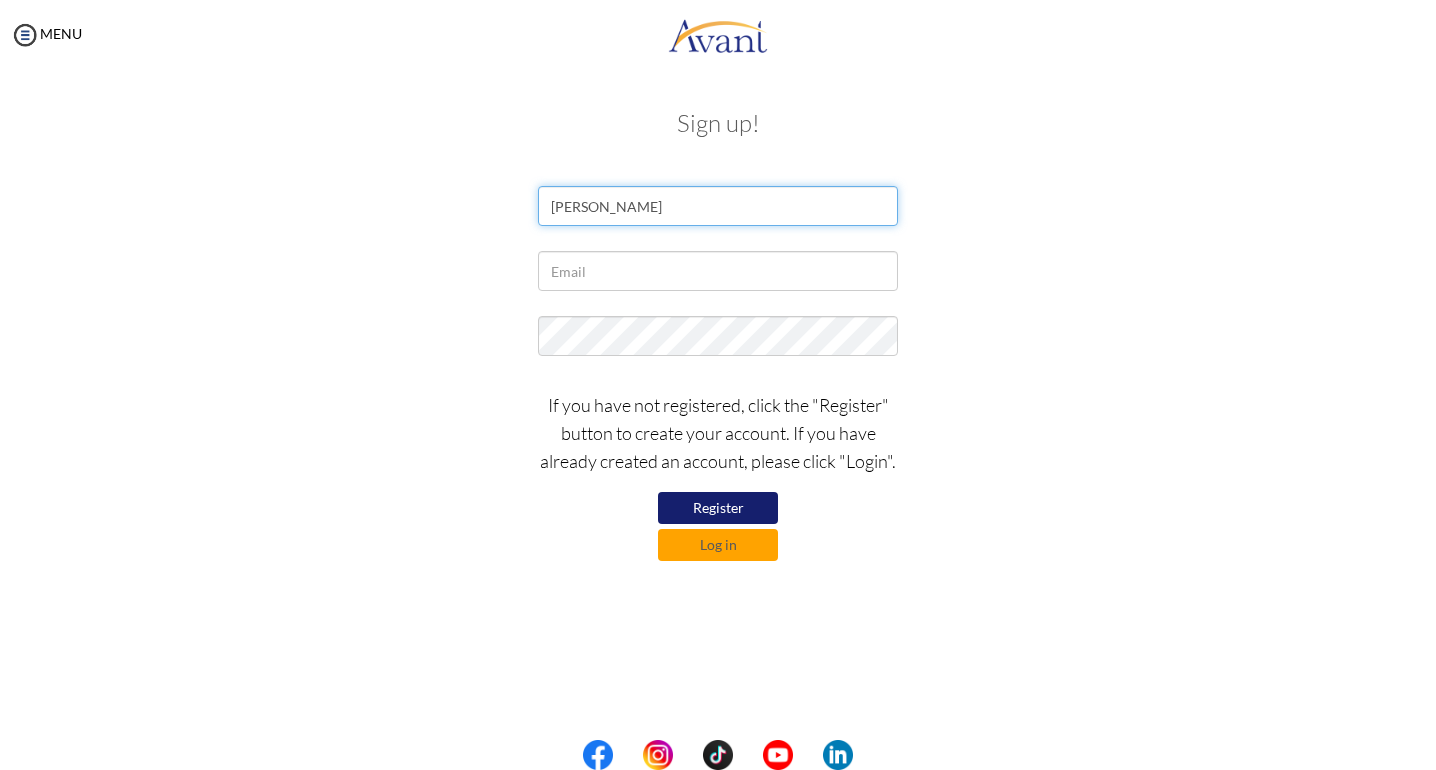 type on "Helen Gichia" 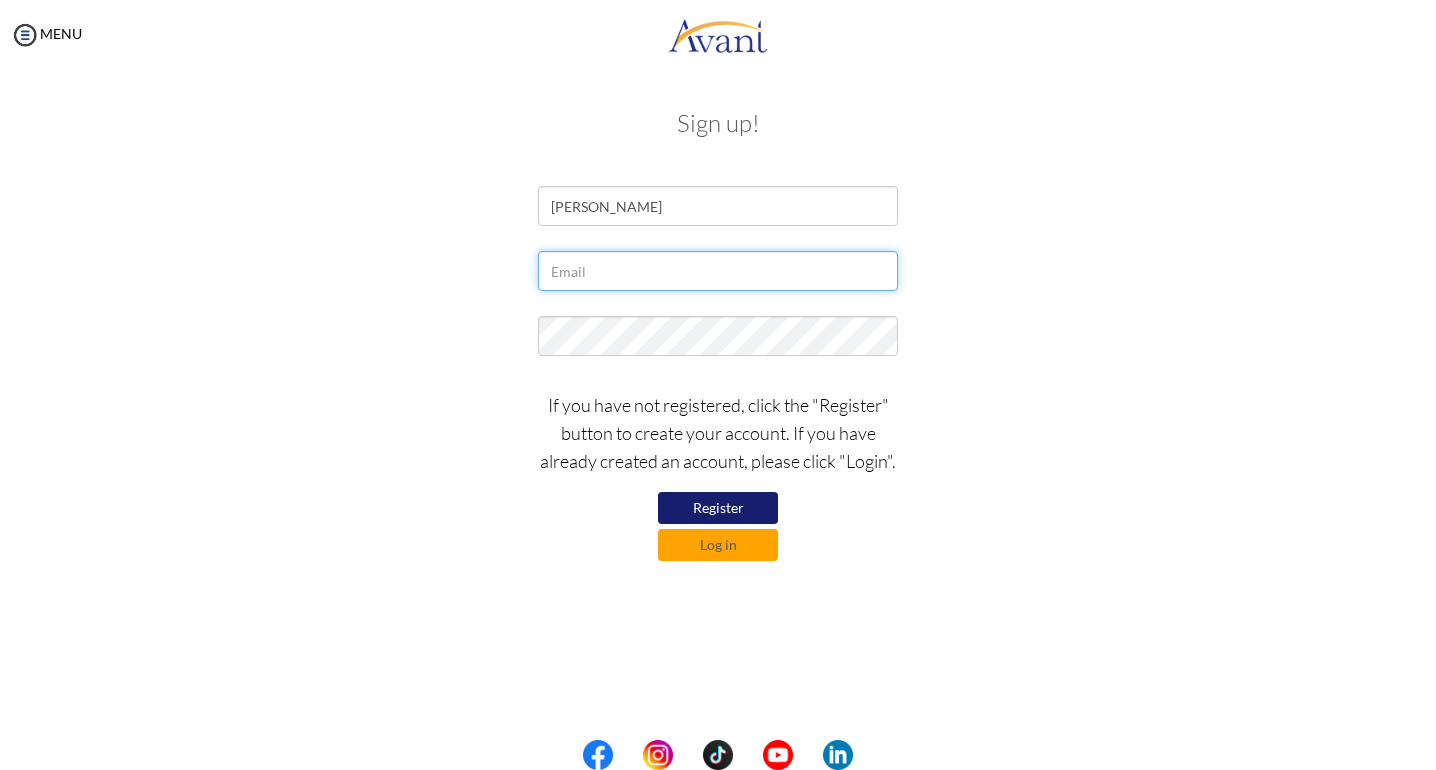 click at bounding box center [718, 271] 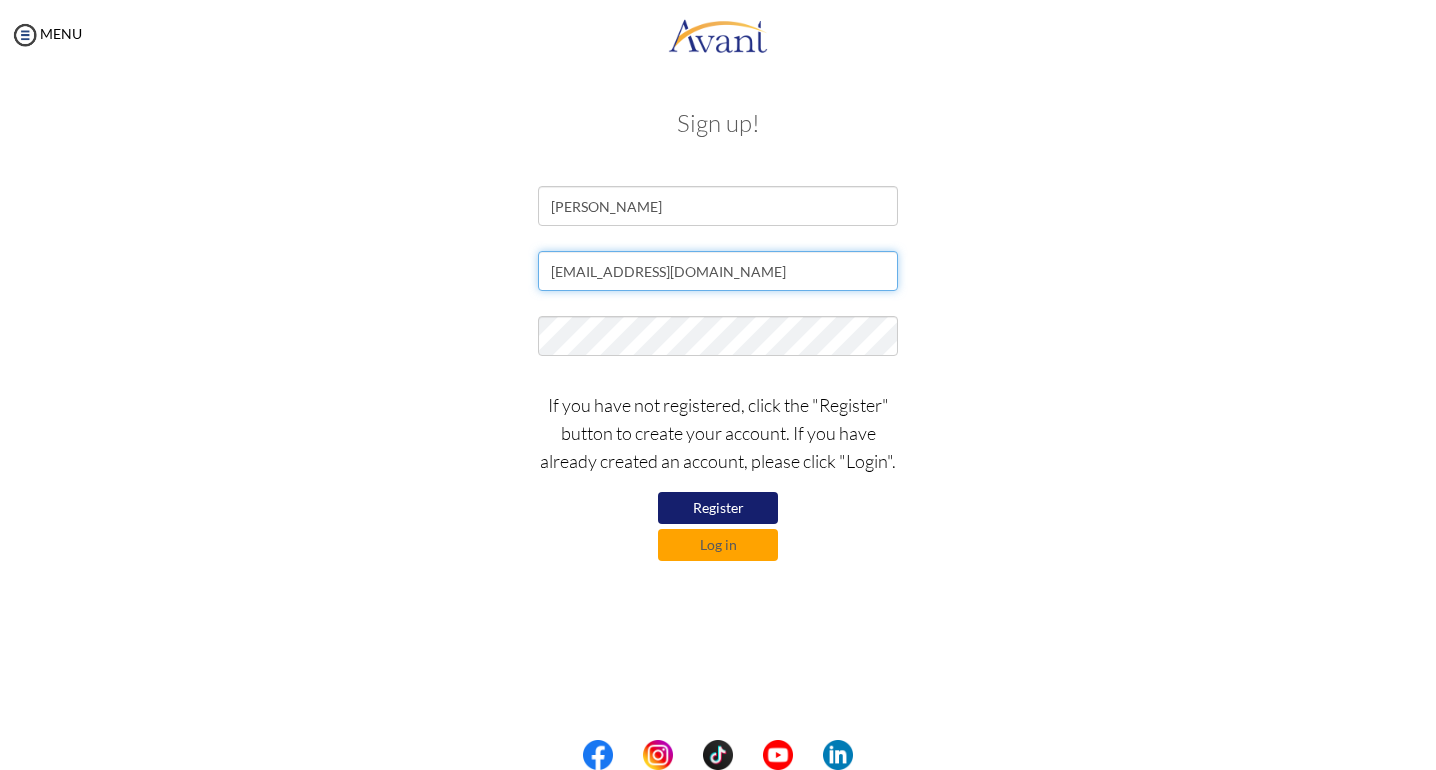 type on "gichiahelen@gmail.co" 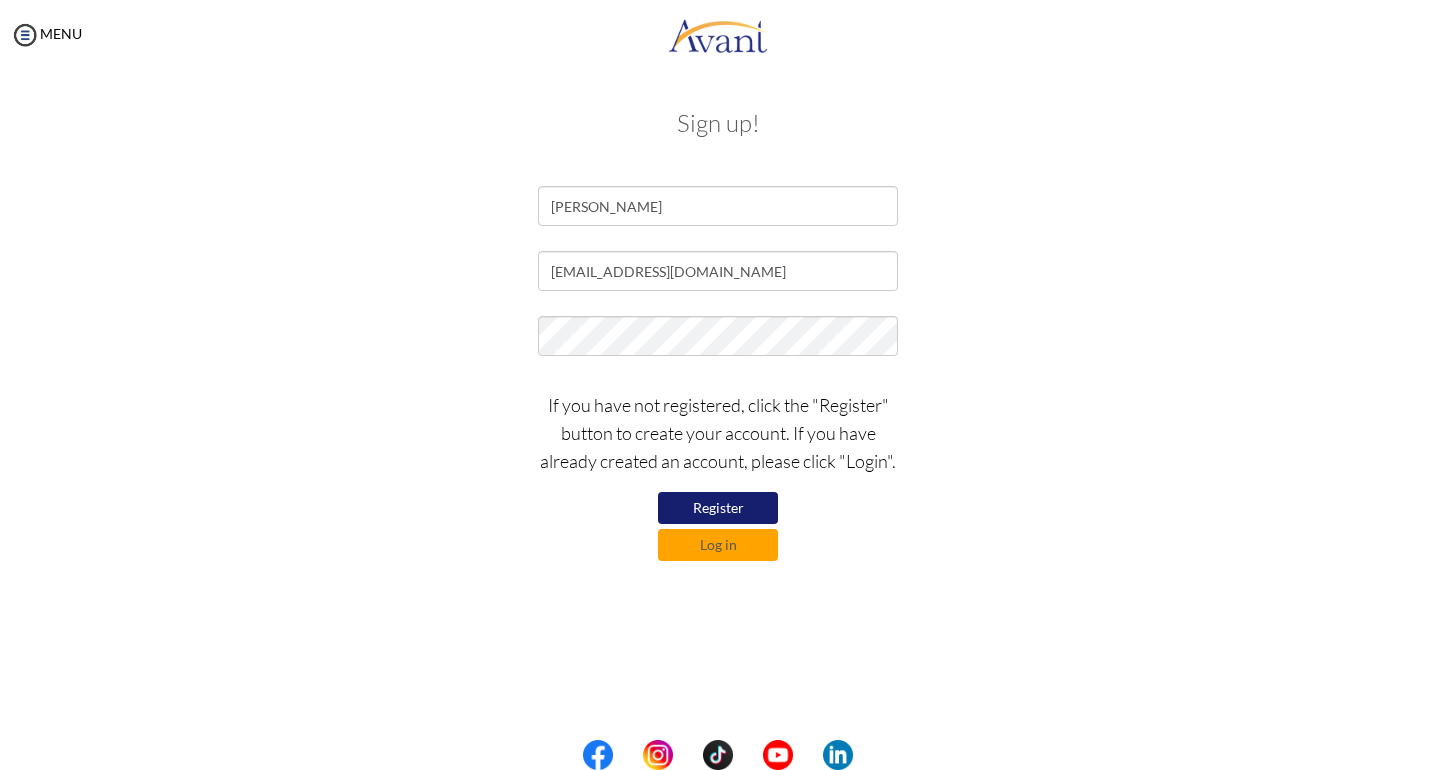 click on "gichiahelen@gmail.co" at bounding box center (718, 276) 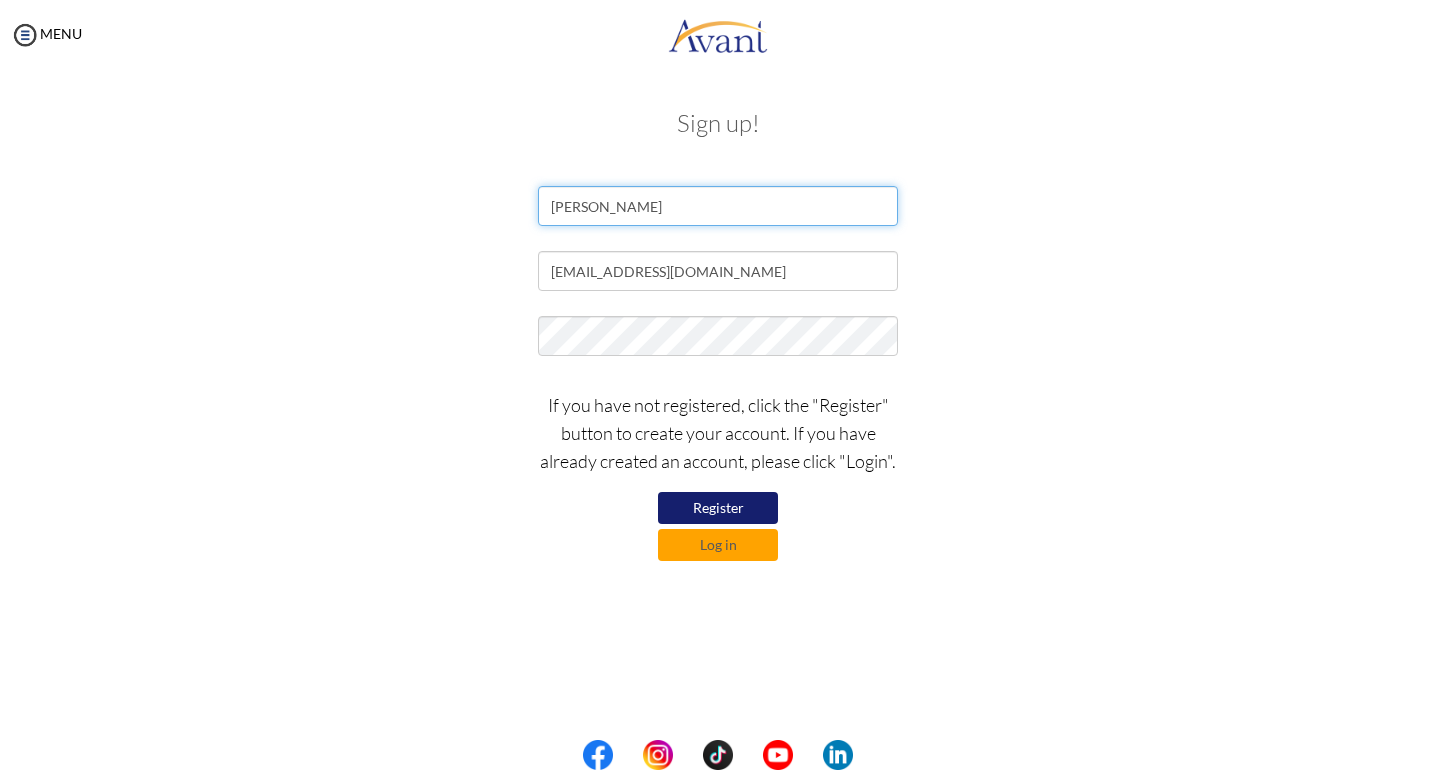 click on "Helen Gichia" at bounding box center (718, 206) 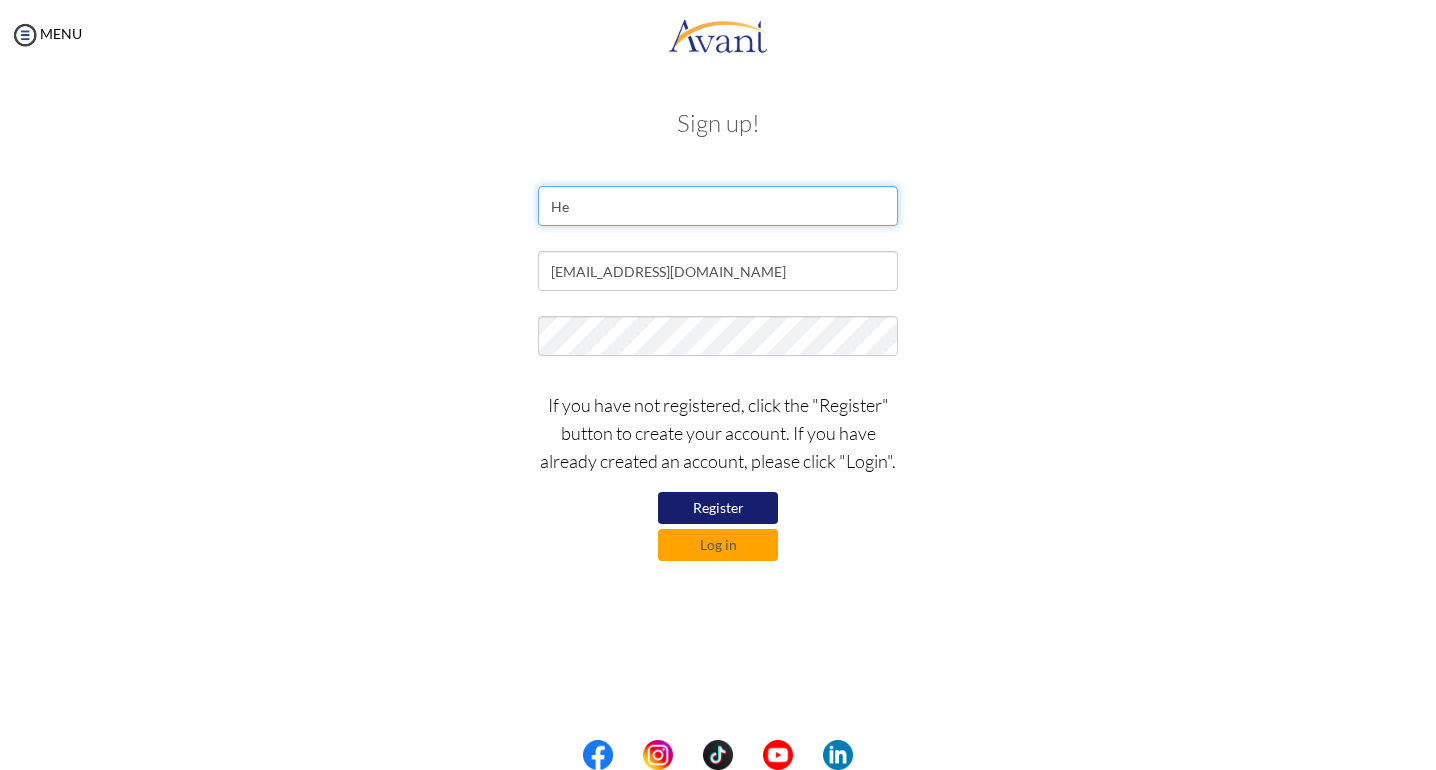 type on "H" 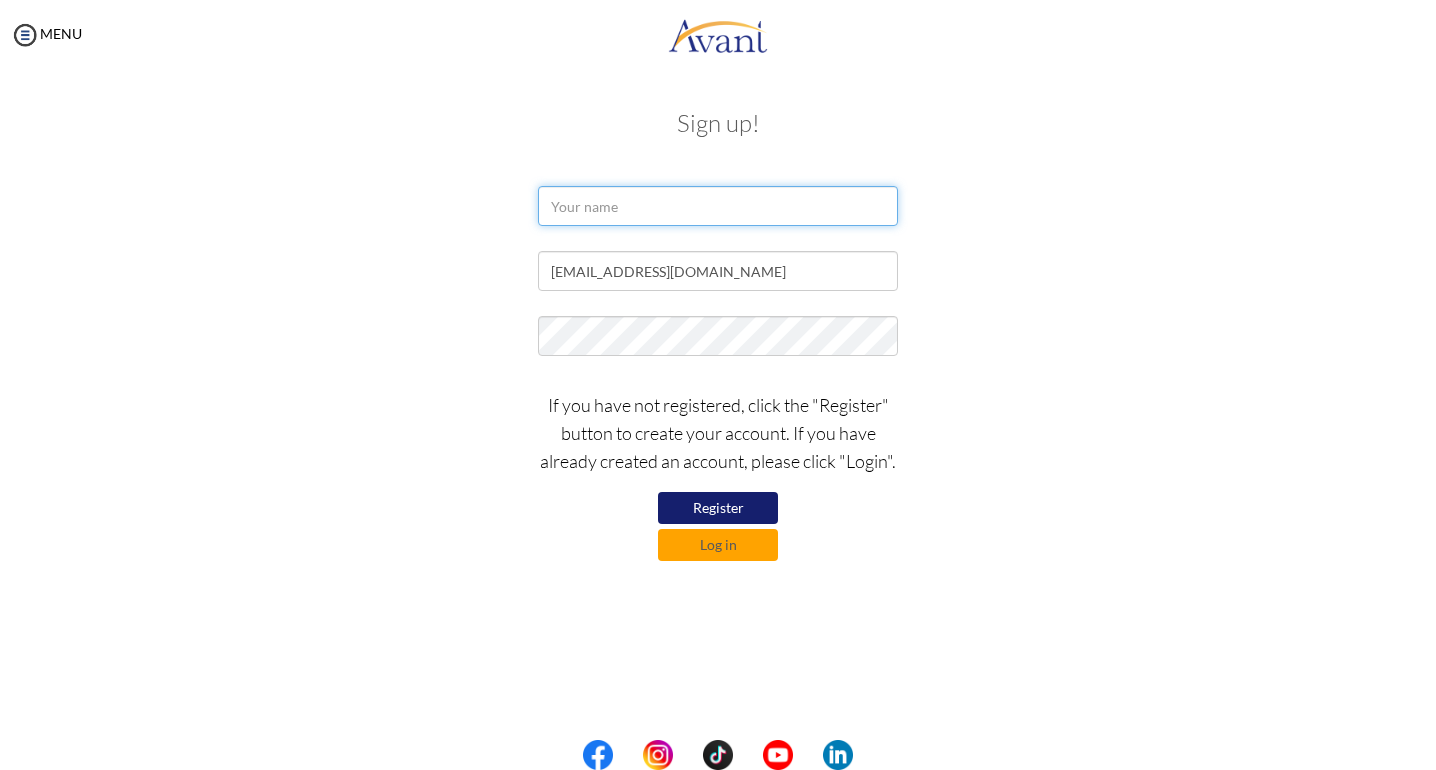 type 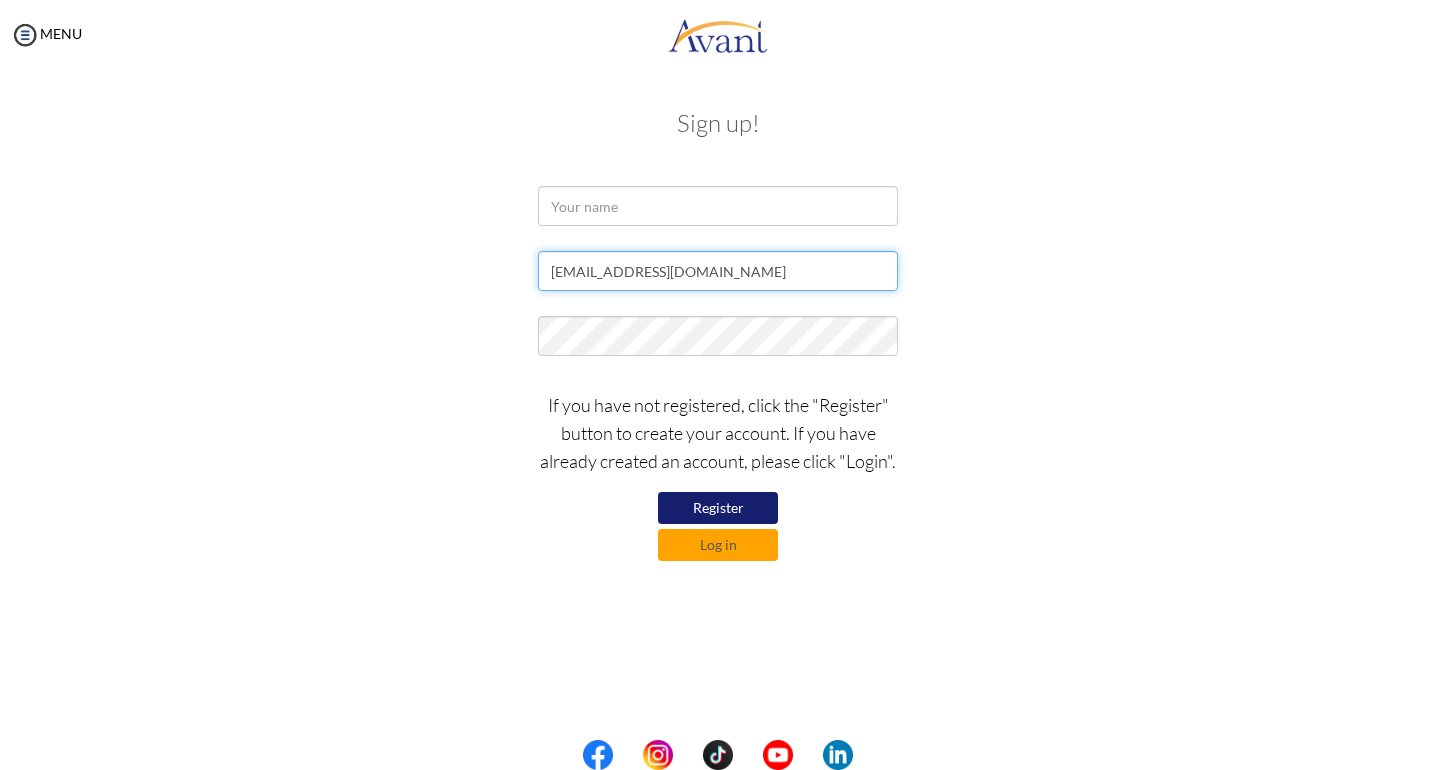click on "gichiahelen@gmail.co" at bounding box center [718, 271] 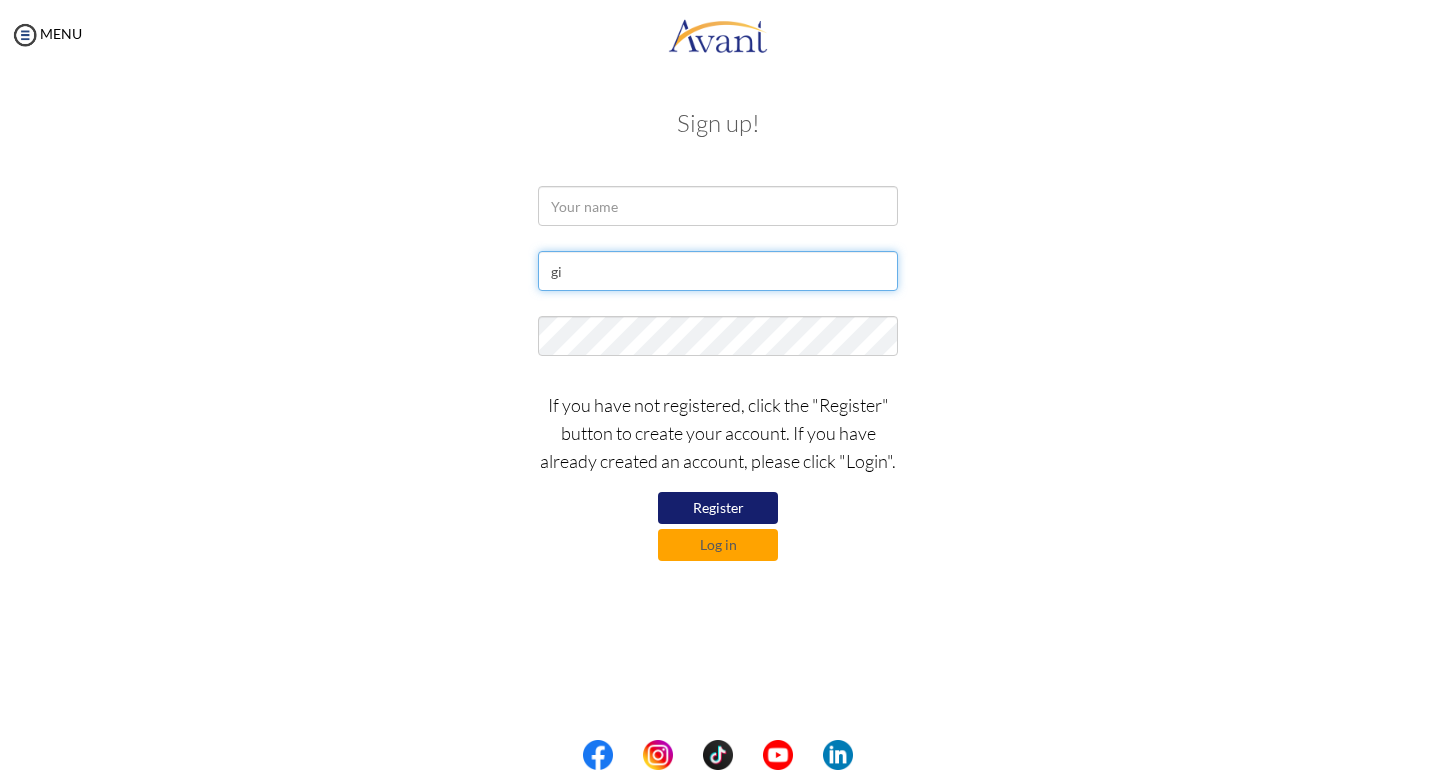 type on "g" 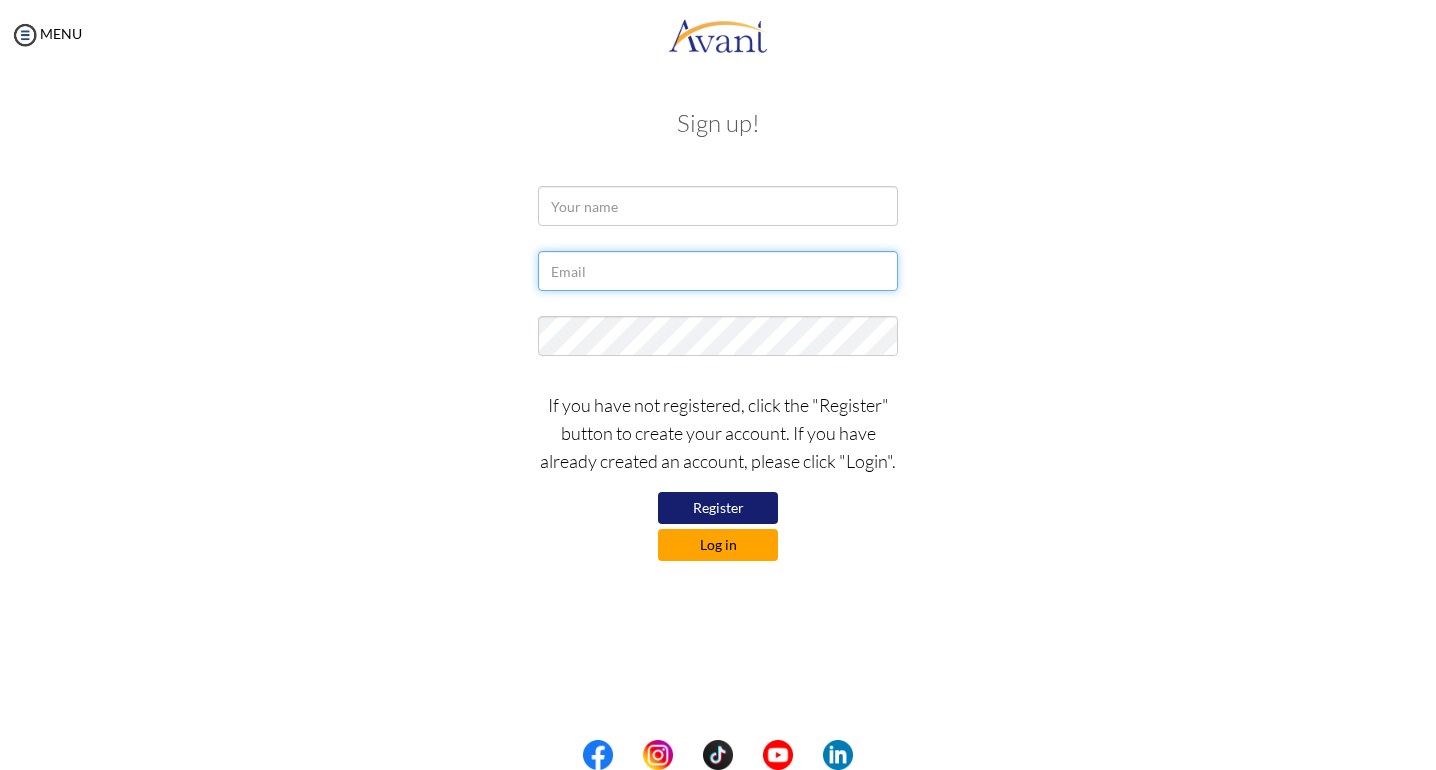 type 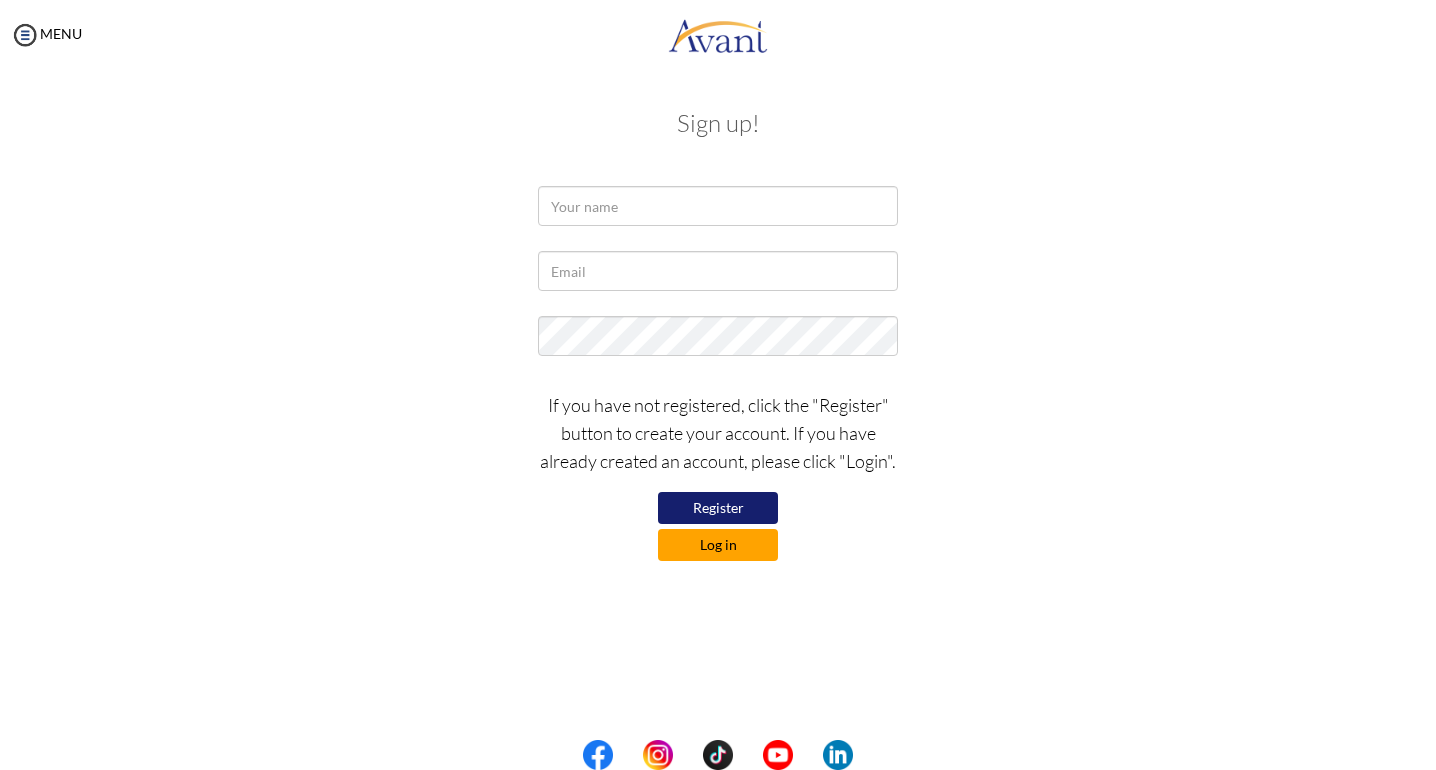 click on "Log in" at bounding box center [718, 545] 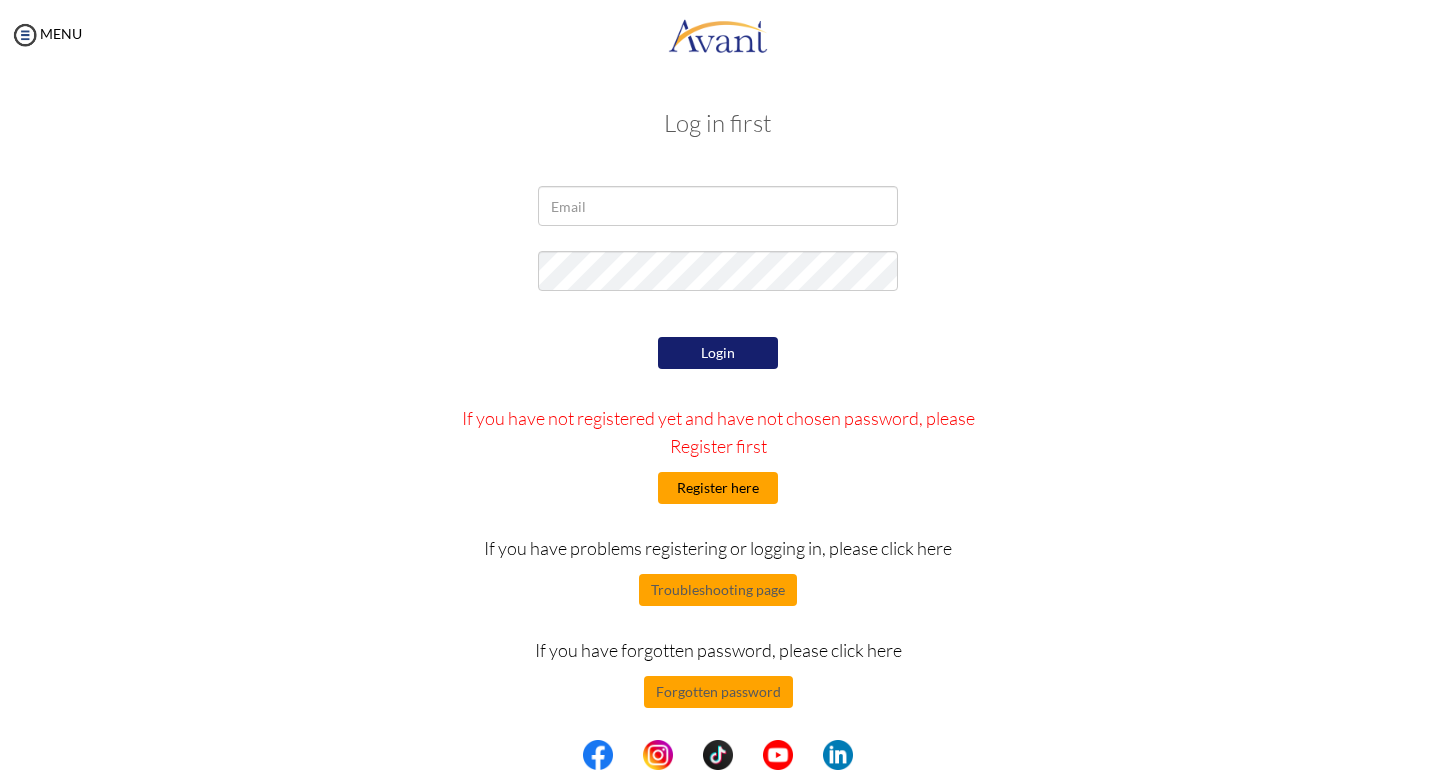 click on "Register here" at bounding box center (718, 488) 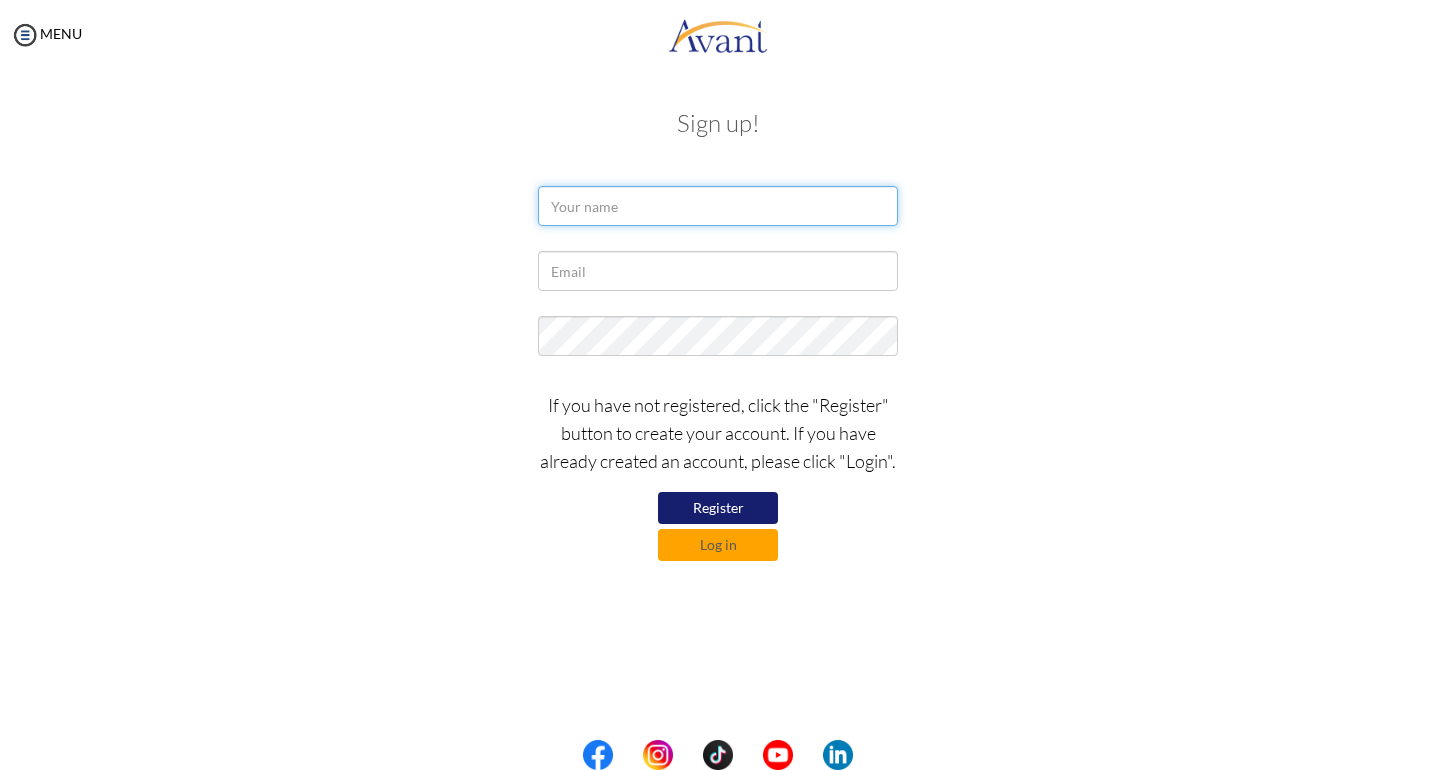 click at bounding box center (718, 206) 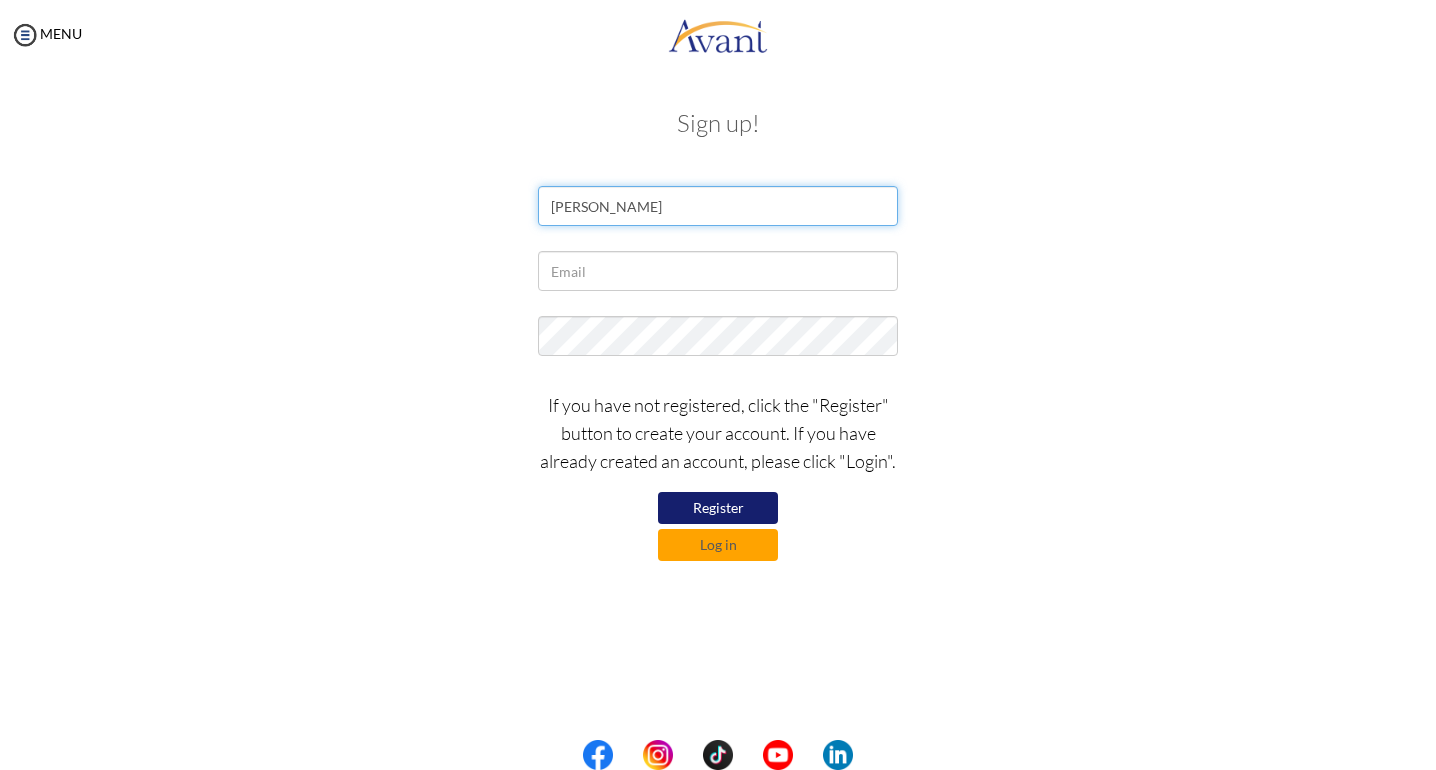 type on "Helen Gichia" 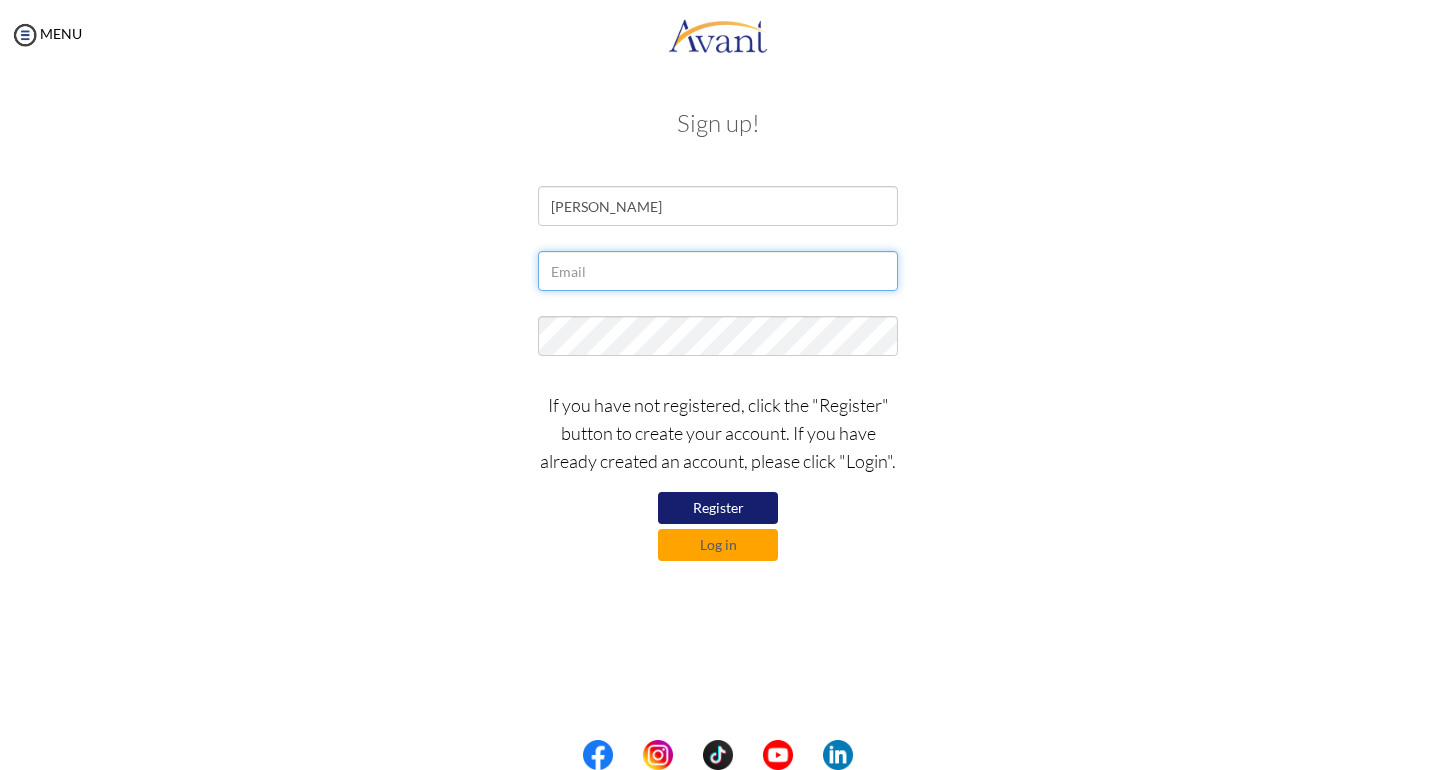 click at bounding box center (718, 271) 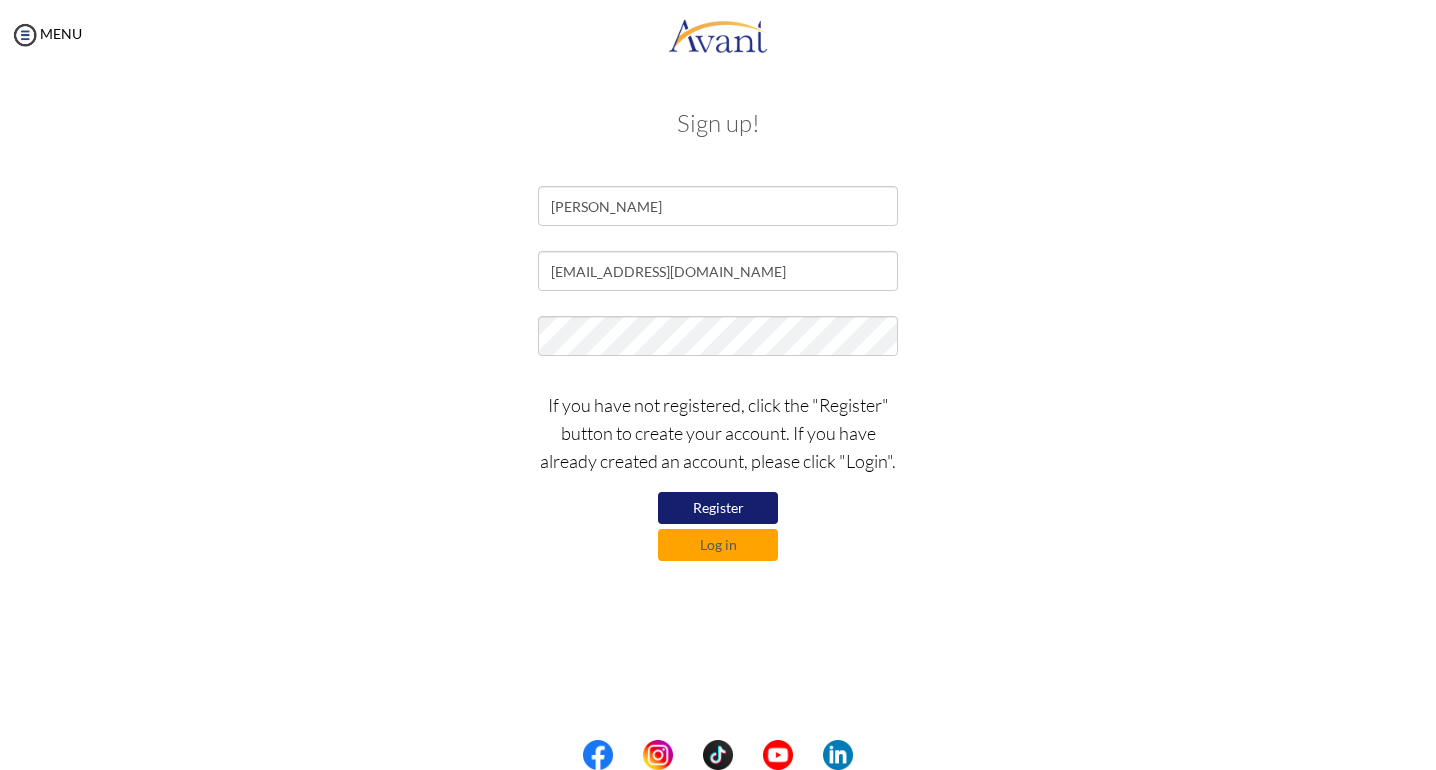 click on "Register" at bounding box center [718, 508] 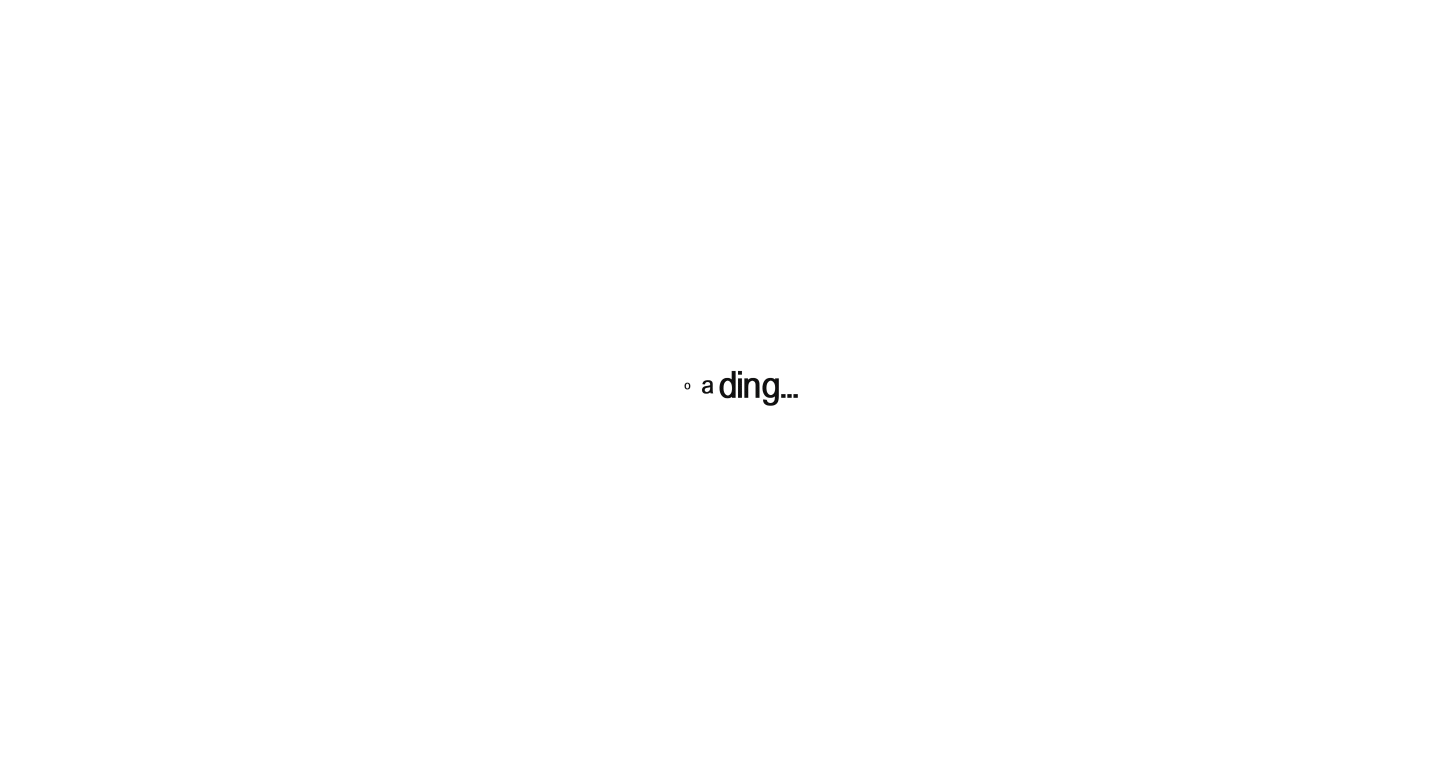 scroll, scrollTop: 0, scrollLeft: 0, axis: both 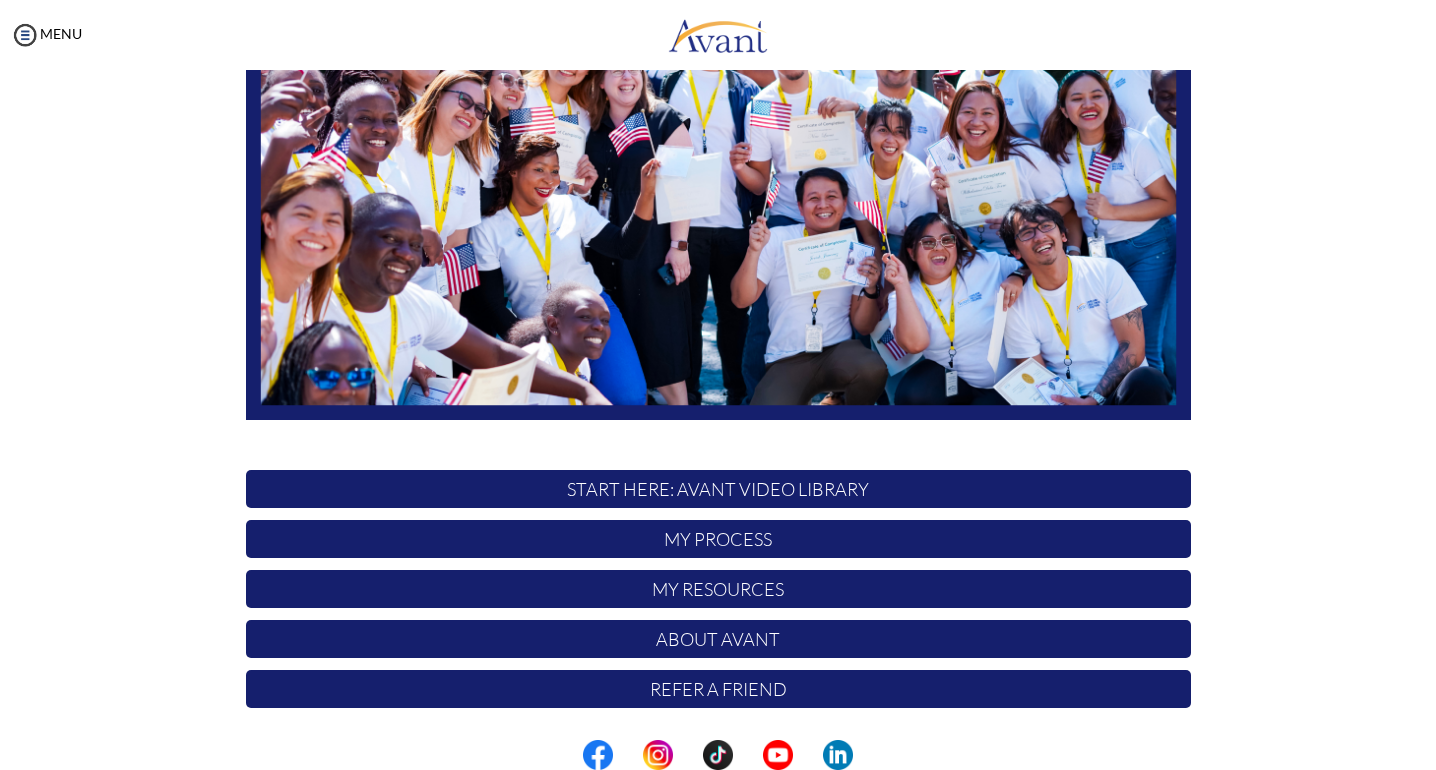 click on "START HERE: Avant Video Library" at bounding box center [718, 489] 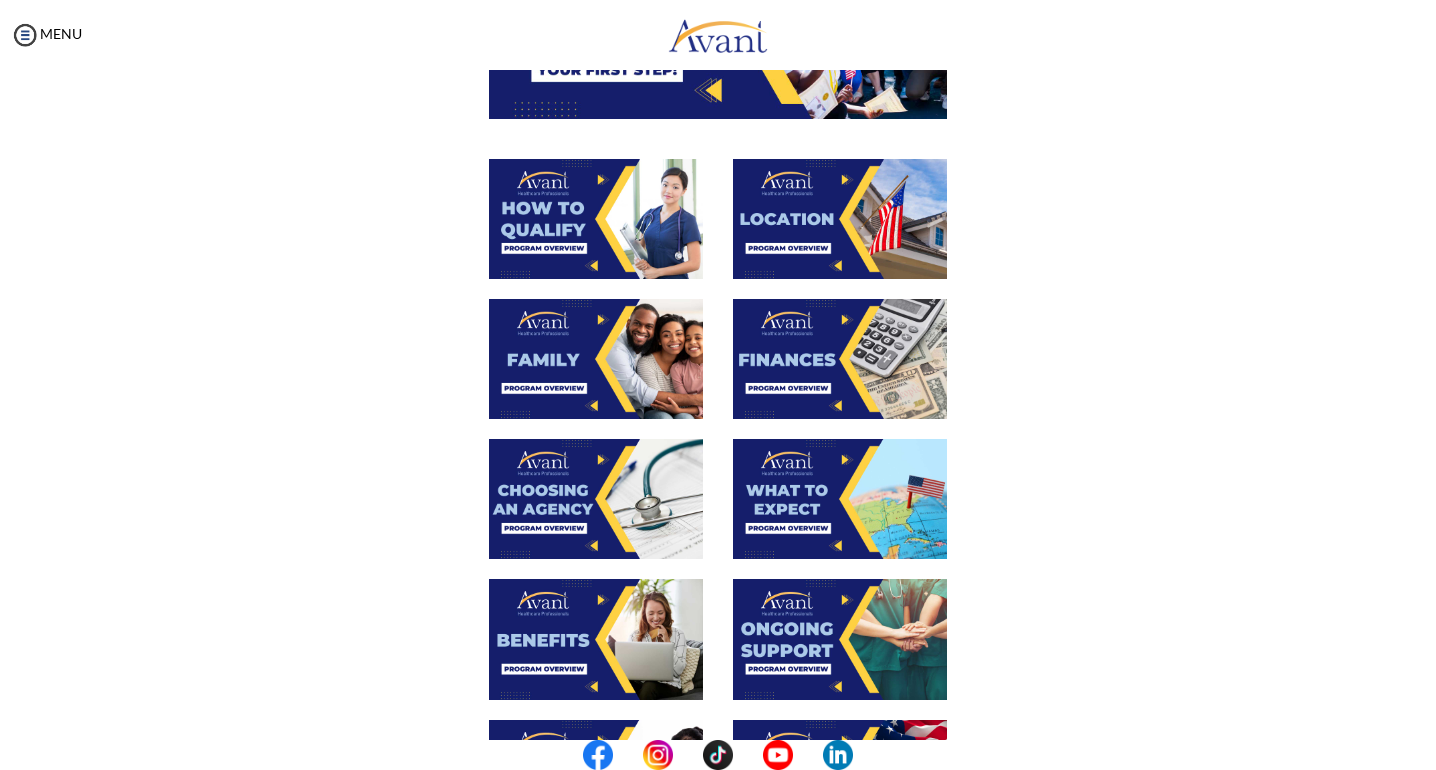 scroll, scrollTop: 75, scrollLeft: 0, axis: vertical 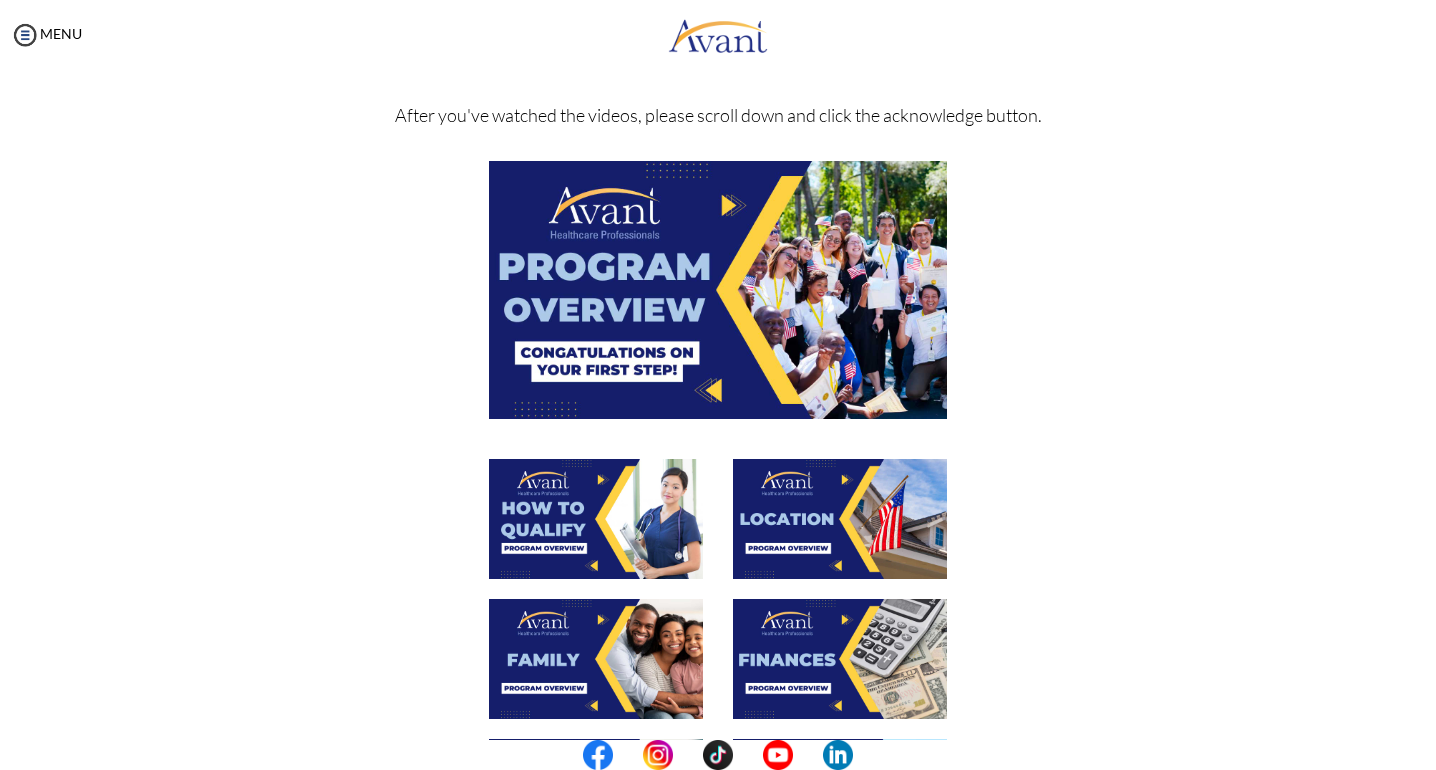 click at bounding box center [718, 289] 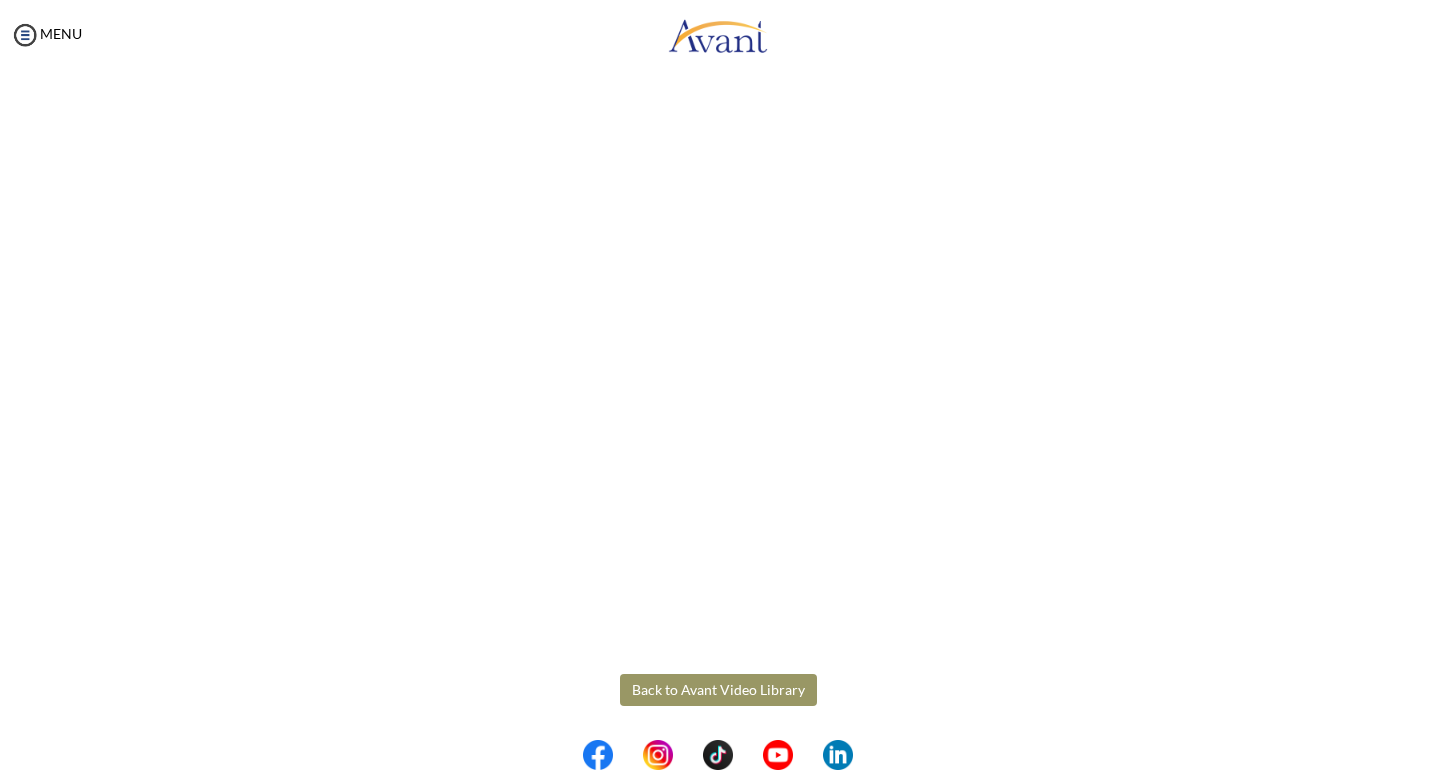scroll, scrollTop: 214, scrollLeft: 0, axis: vertical 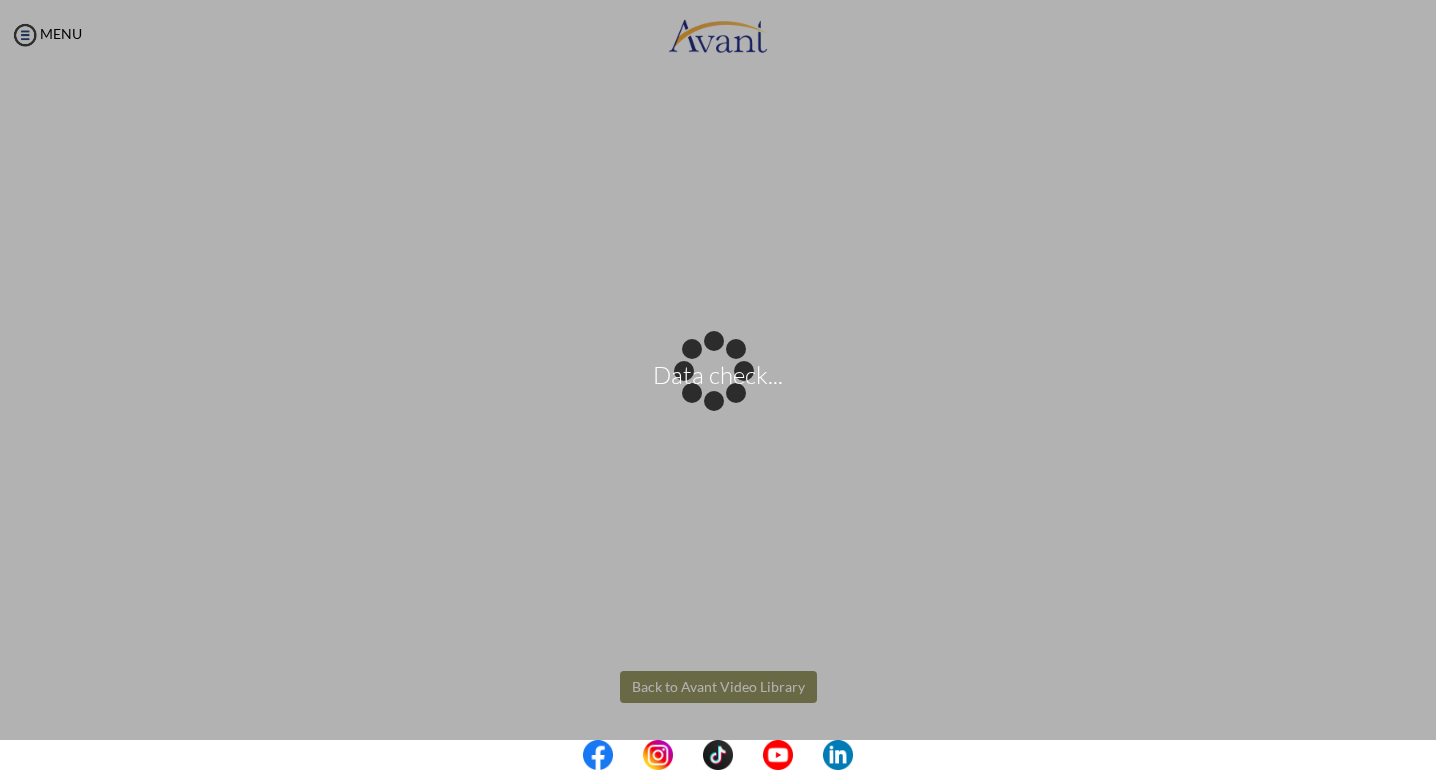 click on "Data check...
Maintenance break. Please come back in 2 hours.
MENU
My Status
What is the next step?
We would like you to watch the introductory video Begin with Avant
We would like you to watch the program video Watch Program Video
We would like you to complete English exam Take Language Test
We would like you to complete clinical assessment Take Clinical Test
We would like you to complete qualification survey Take Qualification Survey
We would like you to watch expectations video Watch Expectations Video
You will be contacted by recruiter to schedule a call.
Your application is being reviewed. Please check your email regularly.
Process Overview
Check off each step as you go to track your progress!" at bounding box center [718, 385] 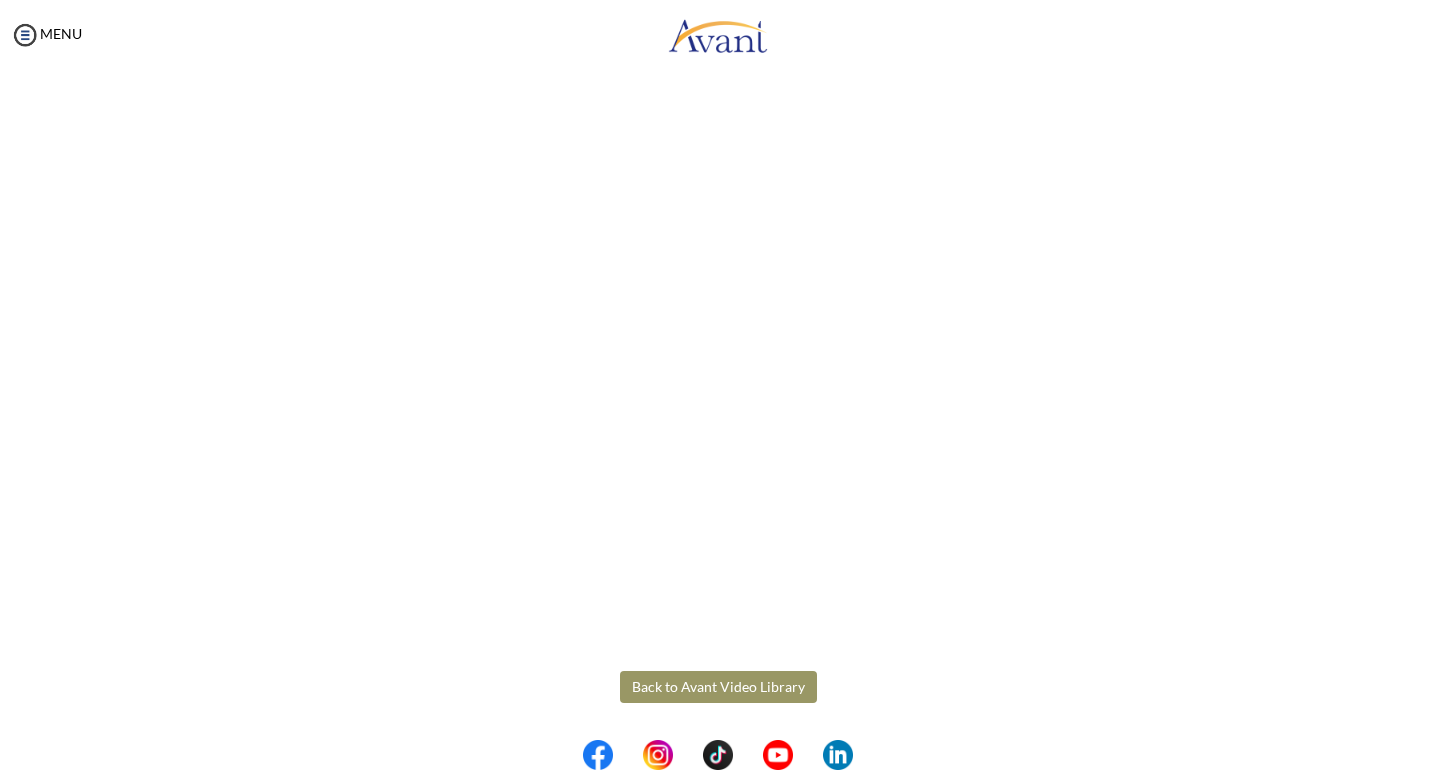 click on "Back to Avant Video Library" at bounding box center (718, 687) 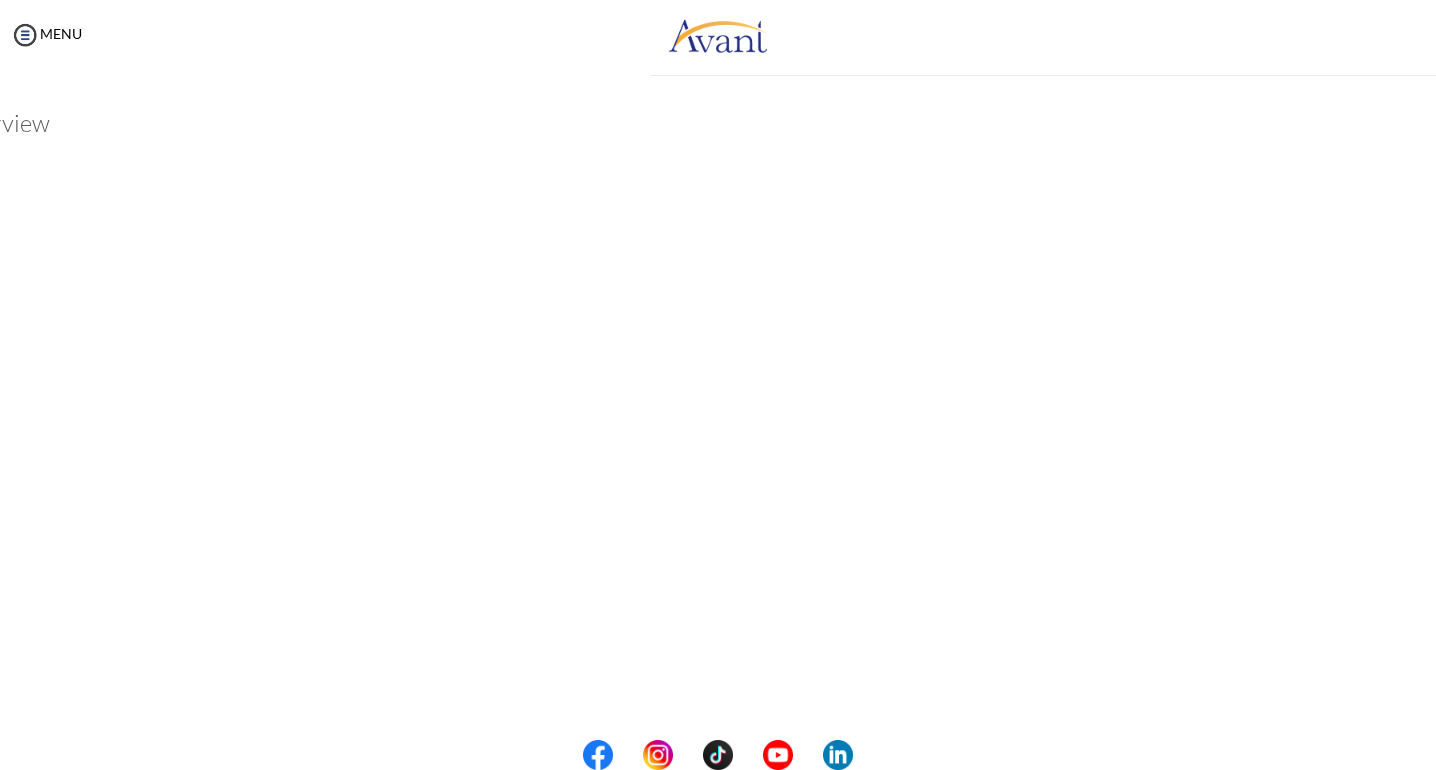 scroll, scrollTop: 0, scrollLeft: 0, axis: both 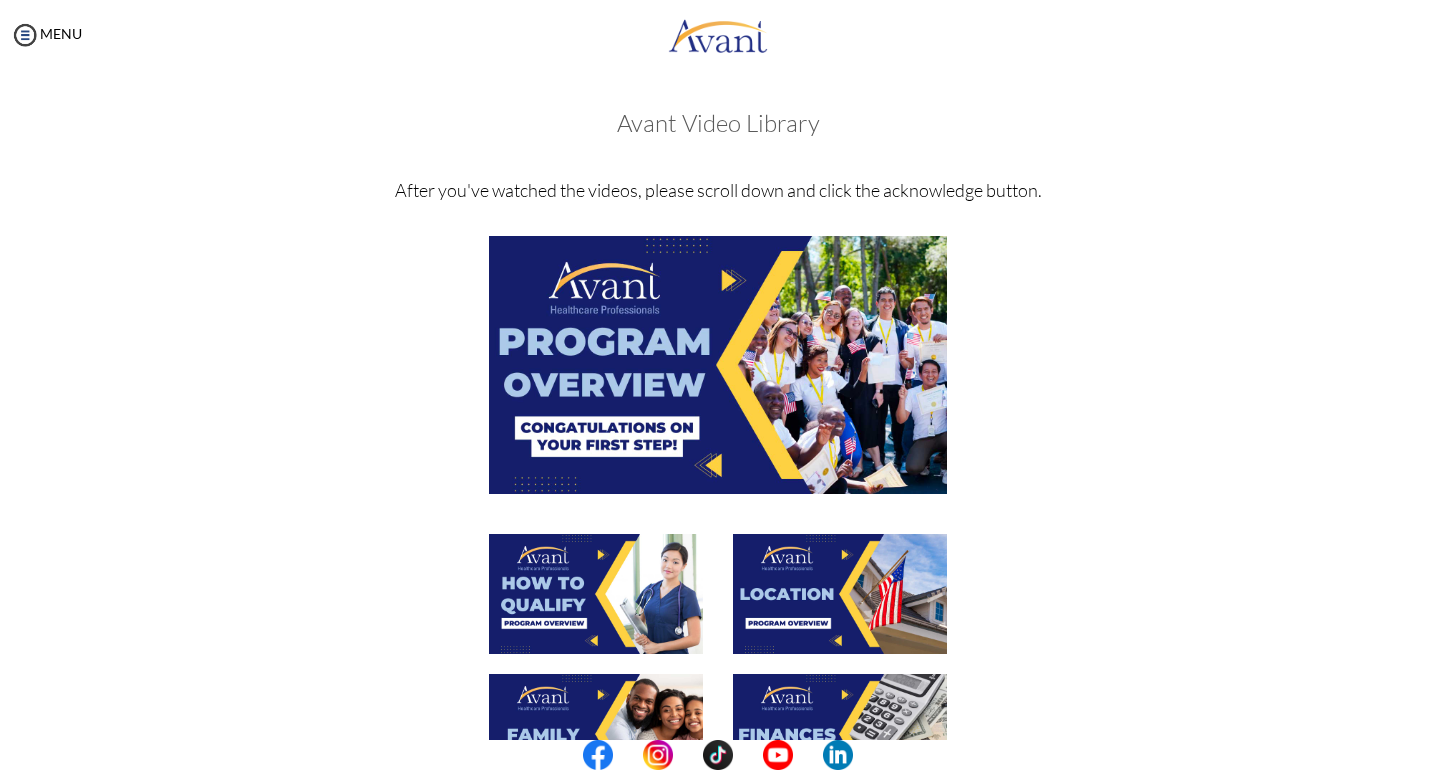 click at bounding box center (596, 594) 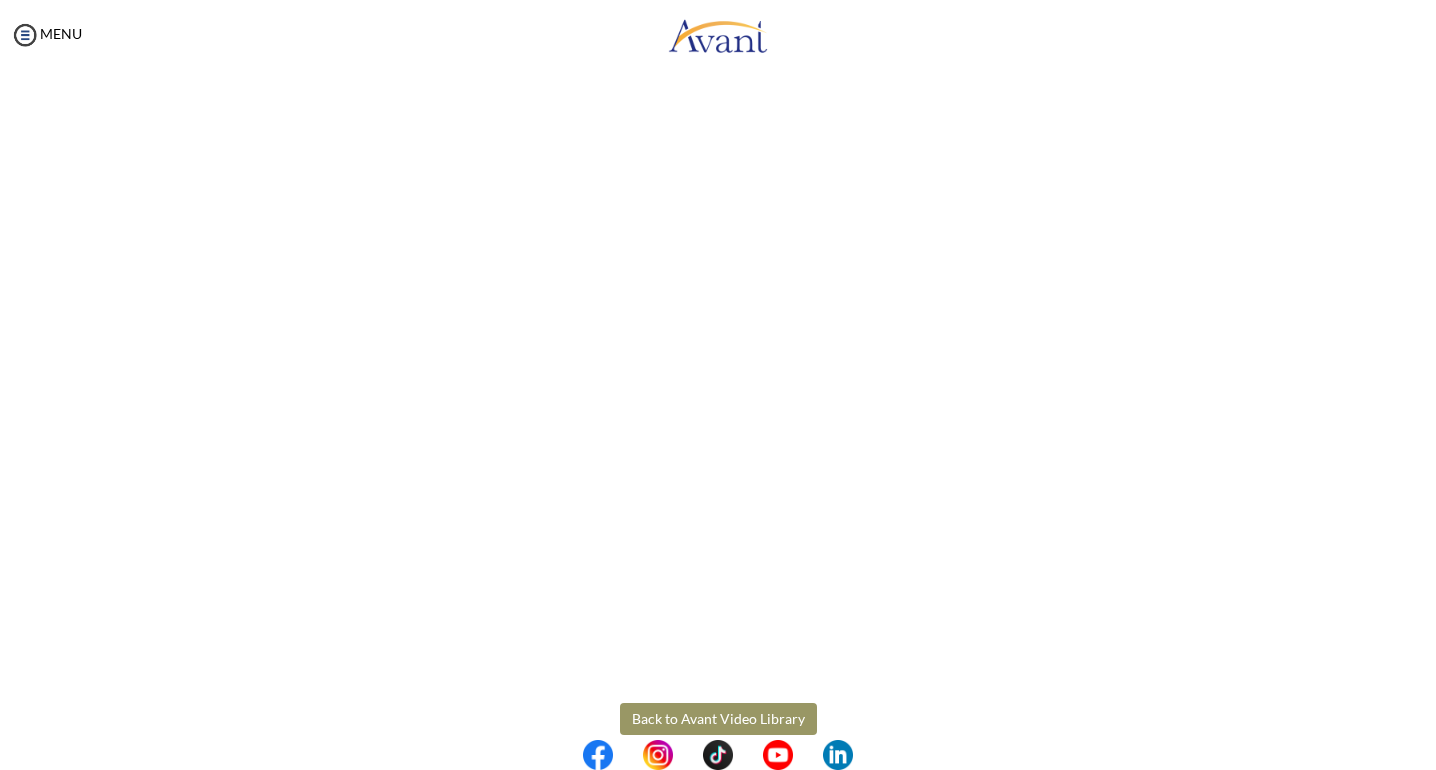scroll, scrollTop: 200, scrollLeft: 0, axis: vertical 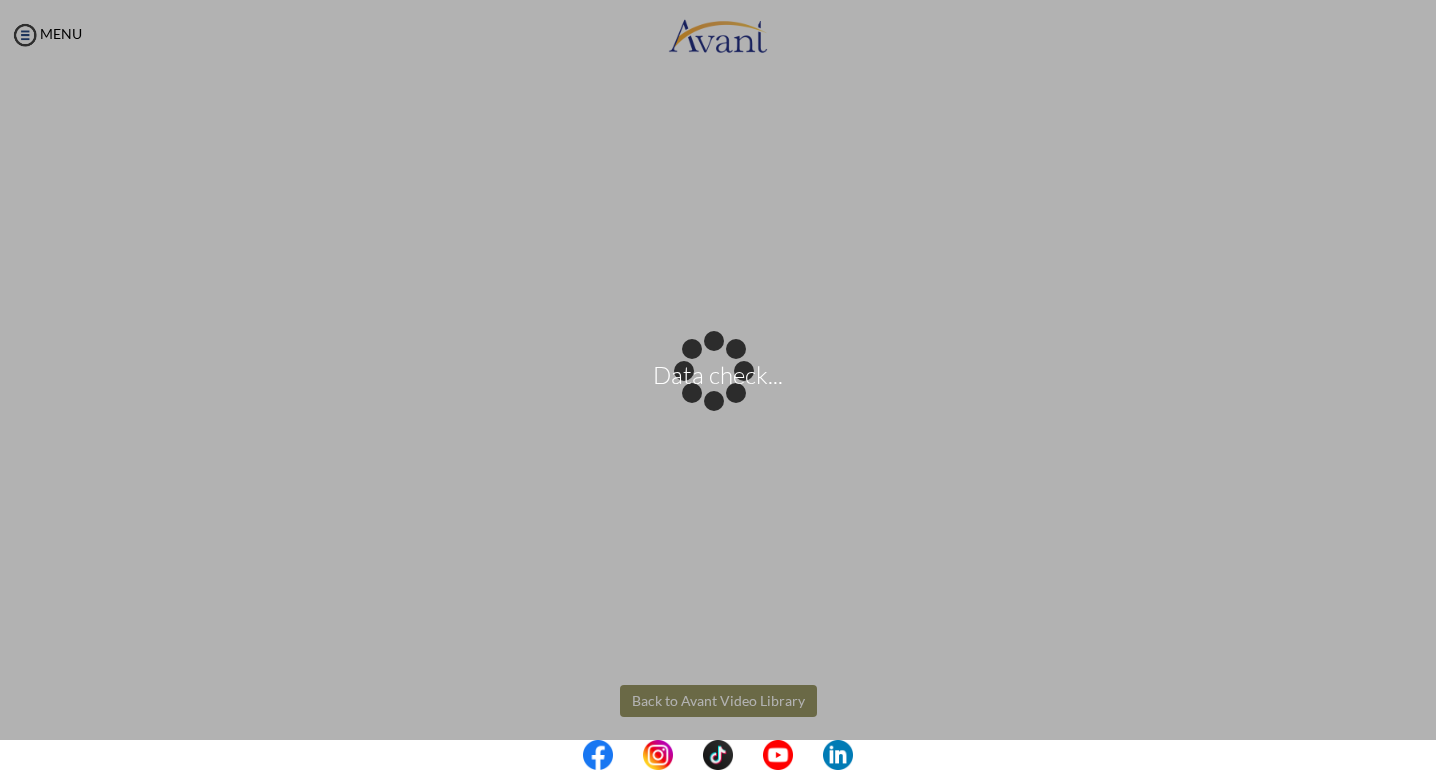 click on "Data check...
Maintenance break. Please come back in 2 hours.
MENU
My Status
What is the next step?
We would like you to watch the introductory video Begin with Avant
We would like you to watch the program video Watch Program Video
We would like you to complete English exam Take Language Test
We would like you to complete clinical assessment Take Clinical Test
We would like you to complete qualification survey Take Qualification Survey
We would like you to watch expectations video Watch Expectations Video
You will be contacted by recruiter to schedule a call.
Your application is being reviewed. Please check your email regularly.
Process Overview
Check off each step as you go to track your progress!" at bounding box center (718, 385) 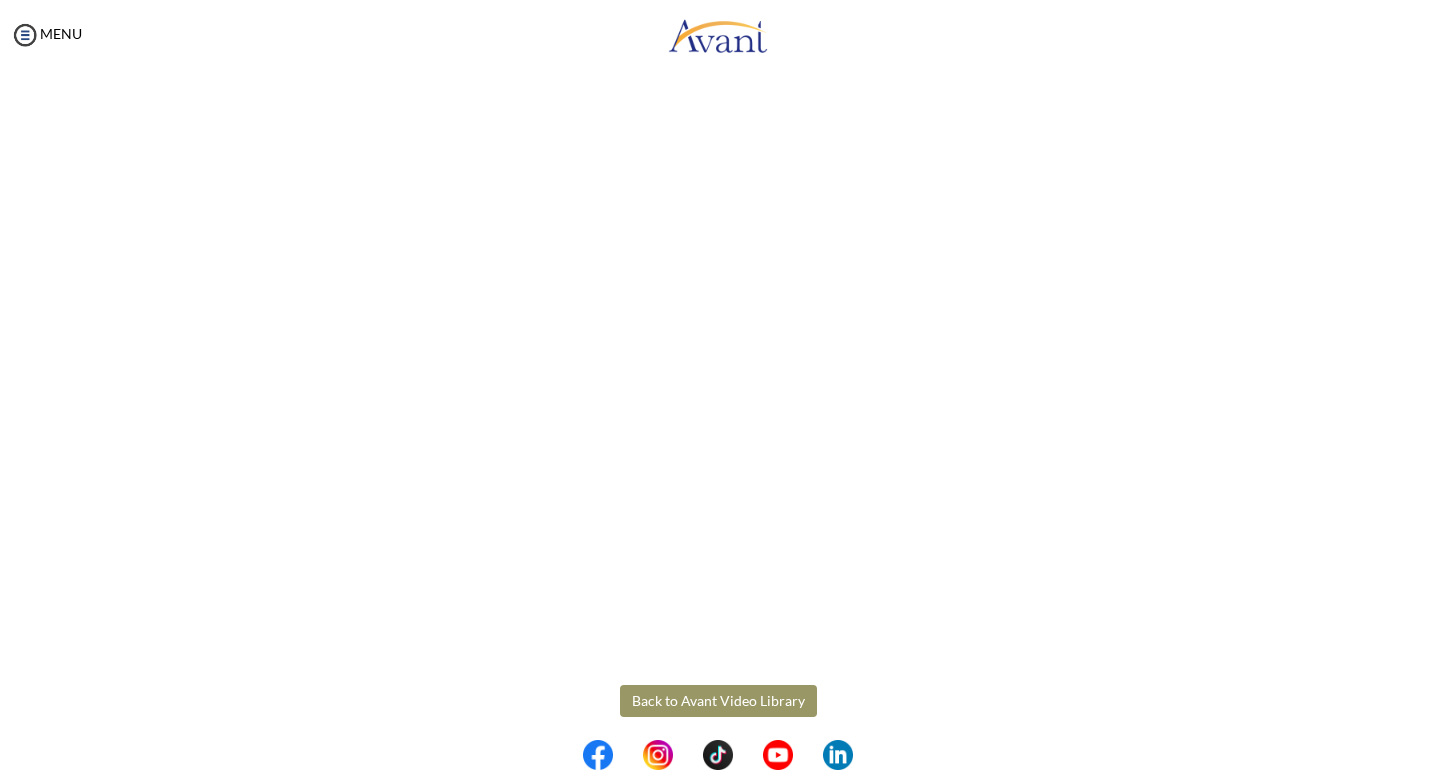 click on "Back to Avant Video Library" at bounding box center [718, 701] 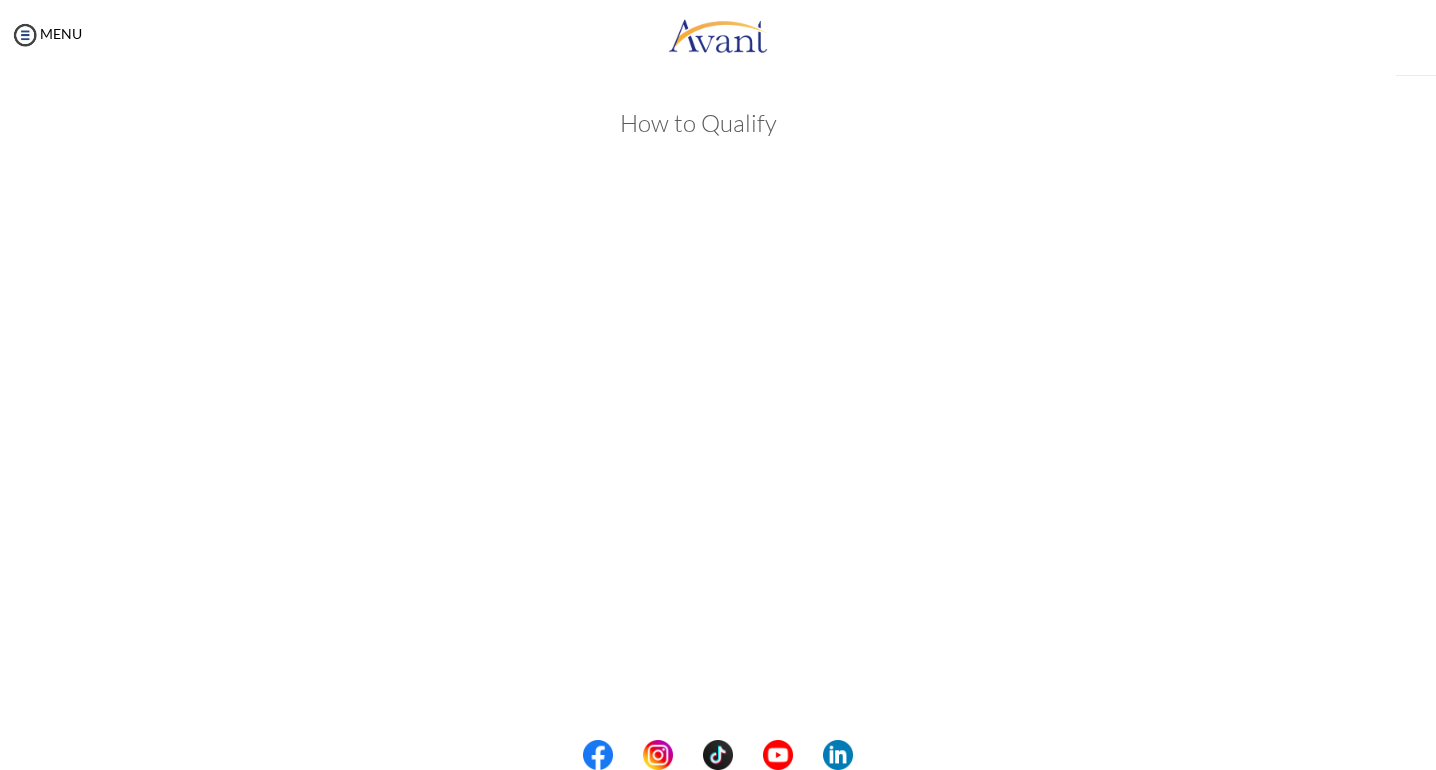 scroll, scrollTop: 214, scrollLeft: 0, axis: vertical 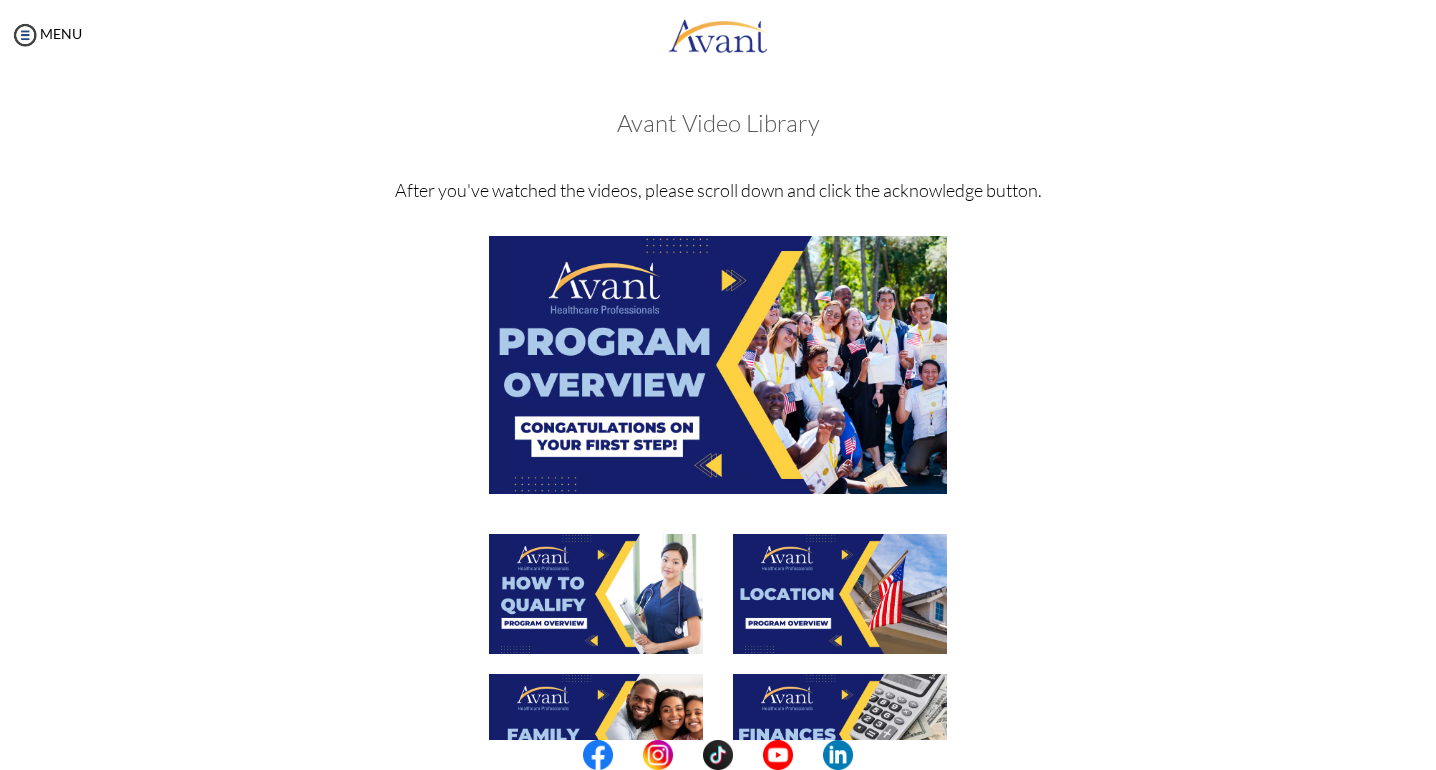 click at bounding box center (840, 594) 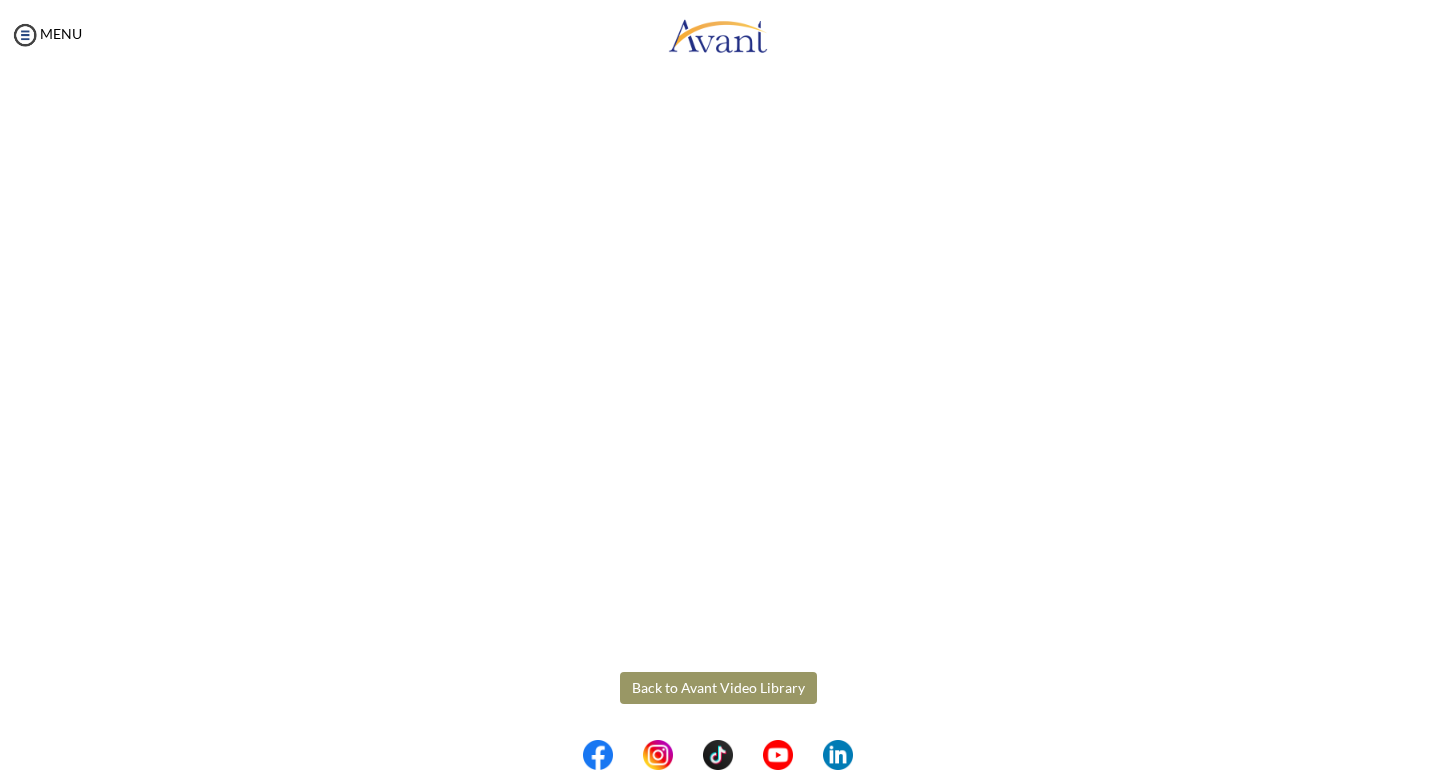 scroll, scrollTop: 214, scrollLeft: 0, axis: vertical 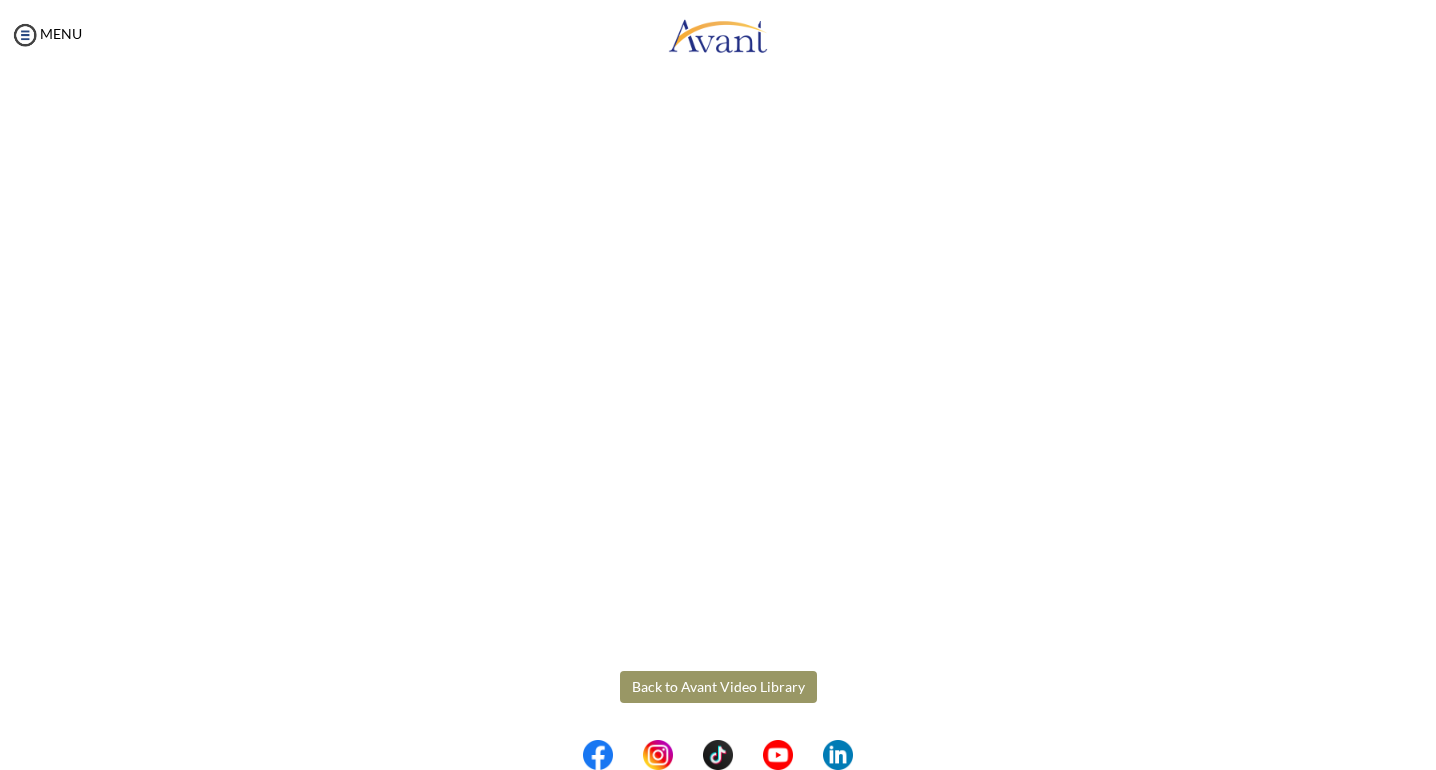 click on "Maintenance break. Please come back in 2 hours.
MENU
My Status
What is the next step?
We would like you to watch the introductory video Begin with Avant
We would like you to watch the program video Watch Program Video
We would like you to complete English exam Take Language Test
We would like you to complete clinical assessment Take Clinical Test
We would like you to complete qualification survey Take Qualification Survey
We would like you to watch expectations video Watch Expectations Video
You will be contacted by recruiter to schedule a call.
Your application is being reviewed. Please check your email regularly.
Process Overview
Check off each step as you go to track your progress!
1" at bounding box center [718, 385] 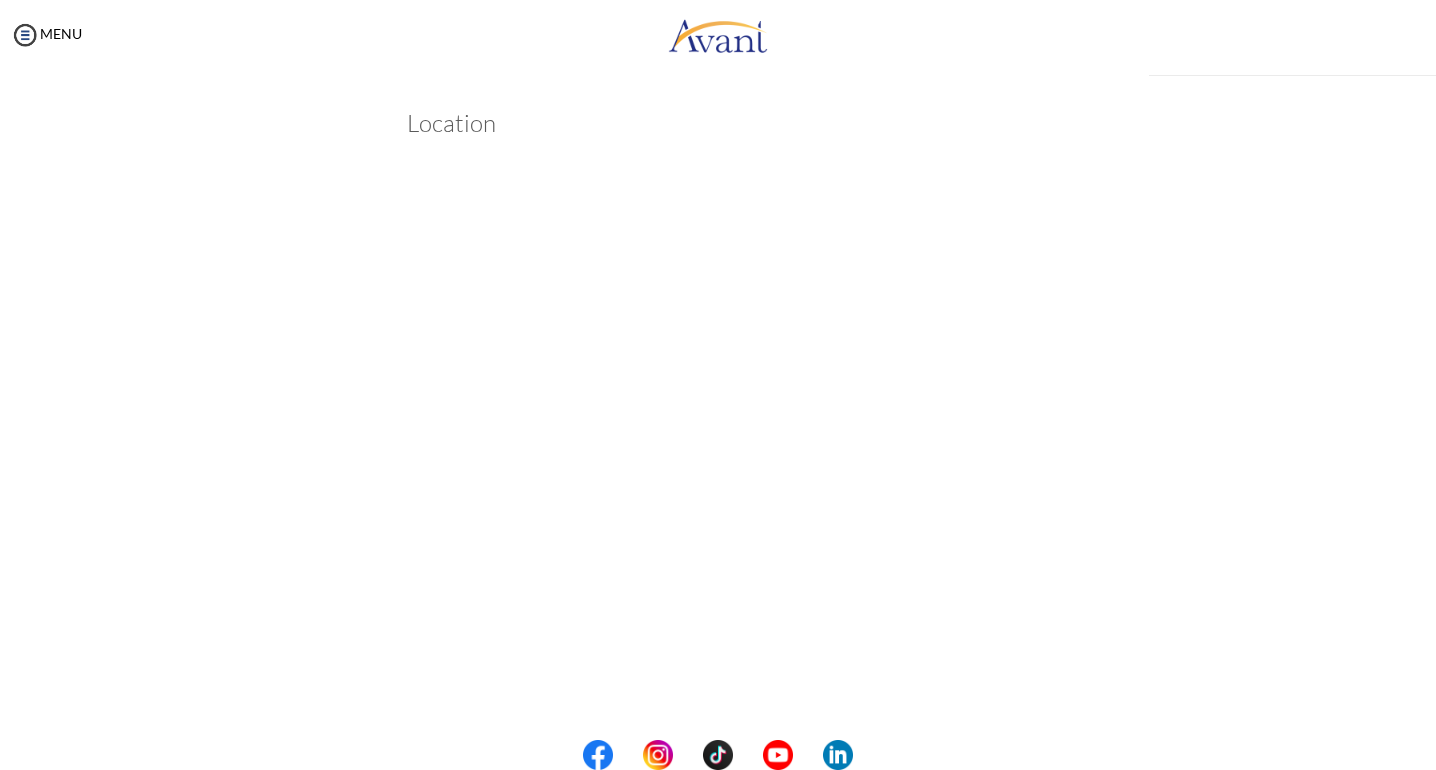 scroll, scrollTop: 214, scrollLeft: 0, axis: vertical 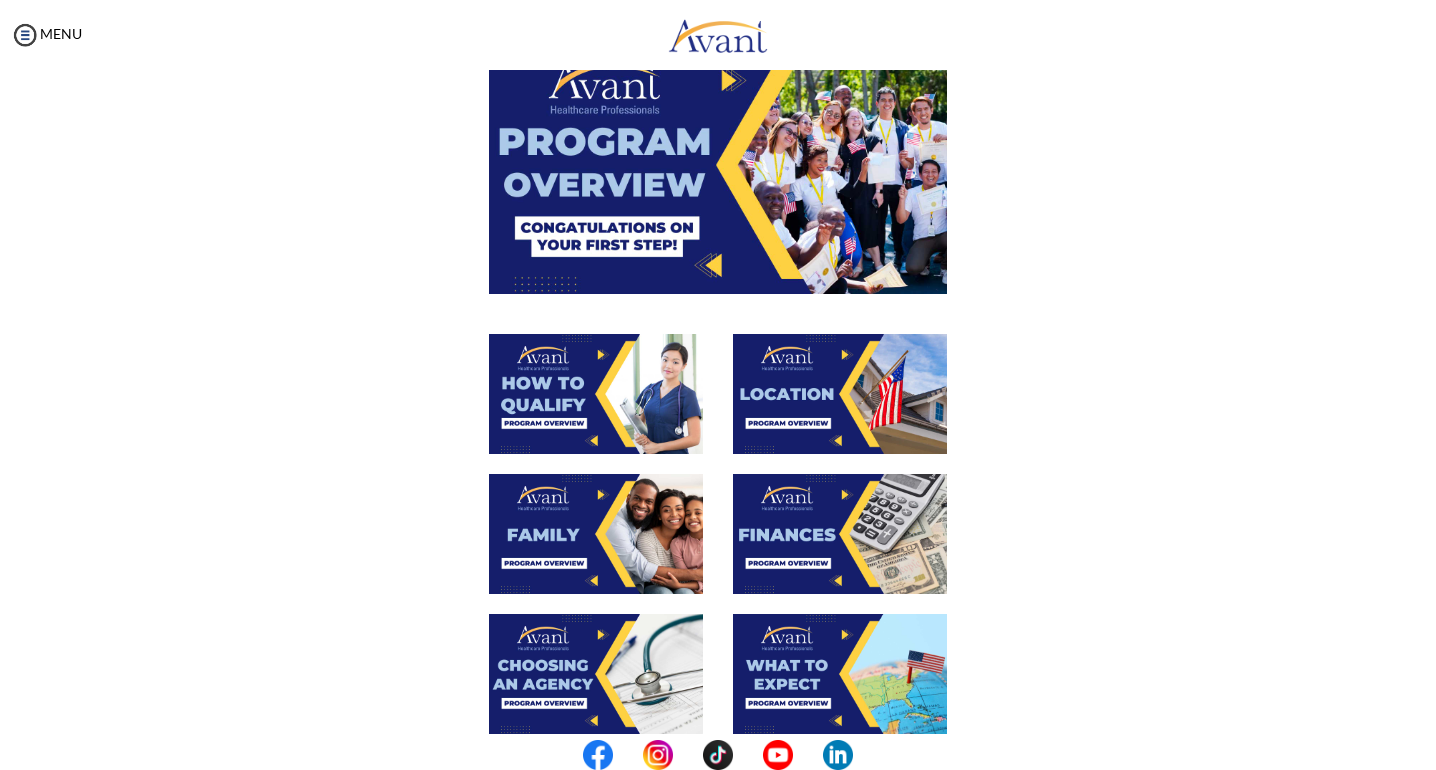 click at bounding box center (596, 534) 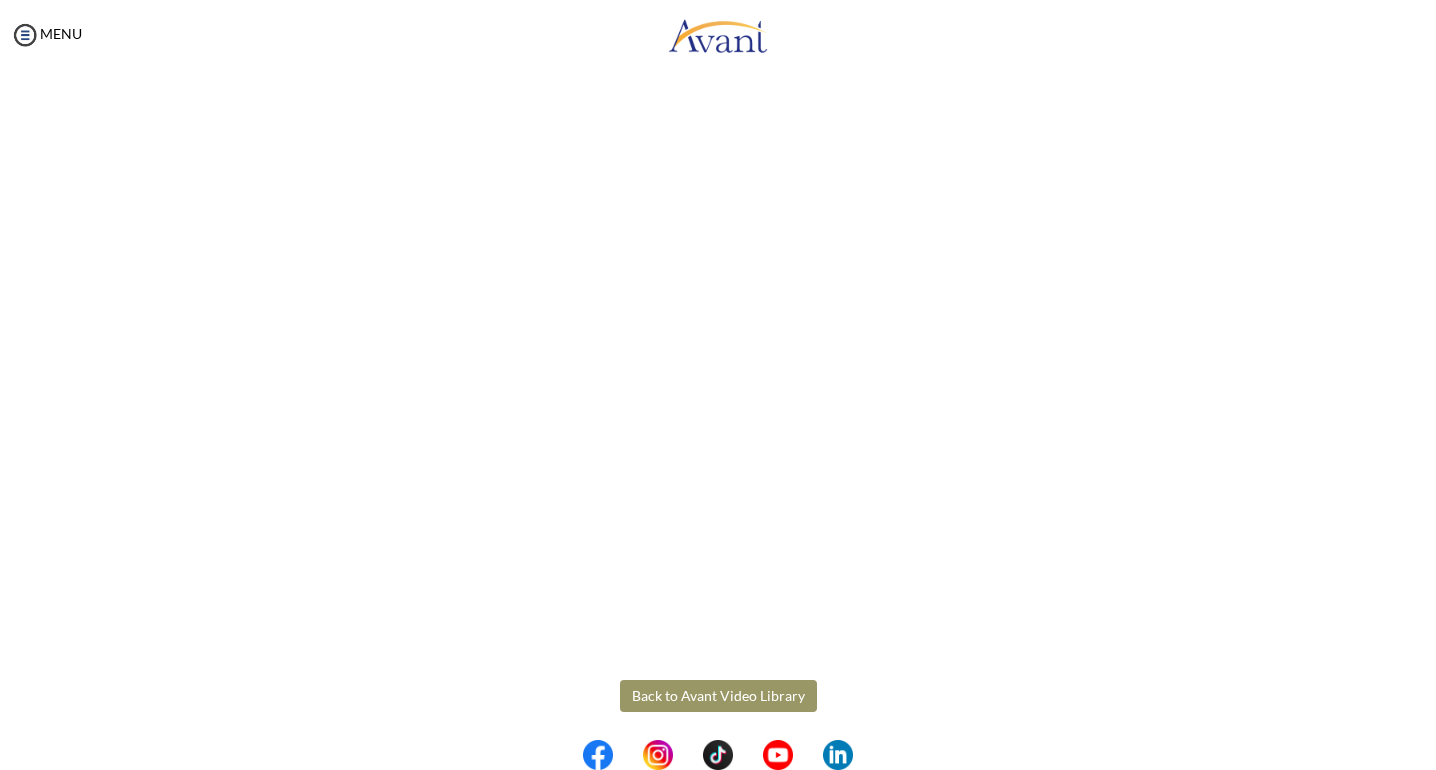 scroll, scrollTop: 427, scrollLeft: 0, axis: vertical 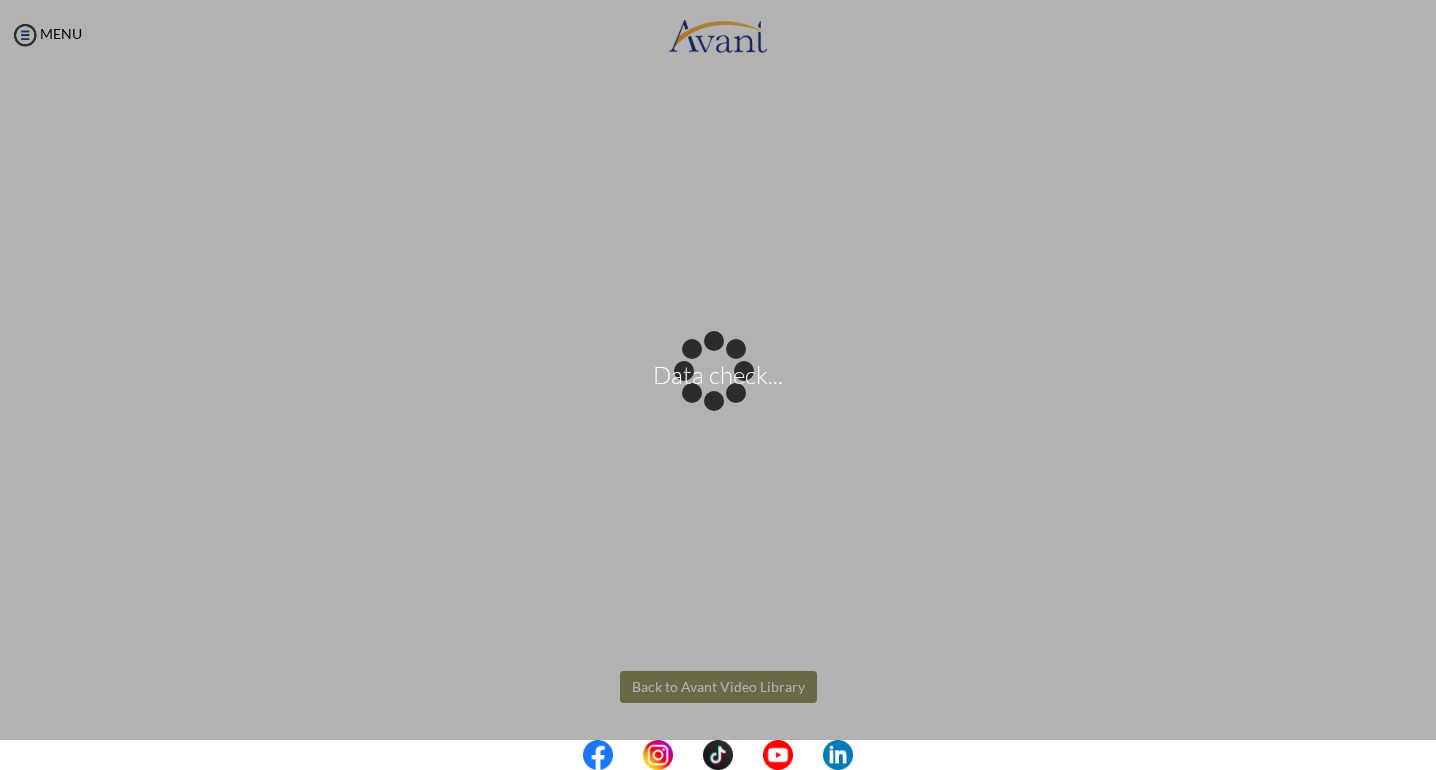click on "Data check...
Maintenance break. Please come back in 2 hours.
MENU
My Status
What is the next step?
We would like you to watch the introductory video Begin with Avant
We would like you to watch the program video Watch Program Video
We would like you to complete English exam Take Language Test
We would like you to complete clinical assessment Take Clinical Test
We would like you to complete qualification survey Take Qualification Survey
We would like you to watch expectations video Watch Expectations Video
You will be contacted by recruiter to schedule a call.
Your application is being reviewed. Please check your email regularly.
Process Overview
Check off each step as you go to track your progress!" at bounding box center (718, 385) 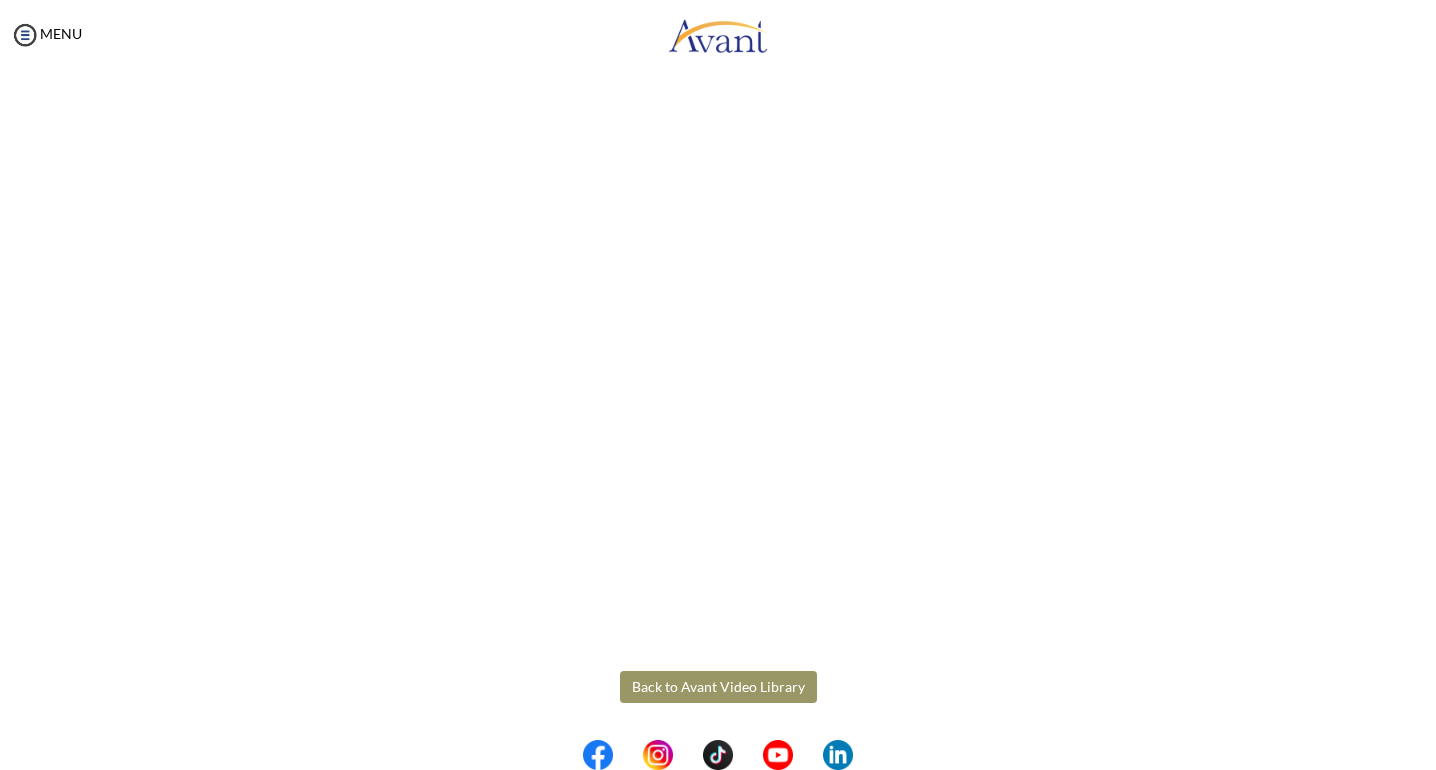 click on "Back to Avant Video Library" at bounding box center [718, 687] 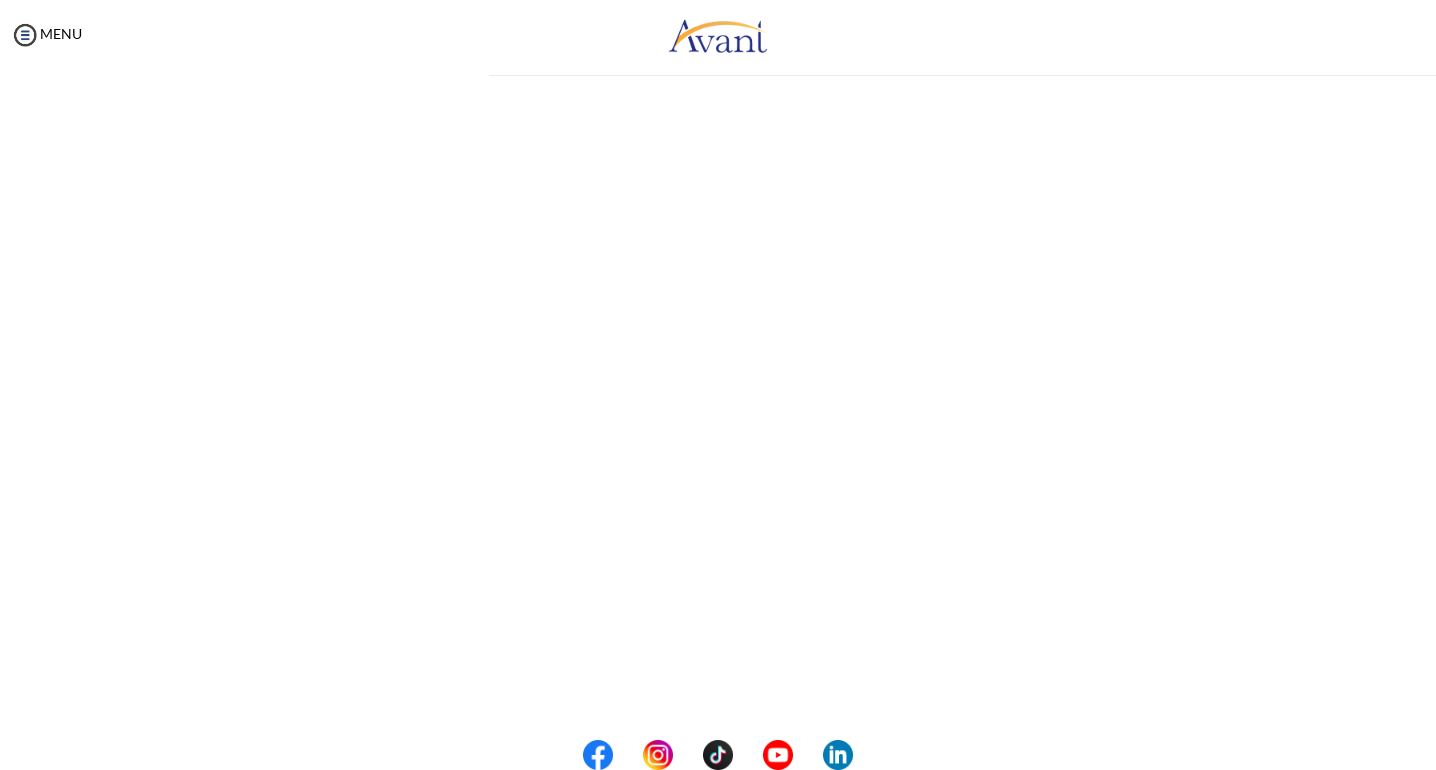 scroll, scrollTop: 0, scrollLeft: 0, axis: both 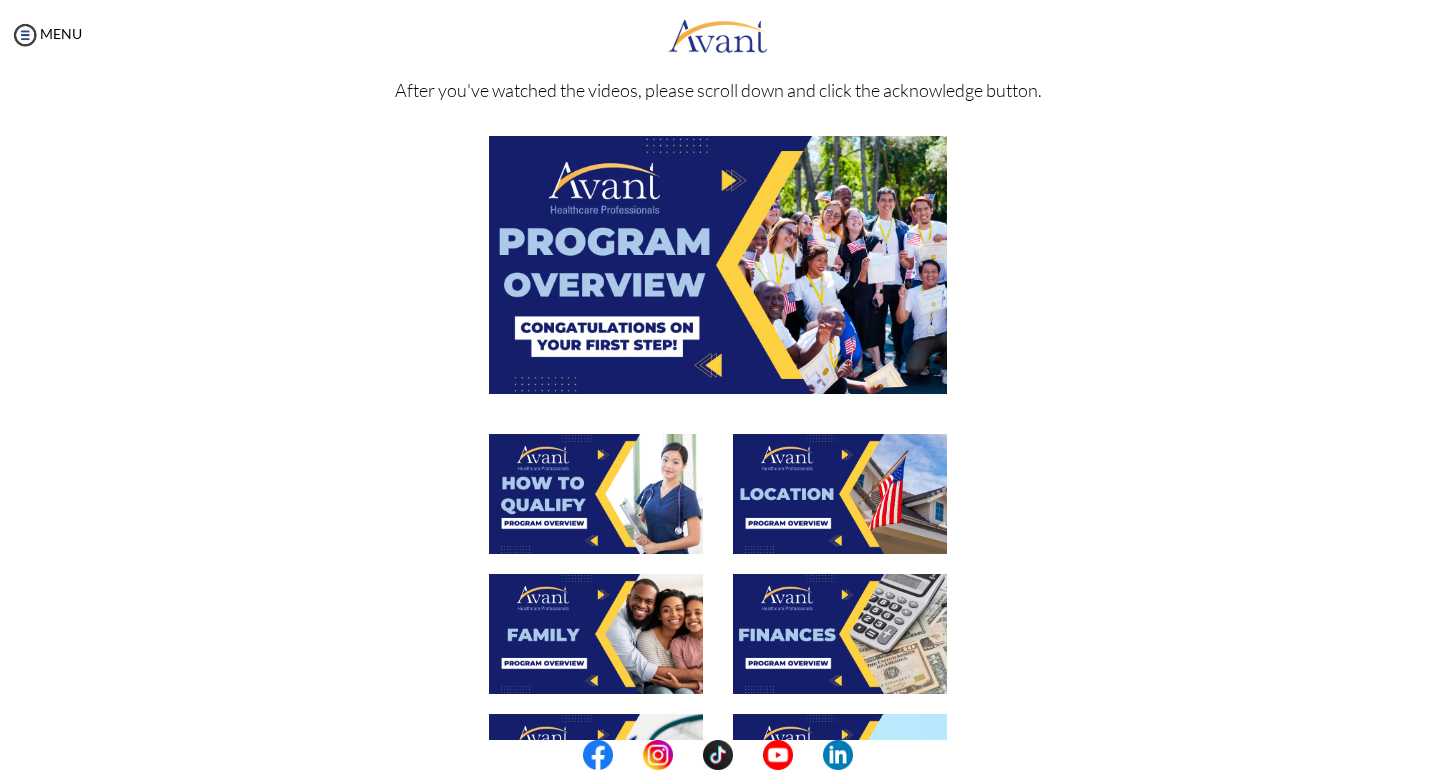 click at bounding box center [840, 634] 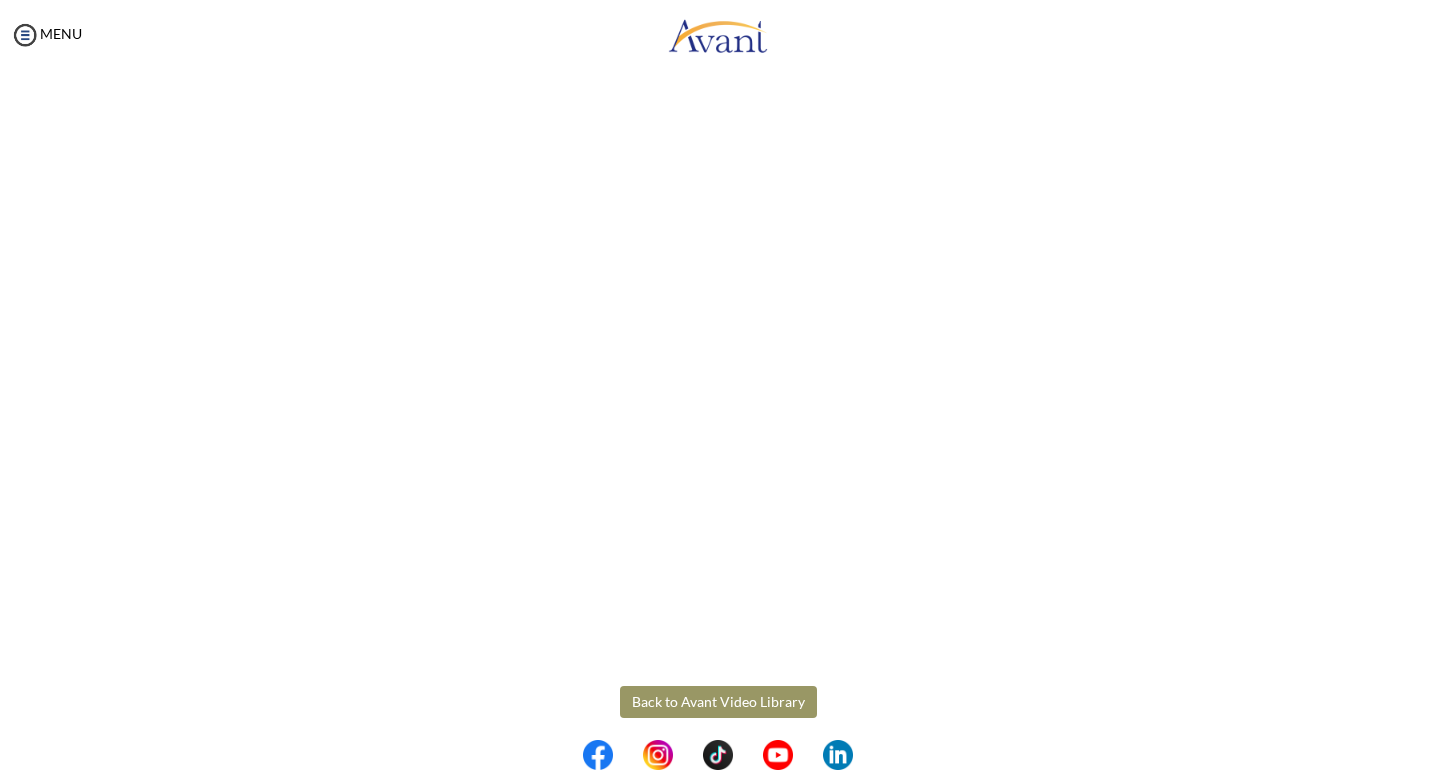 scroll, scrollTop: 200, scrollLeft: 0, axis: vertical 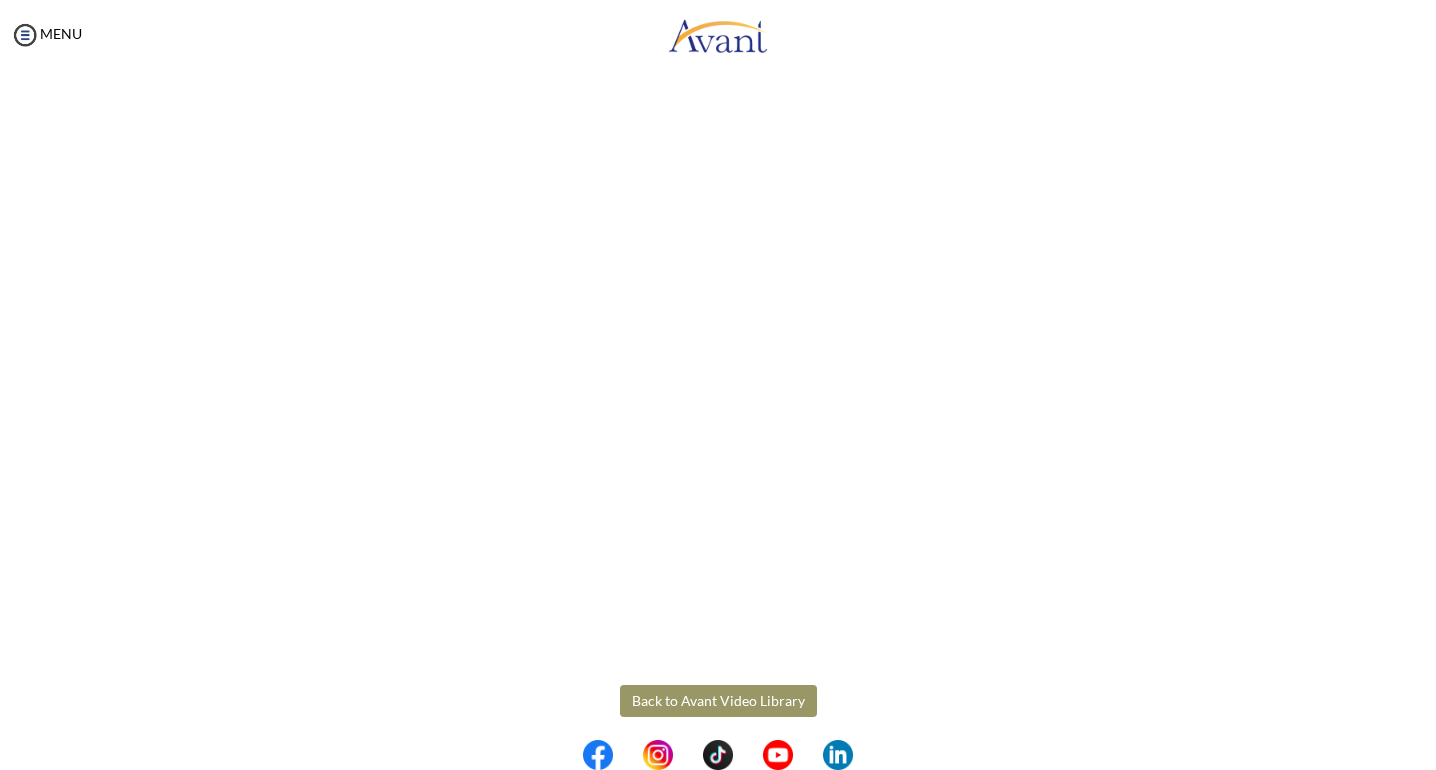 click on "Maintenance break. Please come back in 2 hours.
MENU
My Status
What is the next step?
We would like you to watch the introductory video Begin with Avant
We would like you to watch the program video Watch Program Video
We would like you to complete English exam Take Language Test
We would like you to complete clinical assessment Take Clinical Test
We would like you to complete qualification survey Take Qualification Survey
We would like you to watch expectations video Watch Expectations Video
You will be contacted by recruiter to schedule a call.
Your application is being reviewed. Please check your email regularly.
Process Overview
Check off each step as you go to track your progress!
1" at bounding box center [718, 385] 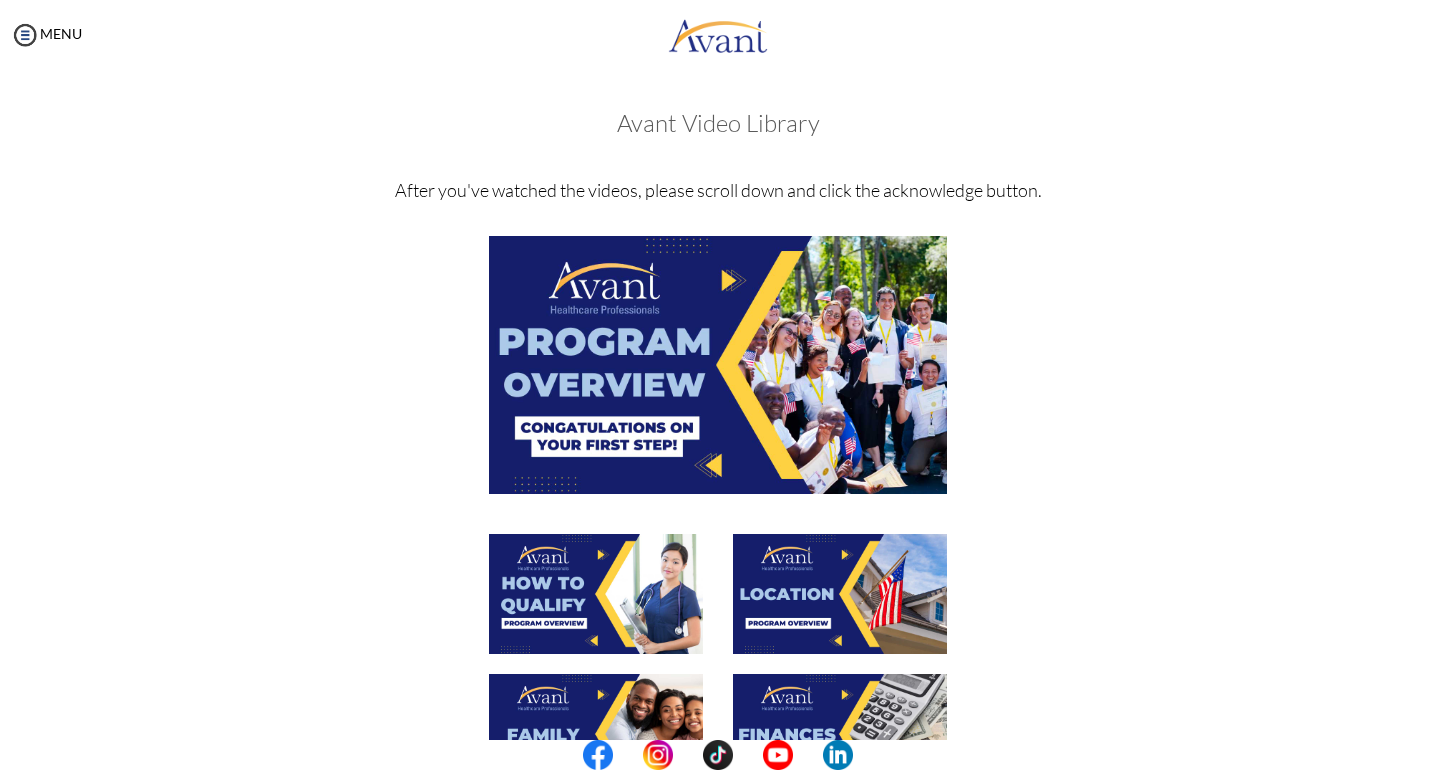 scroll, scrollTop: 200, scrollLeft: 0, axis: vertical 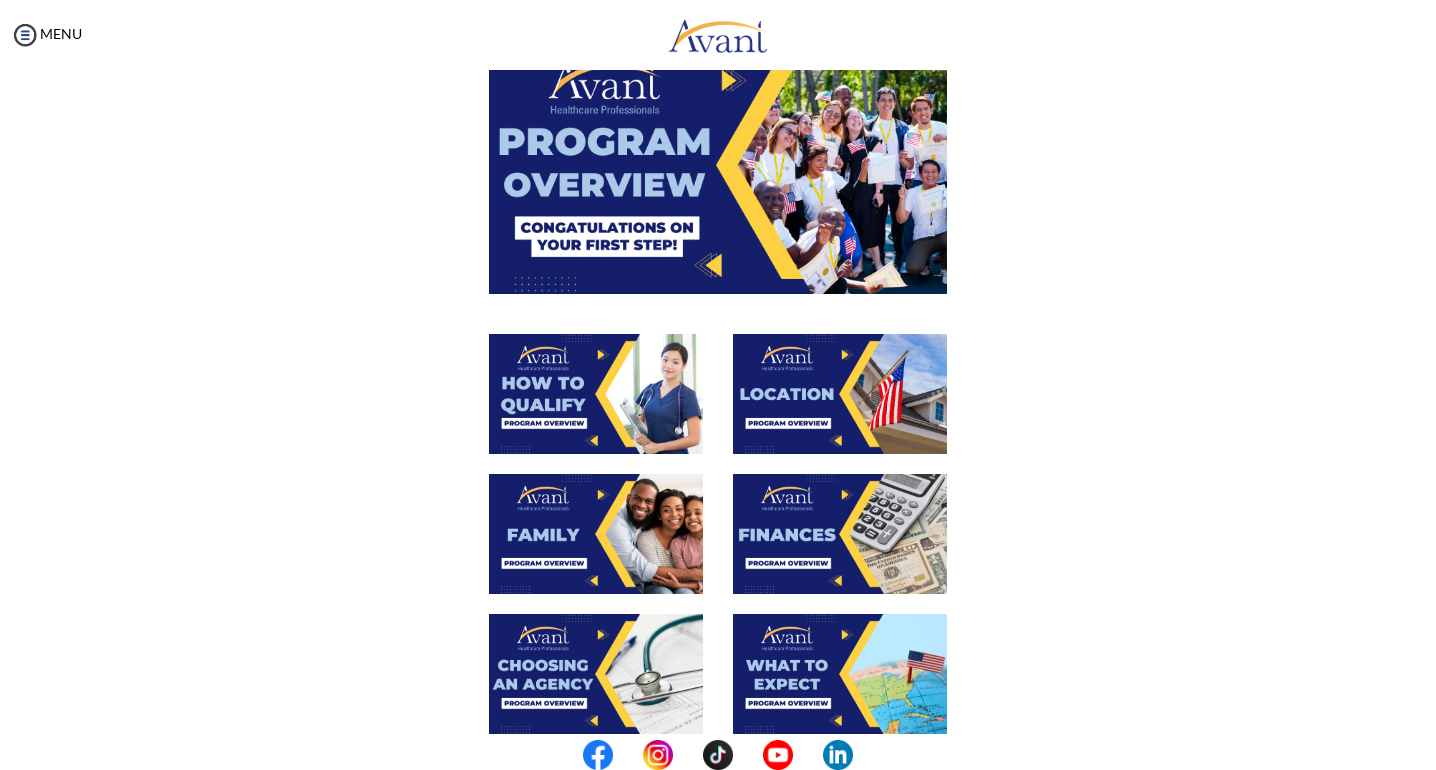 click at bounding box center [596, 674] 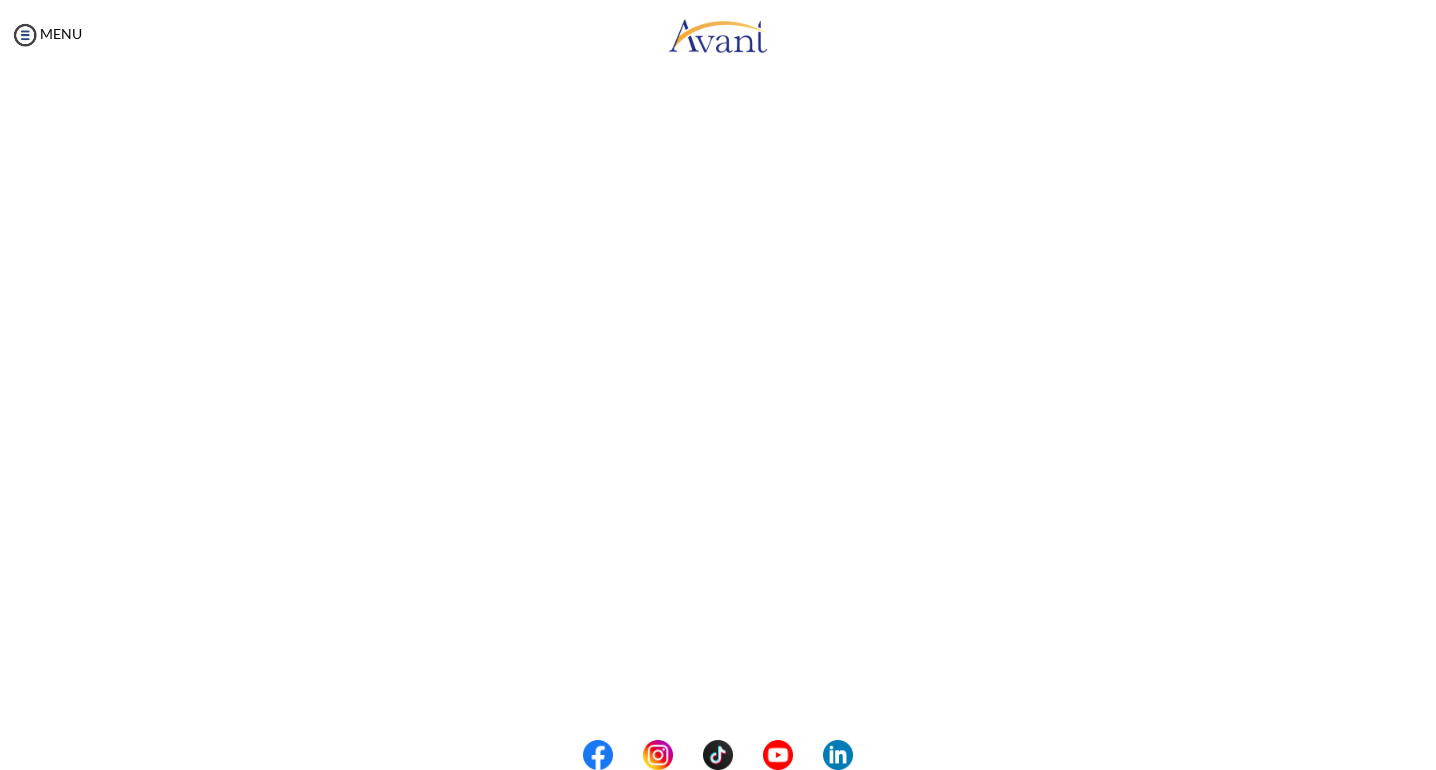 scroll, scrollTop: 427, scrollLeft: 0, axis: vertical 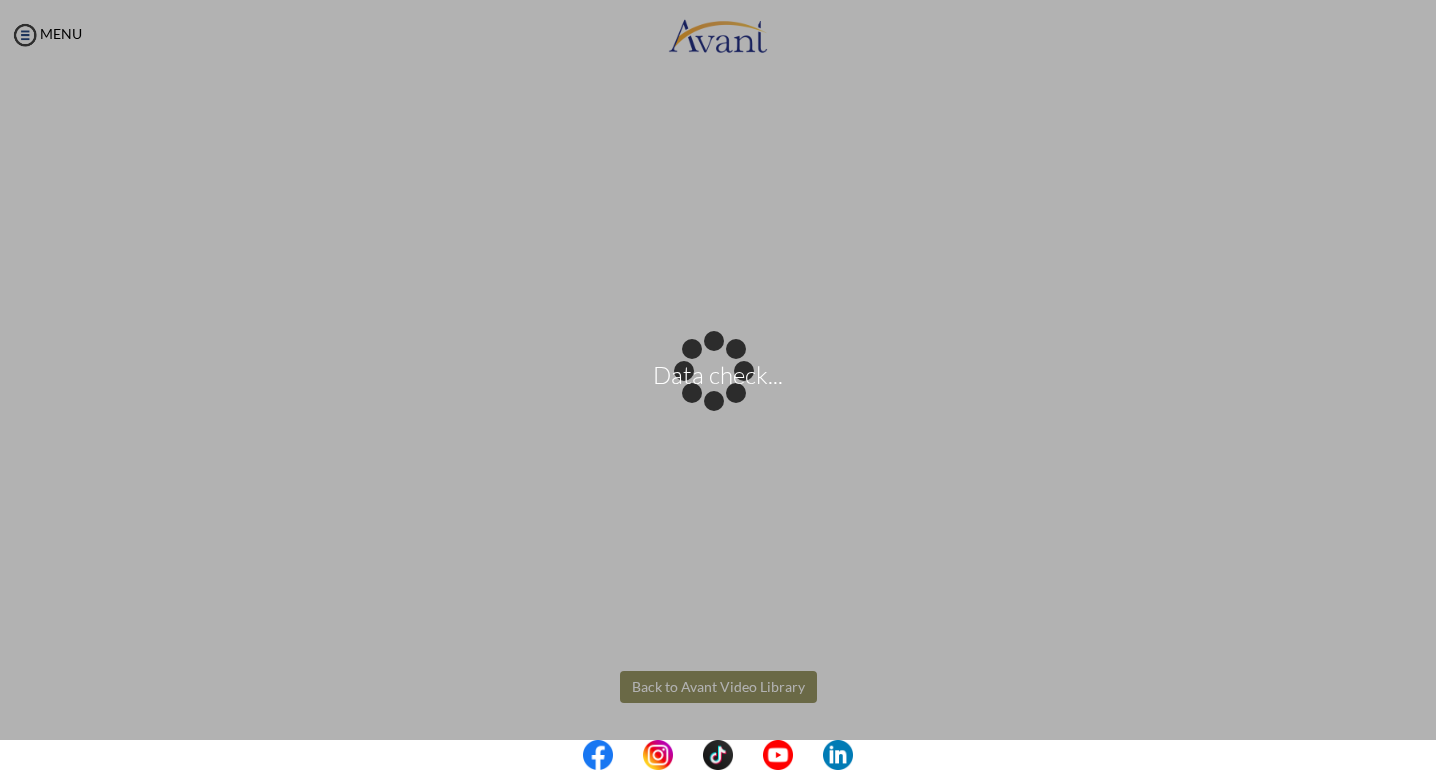 click on "Data check...
Maintenance break. Please come back in 2 hours.
MENU
My Status
What is the next step?
We would like you to watch the introductory video Begin with Avant
We would like you to watch the program video Watch Program Video
We would like you to complete English exam Take Language Test
We would like you to complete clinical assessment Take Clinical Test
We would like you to complete qualification survey Take Qualification Survey
We would like you to watch expectations video Watch Expectations Video
You will be contacted by recruiter to schedule a call.
Your application is being reviewed. Please check your email regularly.
Process Overview
Check off each step as you go to track your progress!" at bounding box center (718, 385) 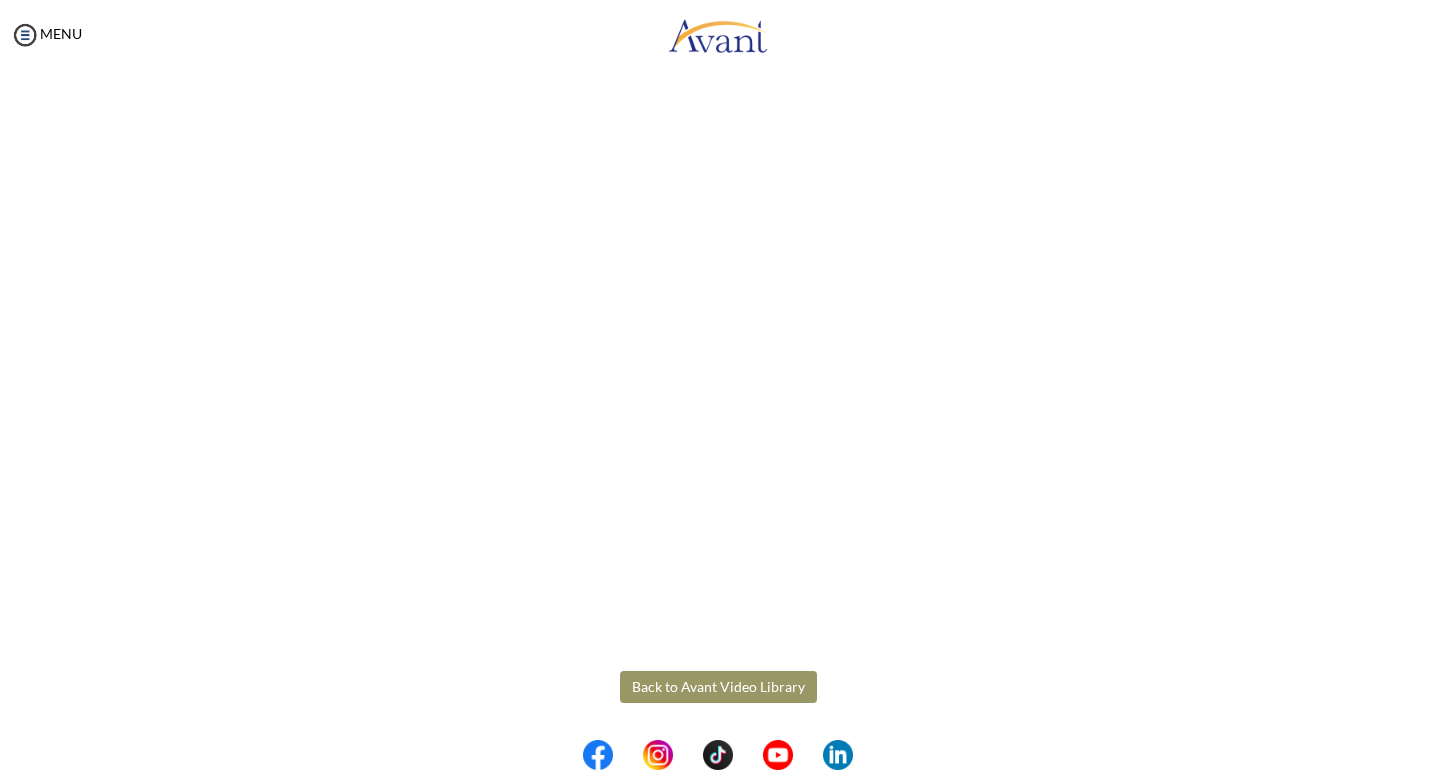 click on "Back to Avant Video Library" at bounding box center (718, 687) 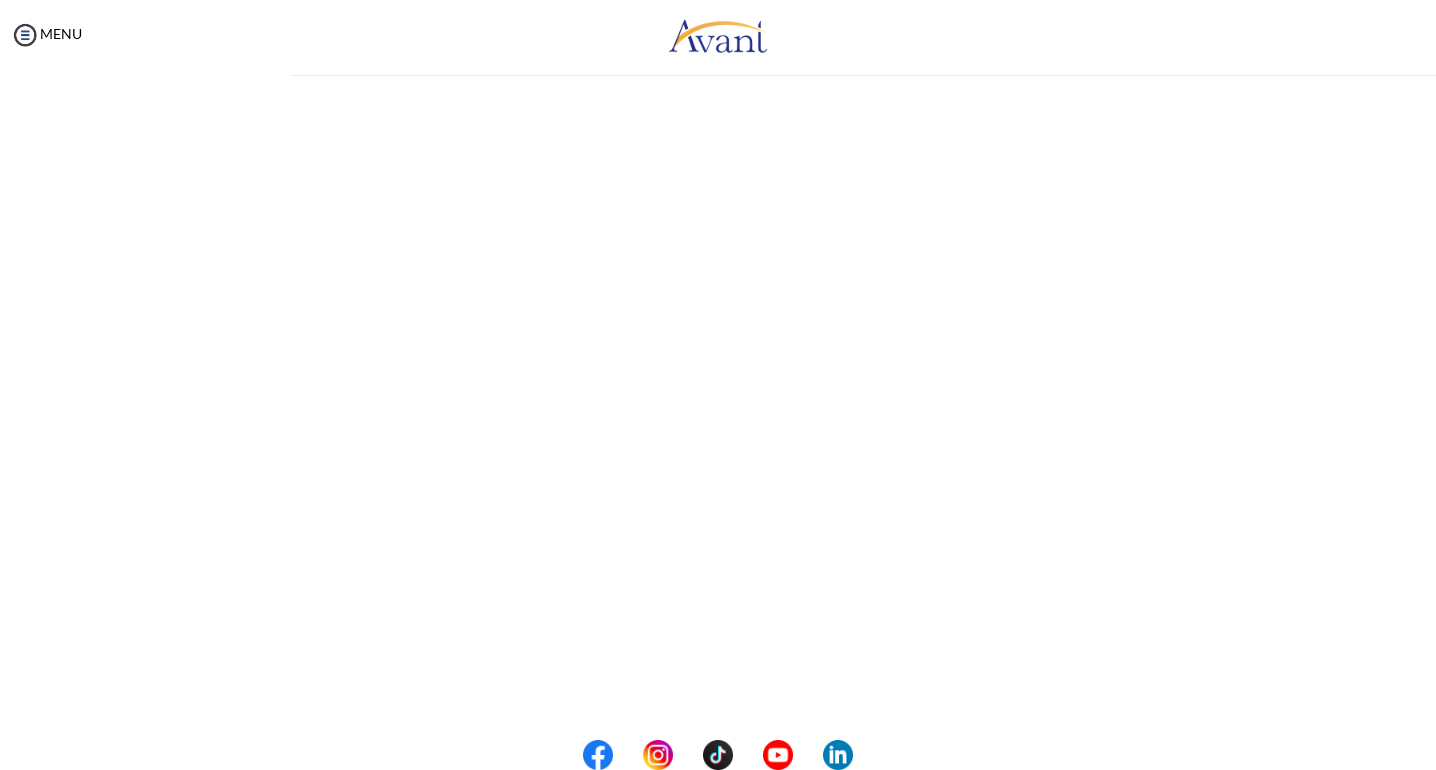scroll, scrollTop: 0, scrollLeft: 0, axis: both 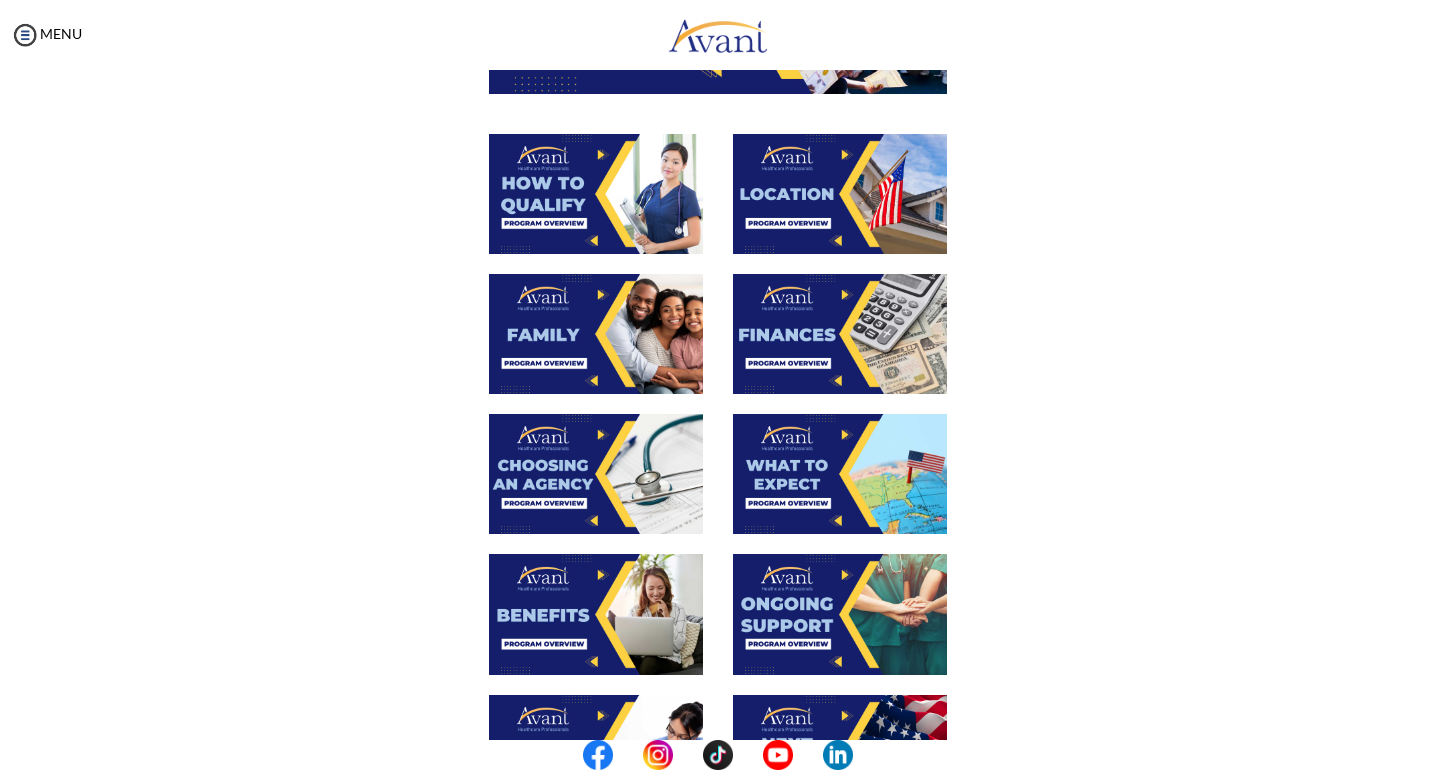 click at bounding box center [840, 474] 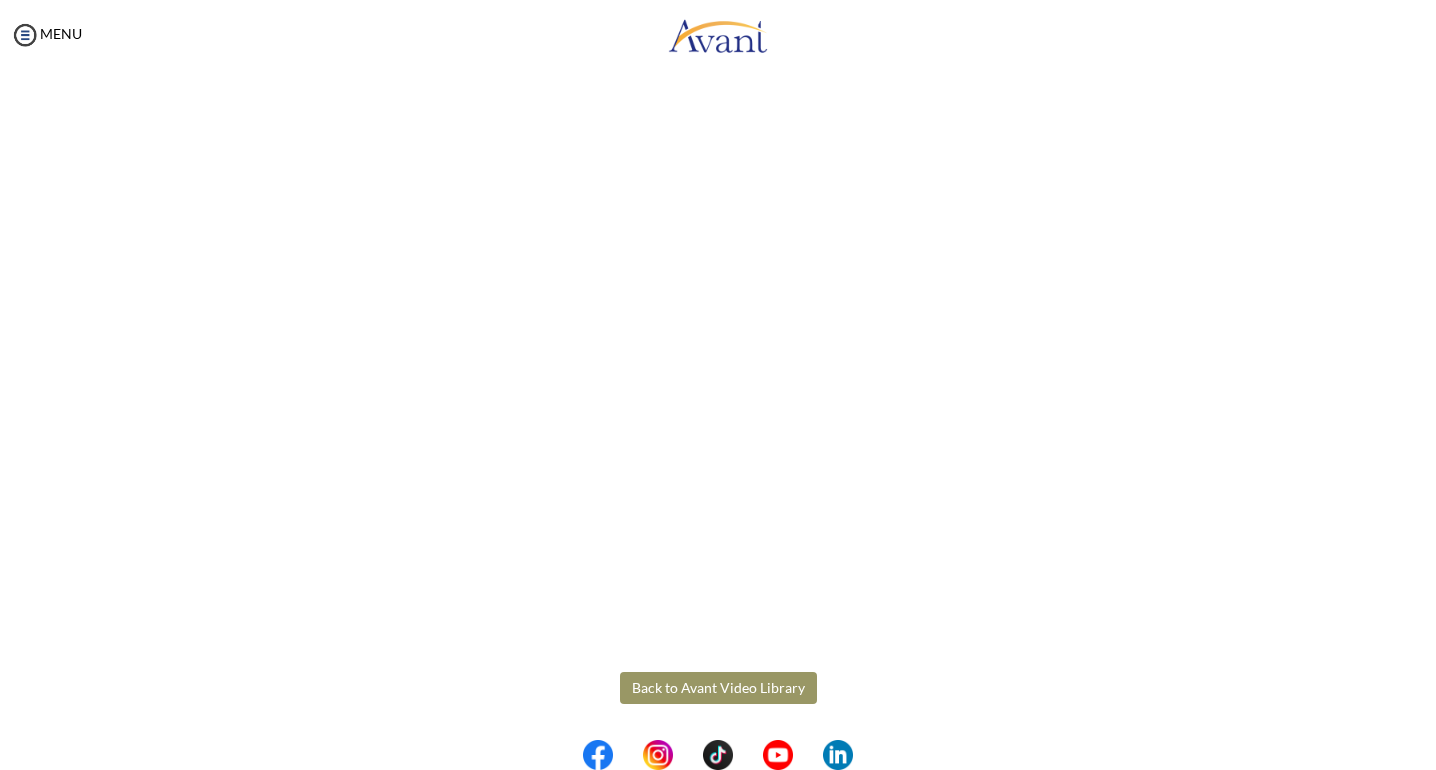 scroll, scrollTop: 427, scrollLeft: 0, axis: vertical 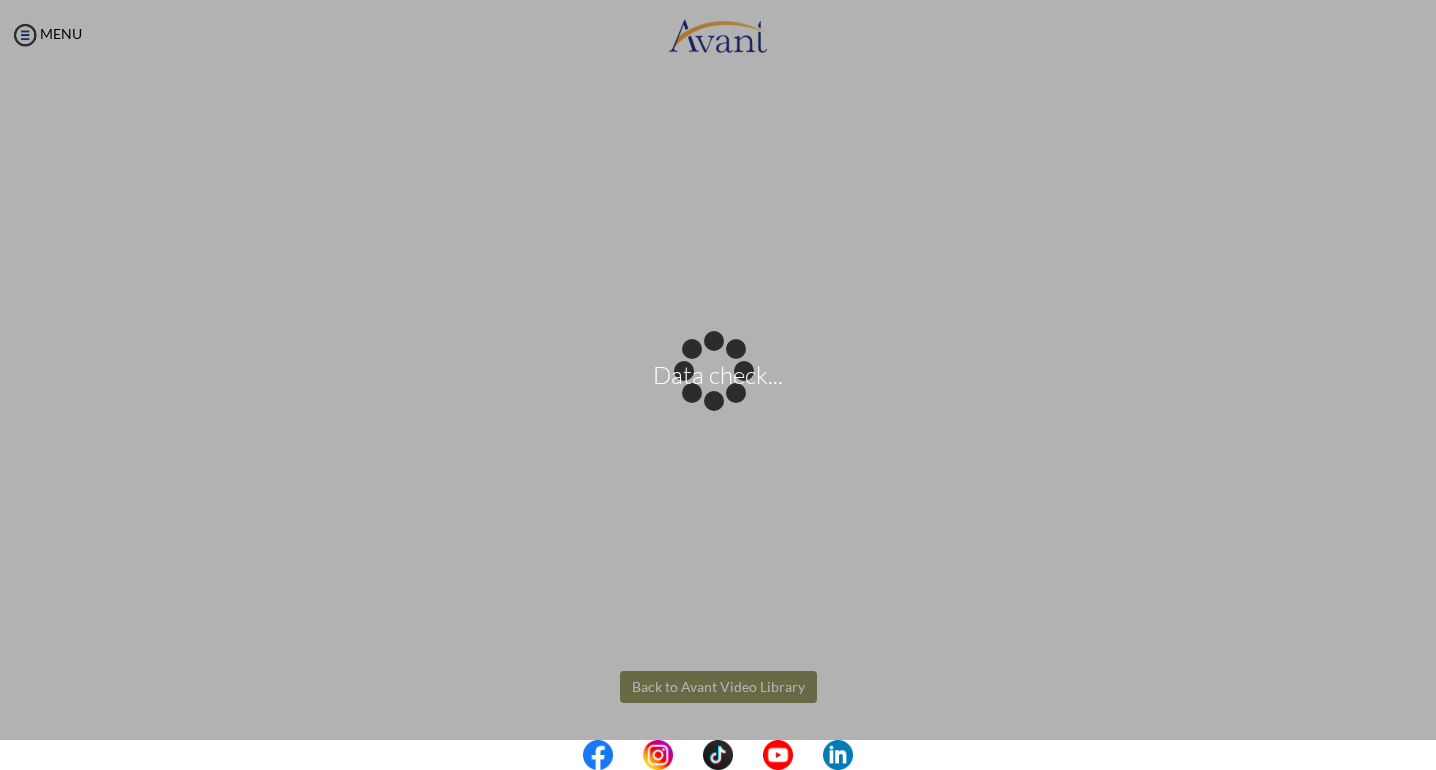 click on "Data check...
Maintenance break. Please come back in 2 hours.
MENU
My Status
What is the next step?
We would like you to watch the introductory video Begin with Avant
We would like you to watch the program video Watch Program Video
We would like you to complete English exam Take Language Test
We would like you to complete clinical assessment Take Clinical Test
We would like you to complete qualification survey Take Qualification Survey
We would like you to watch expectations video Watch Expectations Video
You will be contacted by recruiter to schedule a call.
Your application is being reviewed. Please check your email regularly.
Process Overview
Check off each step as you go to track your progress!" at bounding box center (718, 385) 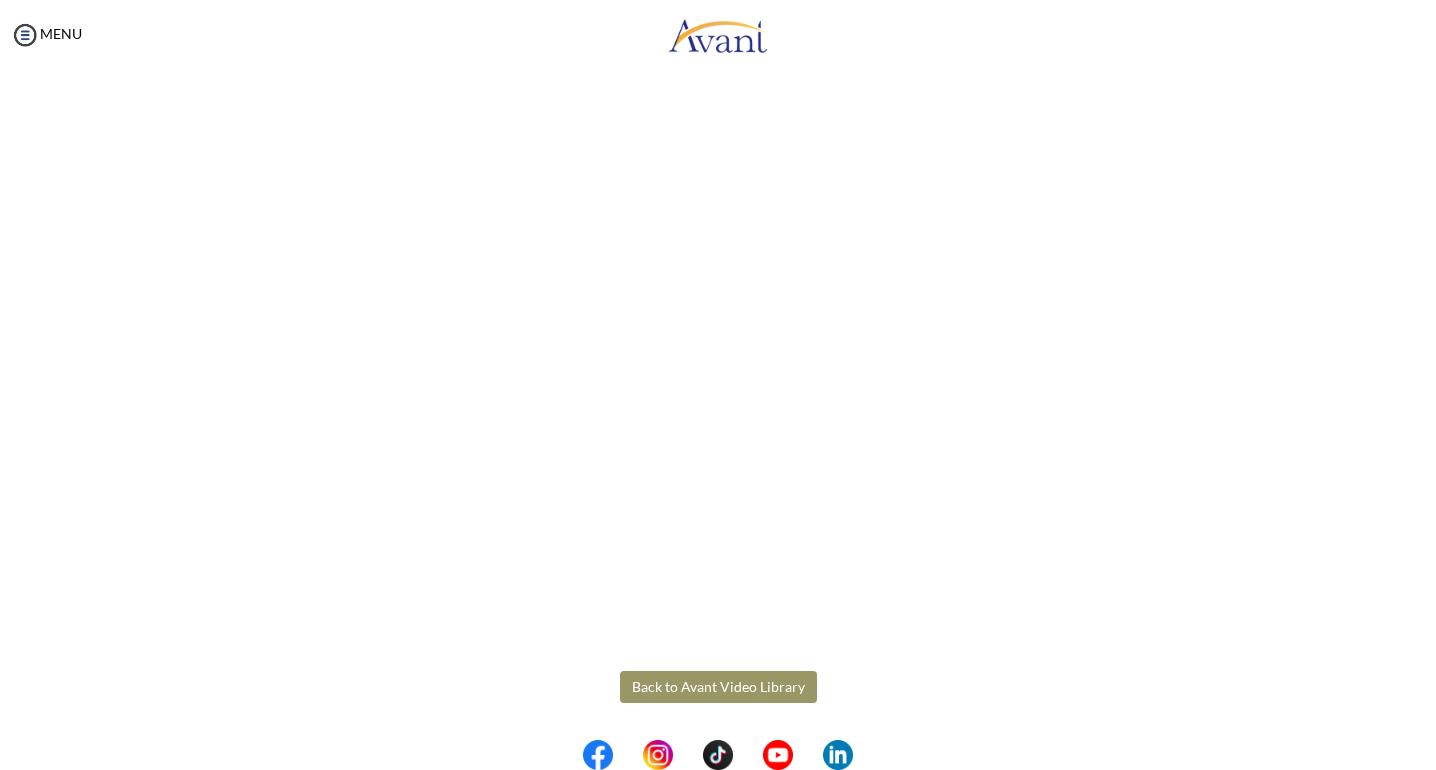 click on "Back to Avant Video Library" at bounding box center (718, 687) 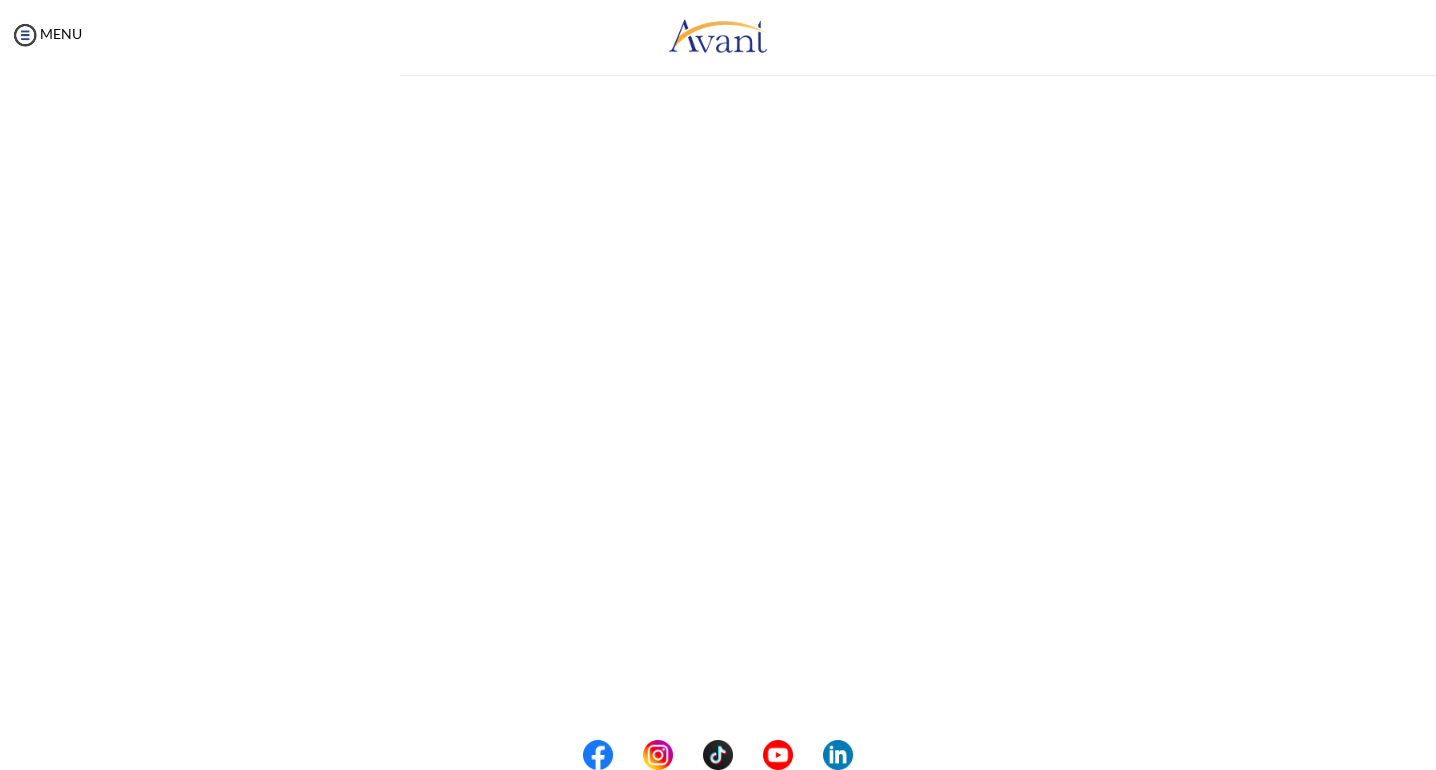 scroll, scrollTop: 0, scrollLeft: 0, axis: both 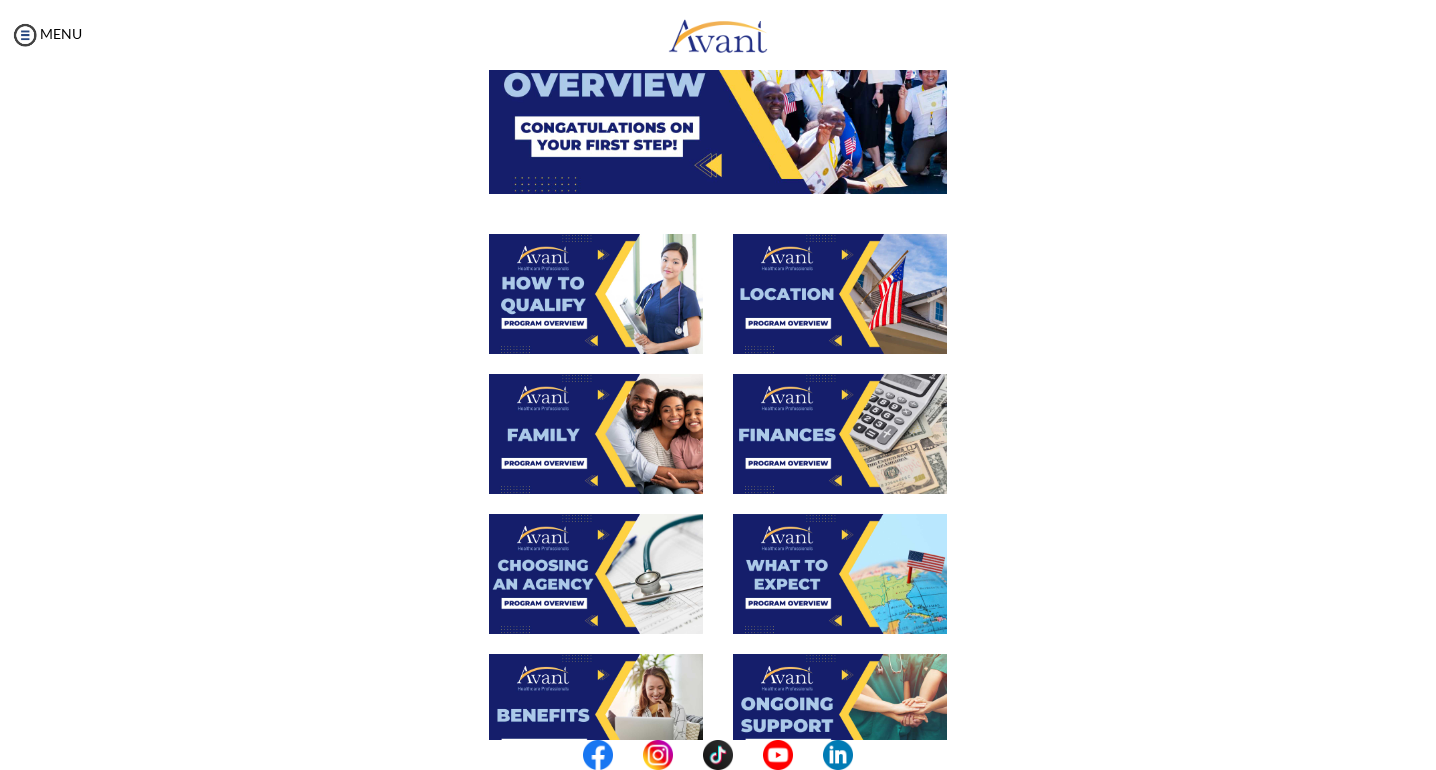 click at bounding box center [596, 714] 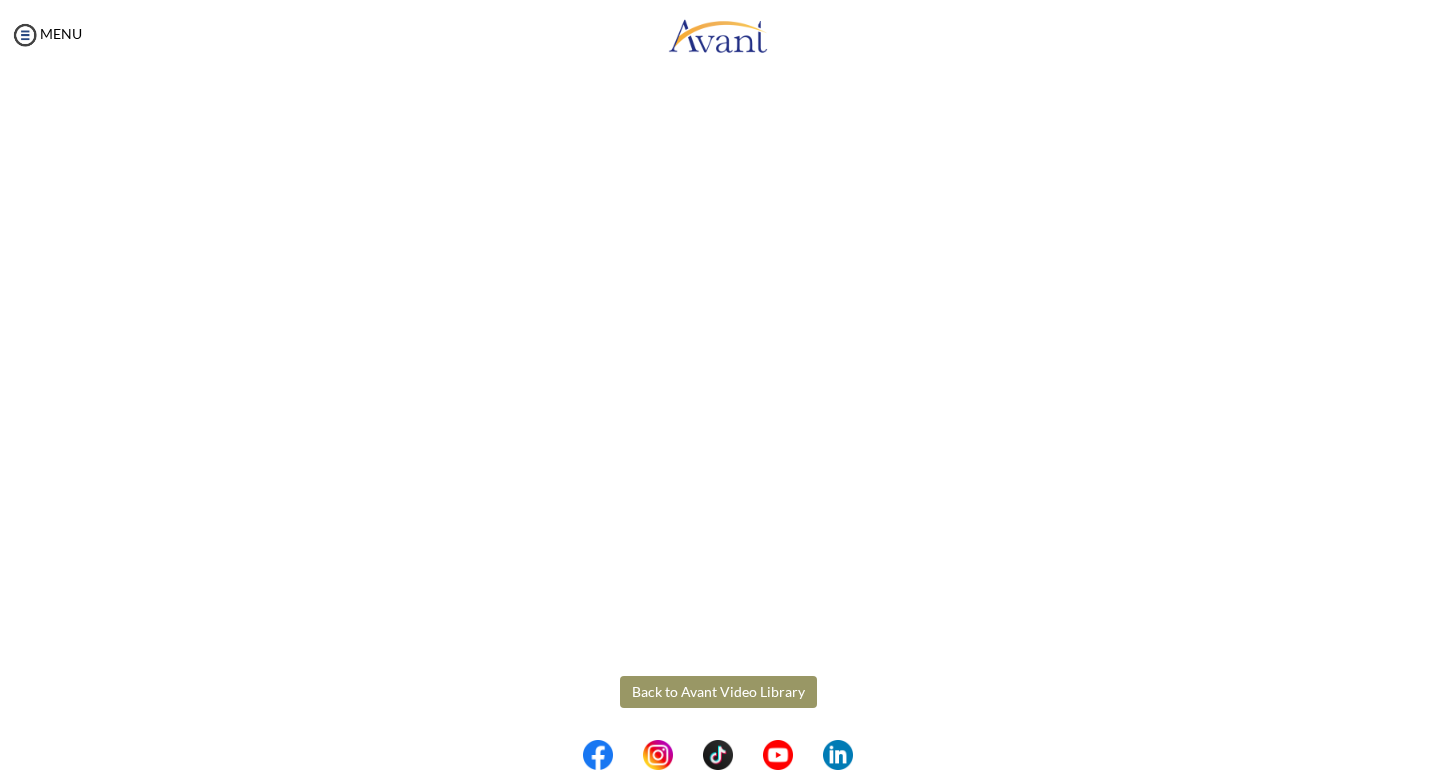 scroll, scrollTop: 427, scrollLeft: 0, axis: vertical 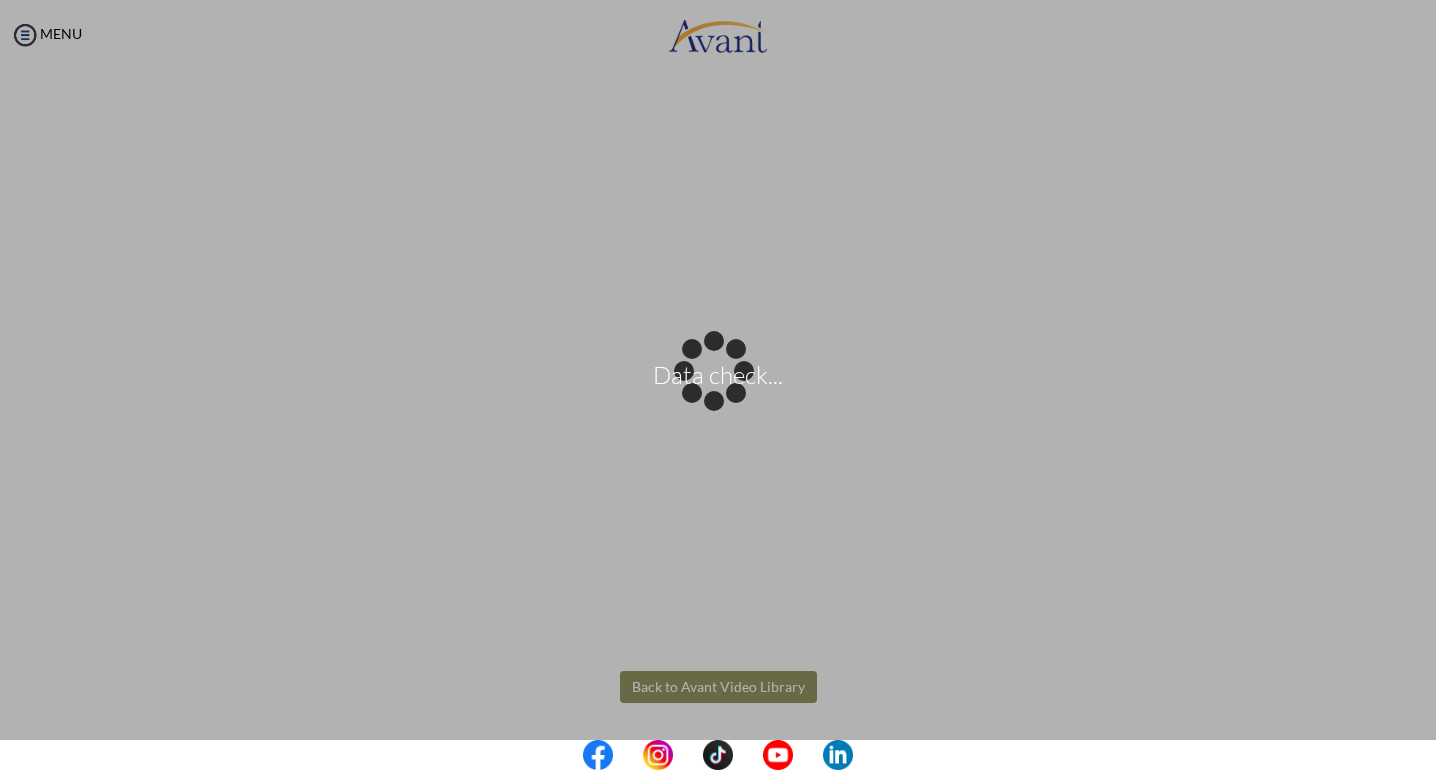 click on "Data check...
Maintenance break. Please come back in 2 hours.
MENU
My Status
What is the next step?
We would like you to watch the introductory video Begin with Avant
We would like you to watch the program video Watch Program Video
We would like you to complete English exam Take Language Test
We would like you to complete clinical assessment Take Clinical Test
We would like you to complete qualification survey Take Qualification Survey
We would like you to watch expectations video Watch Expectations Video
You will be contacted by recruiter to schedule a call.
Your application is being reviewed. Please check your email regularly.
Process Overview
Check off each step as you go to track your progress!" at bounding box center (718, 385) 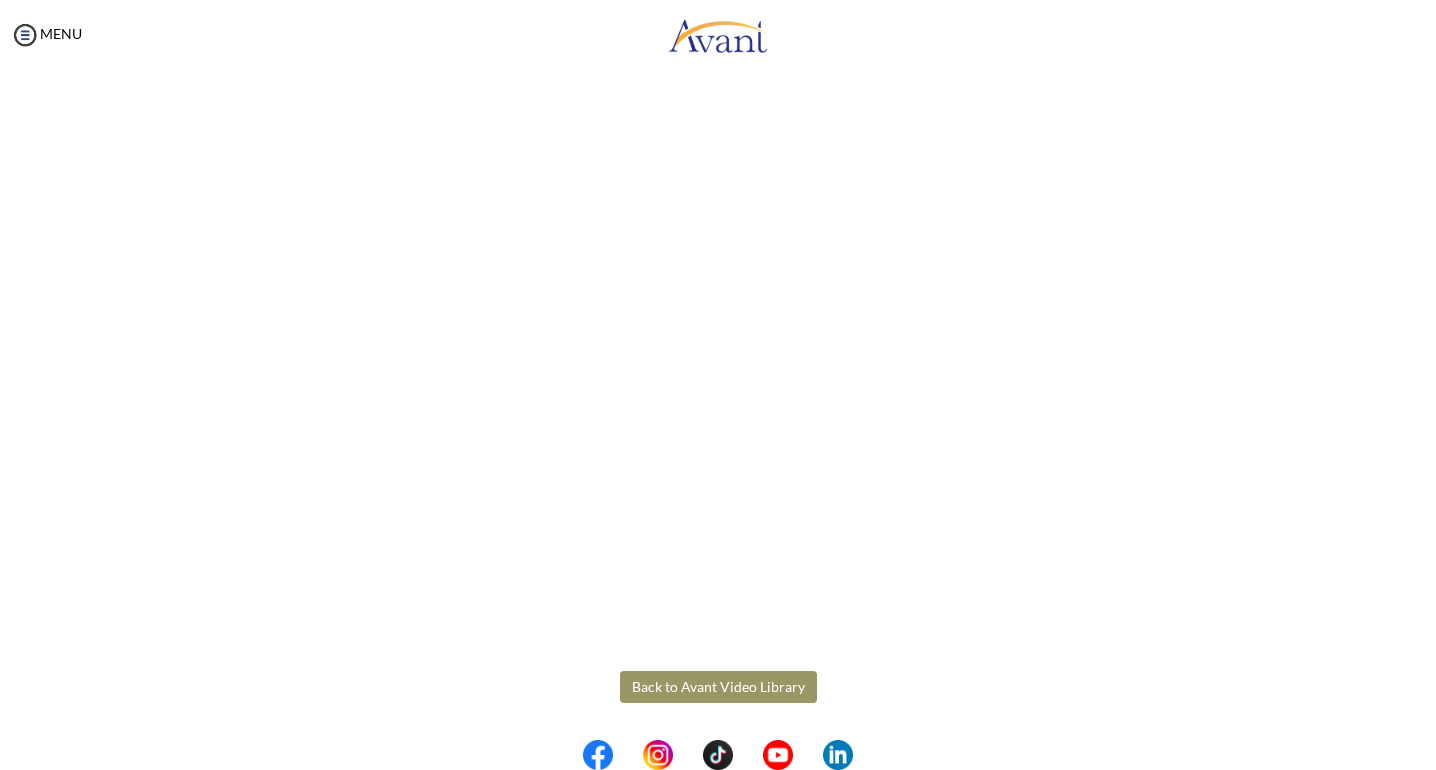 click on "Back to Avant Video Library" at bounding box center [718, 687] 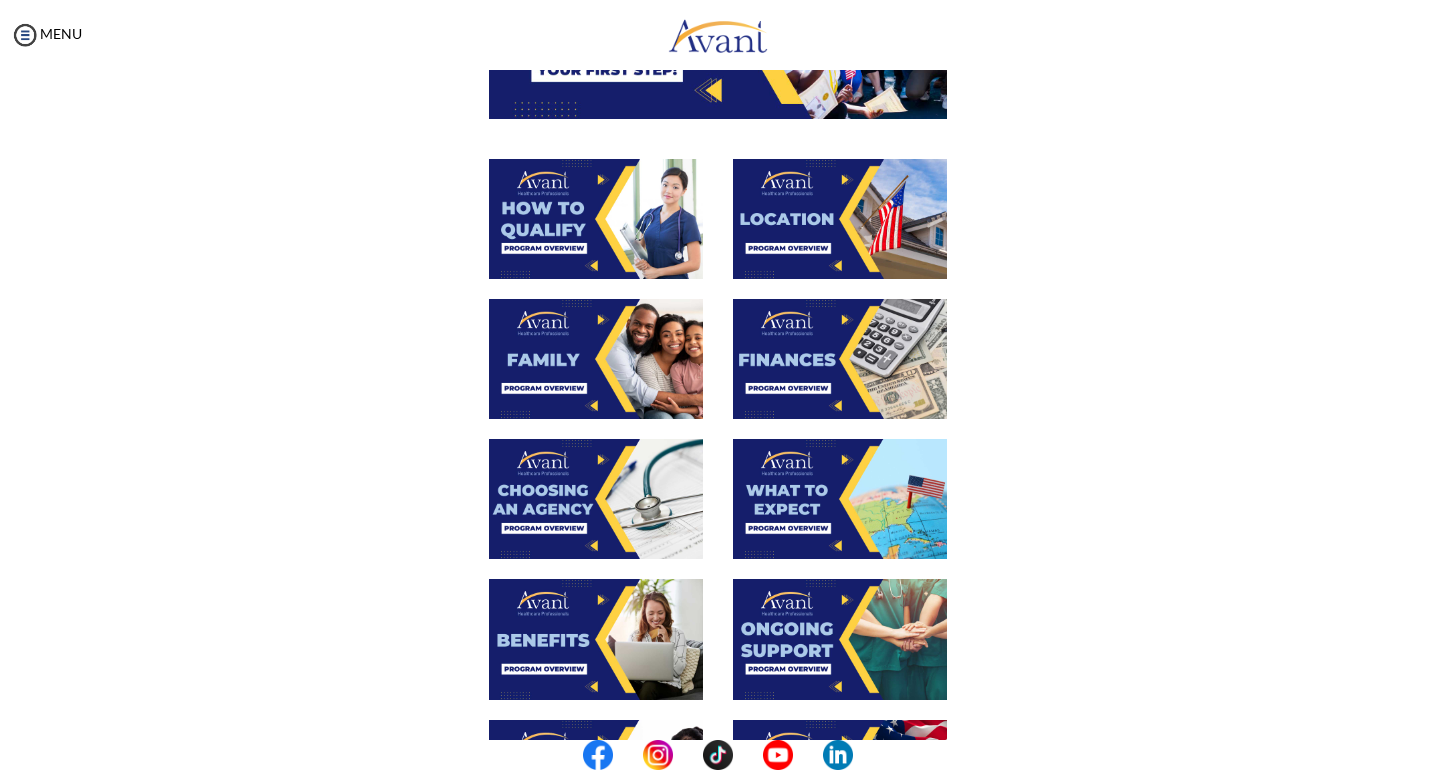 scroll, scrollTop: 500, scrollLeft: 0, axis: vertical 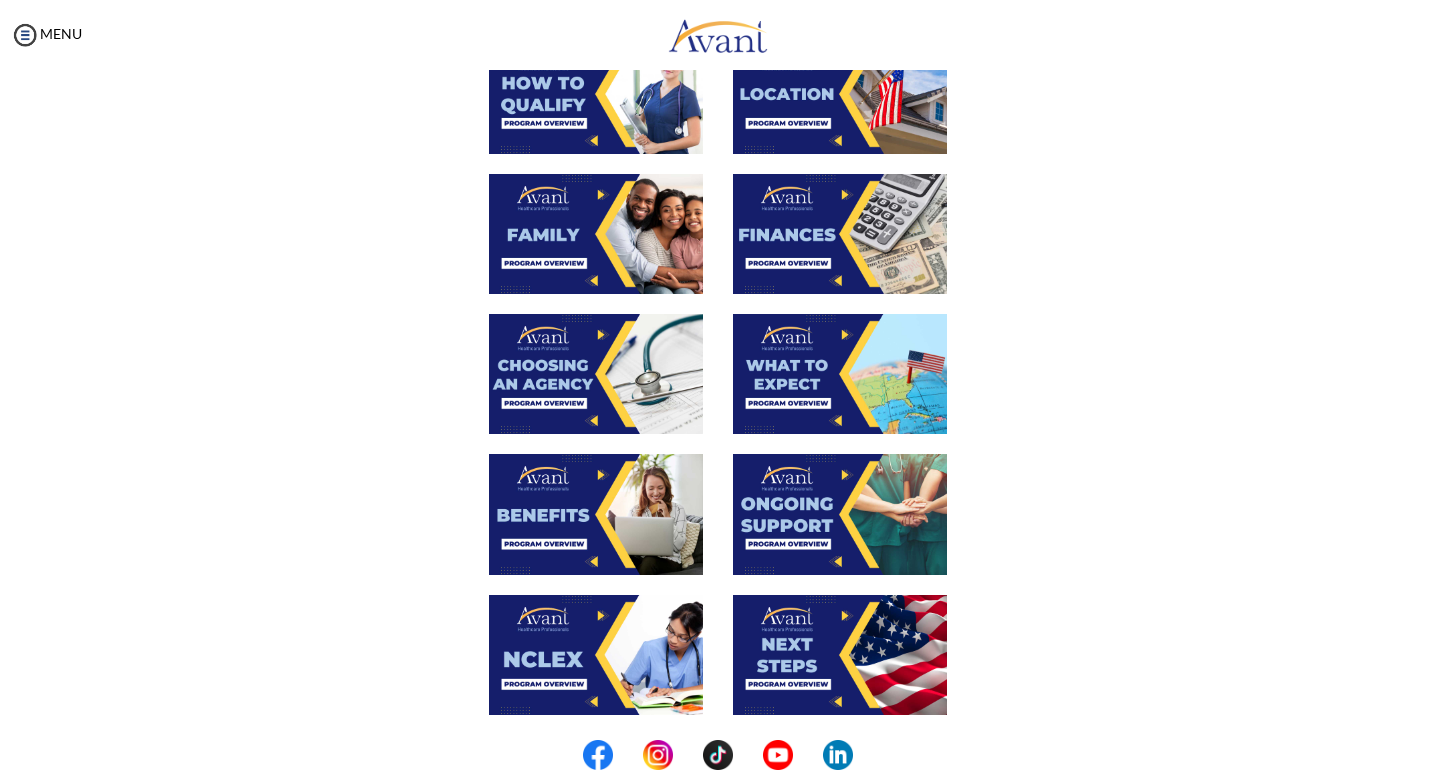 click at bounding box center (840, 514) 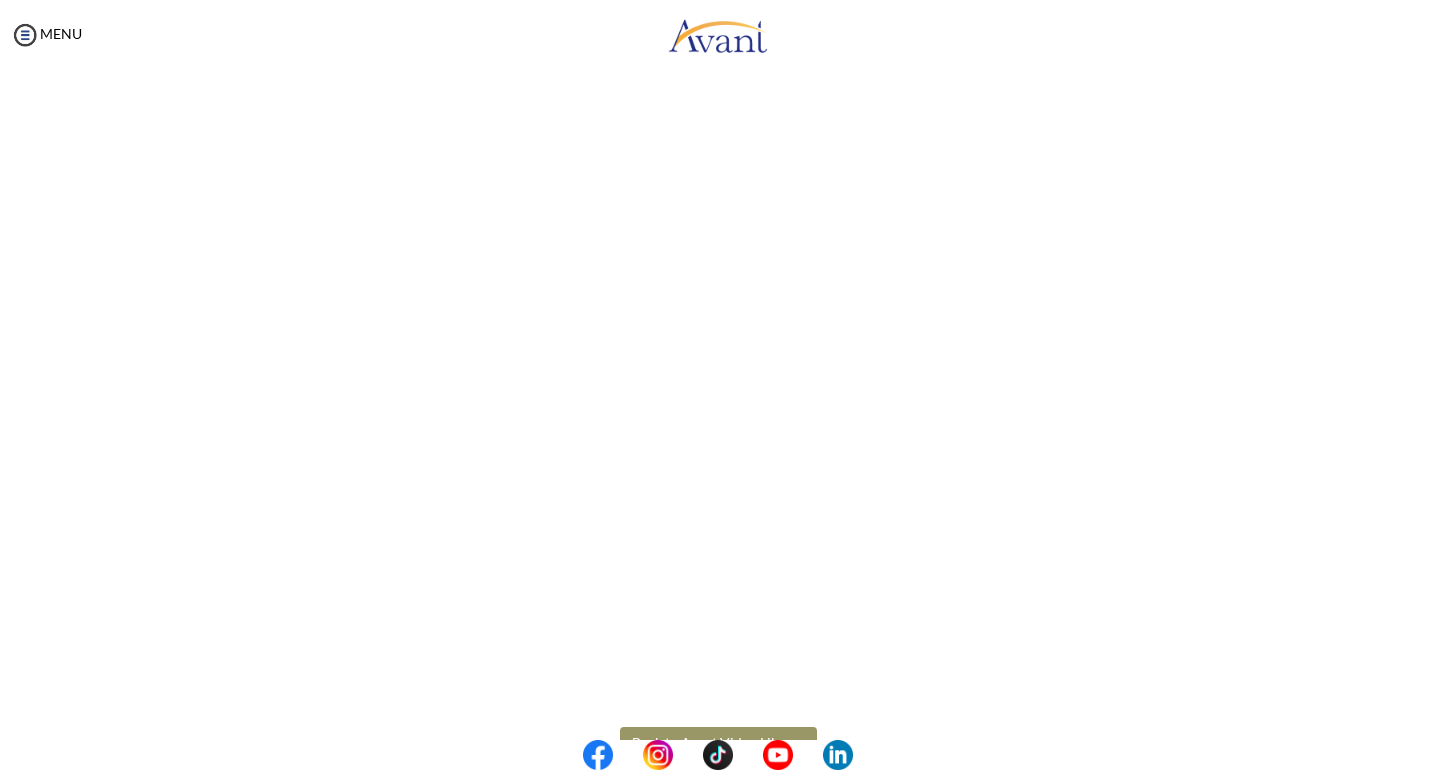 scroll, scrollTop: 427, scrollLeft: 0, axis: vertical 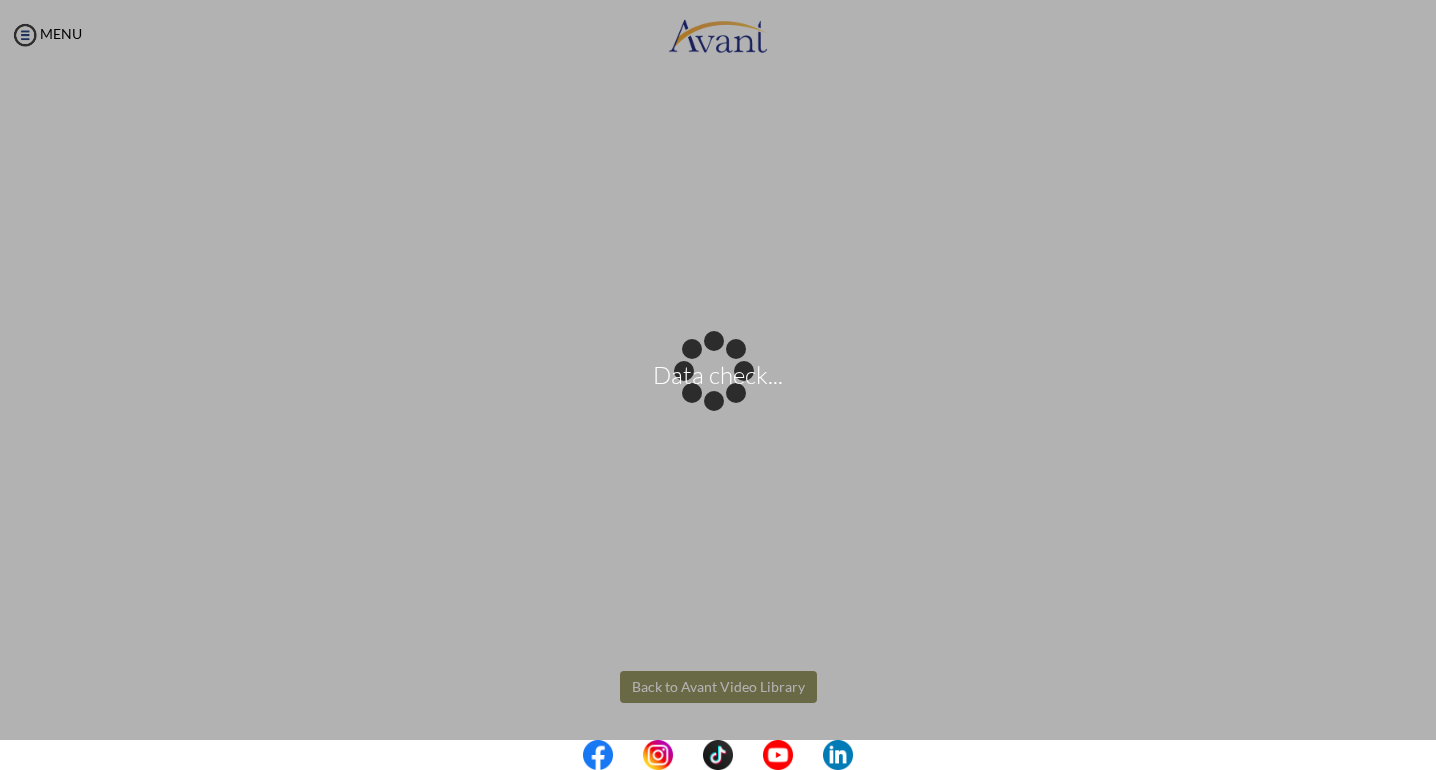 click on "Data check...
Maintenance break. Please come back in 2 hours.
MENU
My Status
What is the next step?
We would like you to watch the introductory video Begin with Avant
We would like you to watch the program video Watch Program Video
We would like you to complete English exam Take Language Test
We would like you to complete clinical assessment Take Clinical Test
We would like you to complete qualification survey Take Qualification Survey
We would like you to watch expectations video Watch Expectations Video
You will be contacted by recruiter to schedule a call.
Your application is being reviewed. Please check your email regularly.
Process Overview
Check off each step as you go to track your progress!" at bounding box center (718, 385) 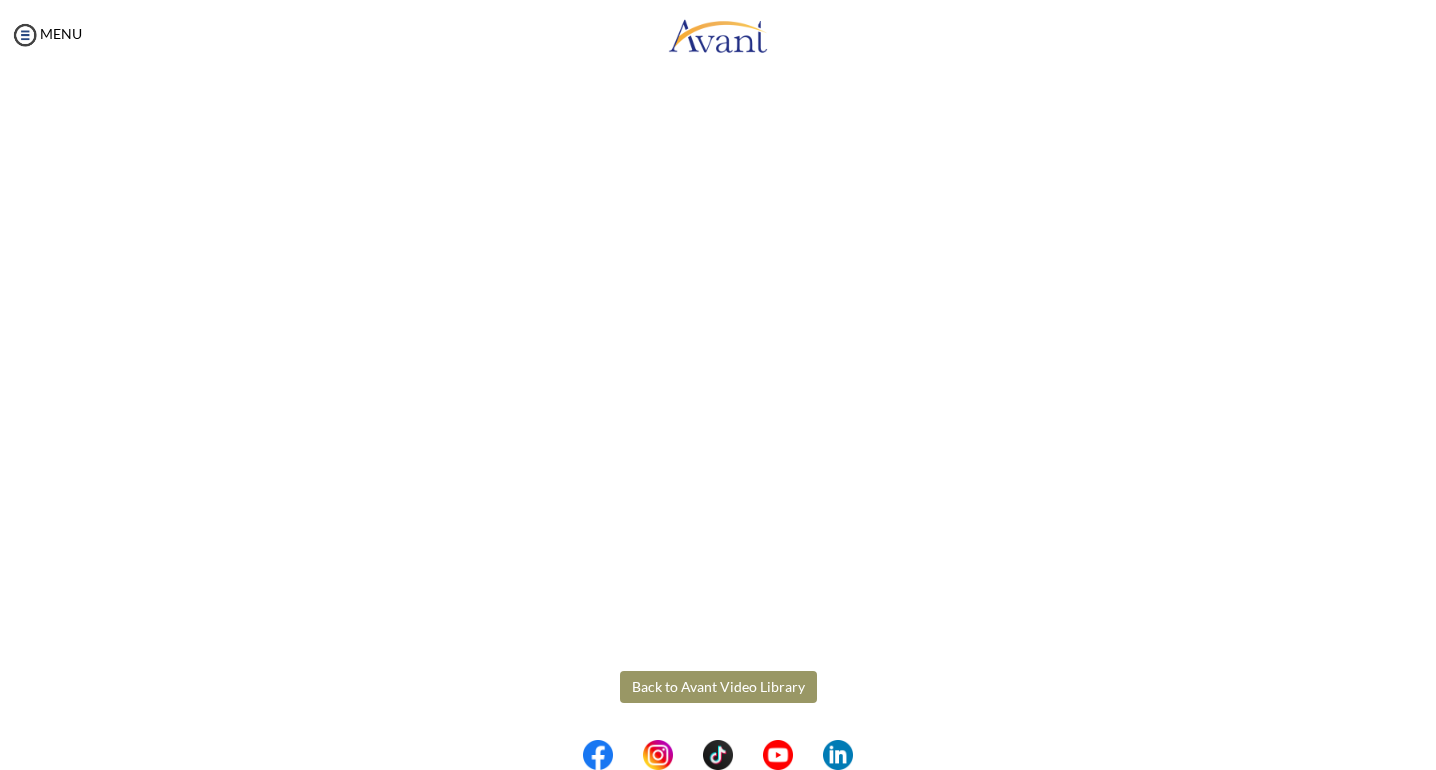 click on "Back to Avant Video Library" at bounding box center [718, 687] 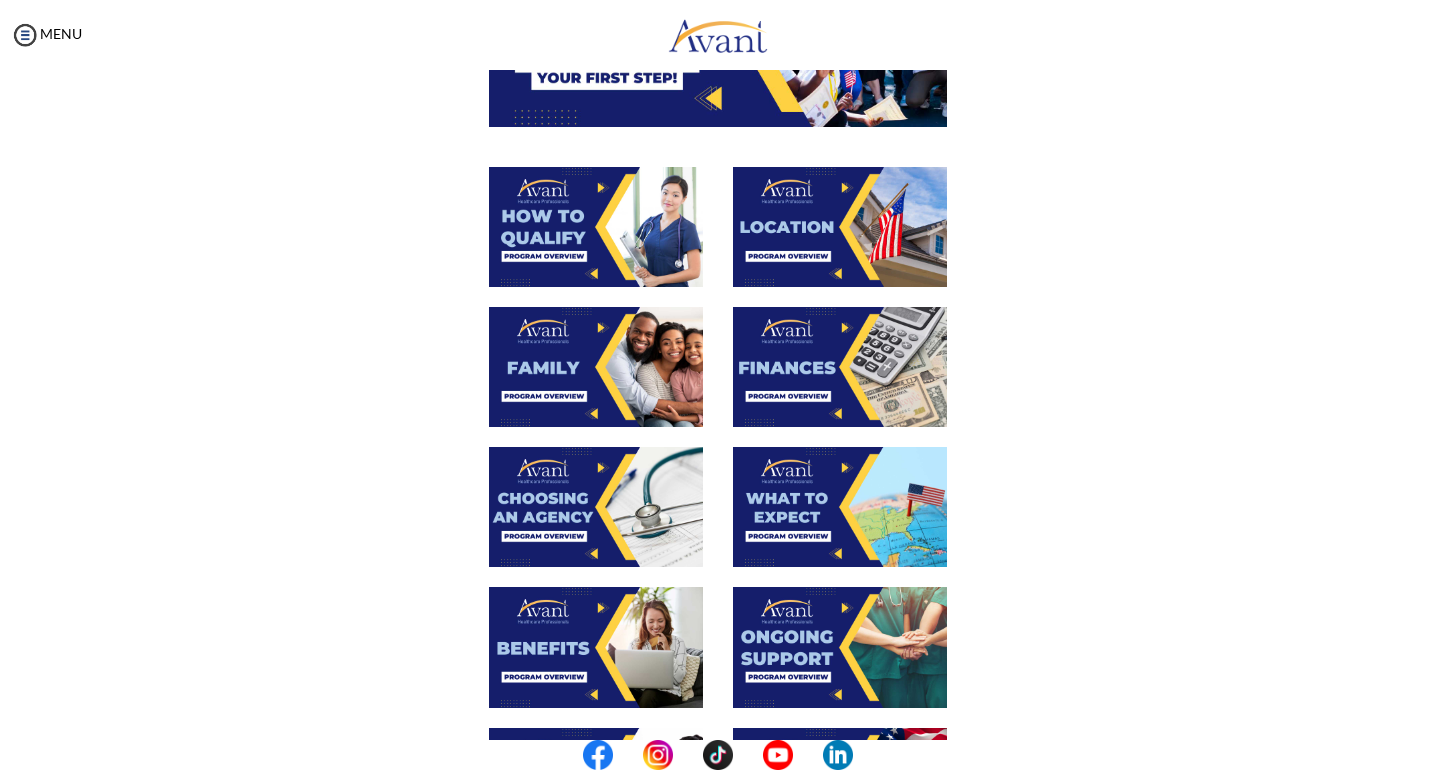 scroll, scrollTop: 500, scrollLeft: 0, axis: vertical 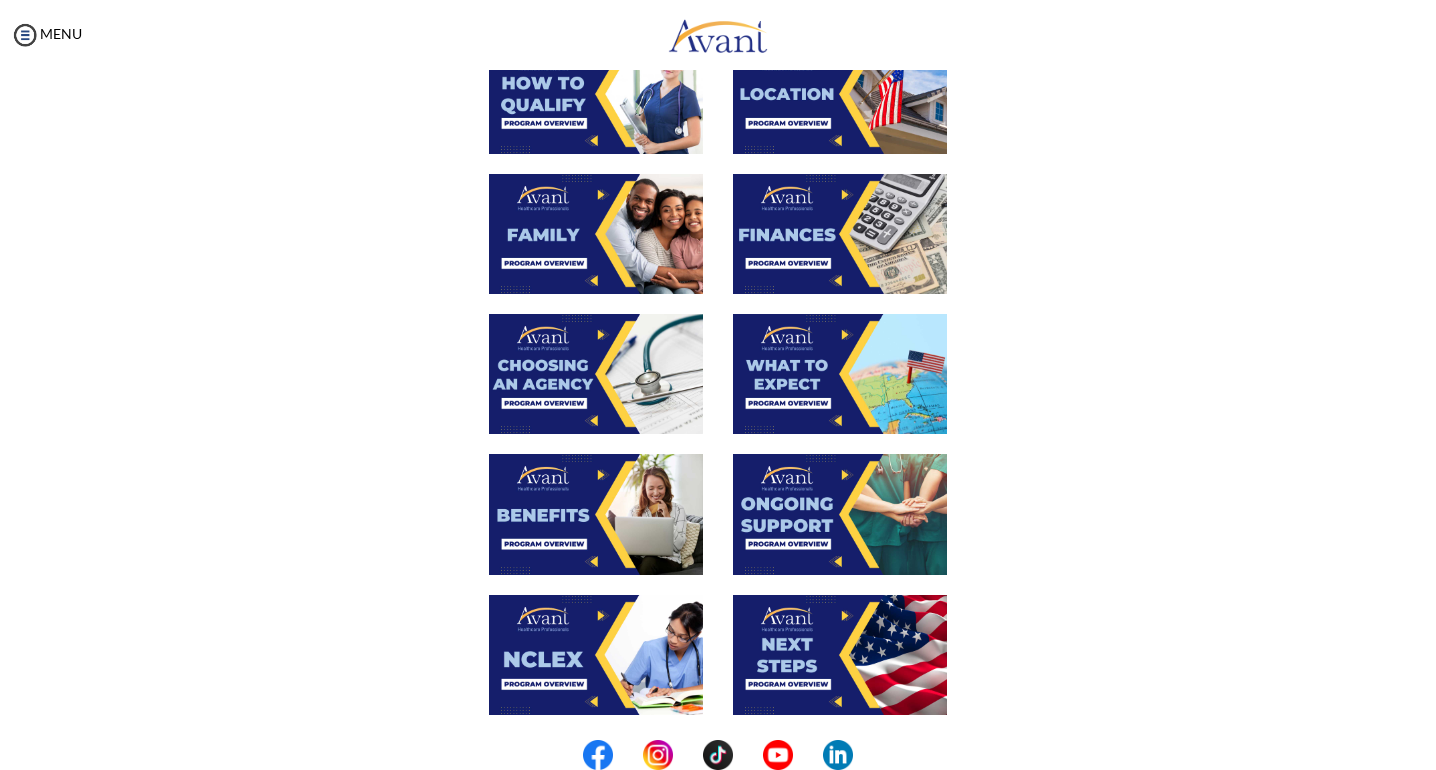 click at bounding box center [596, 655] 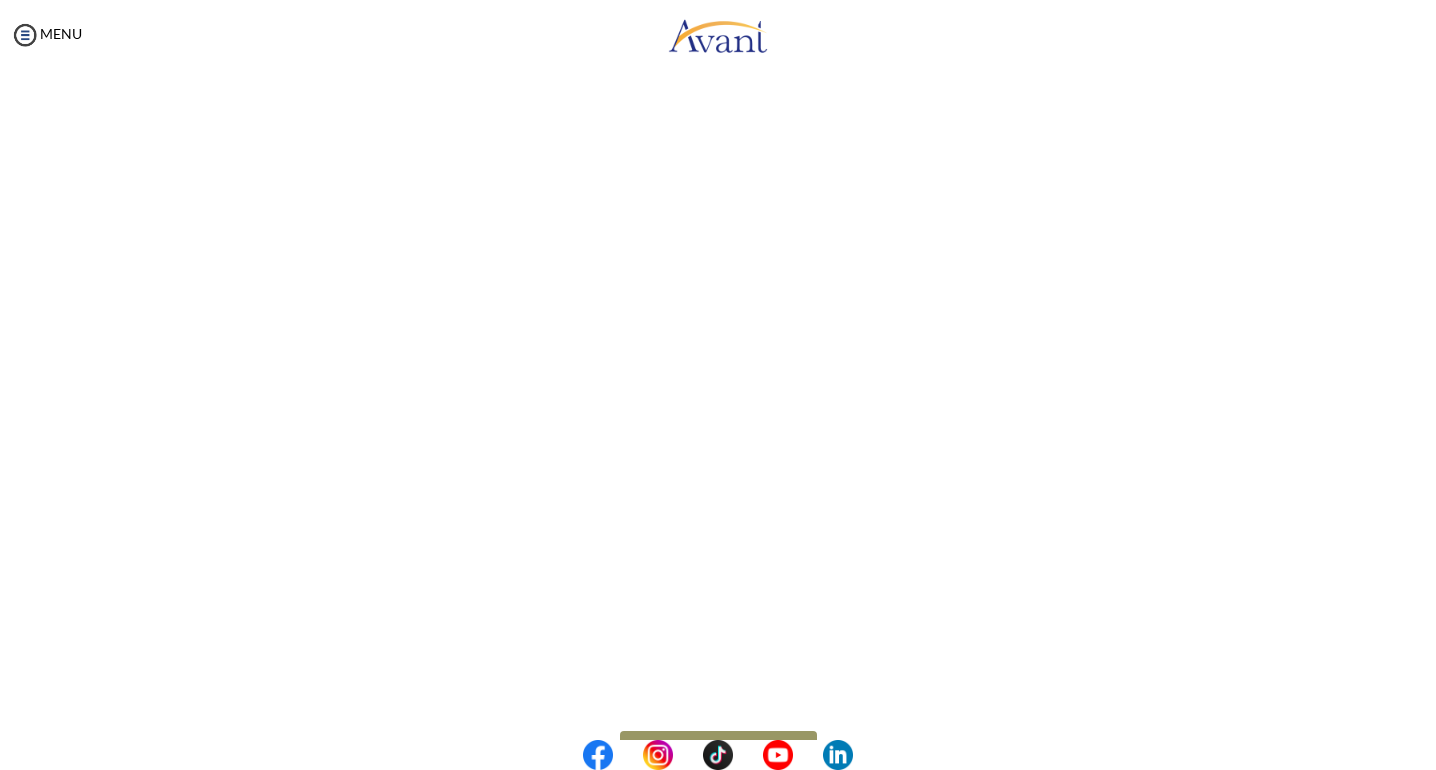 scroll, scrollTop: 427, scrollLeft: 0, axis: vertical 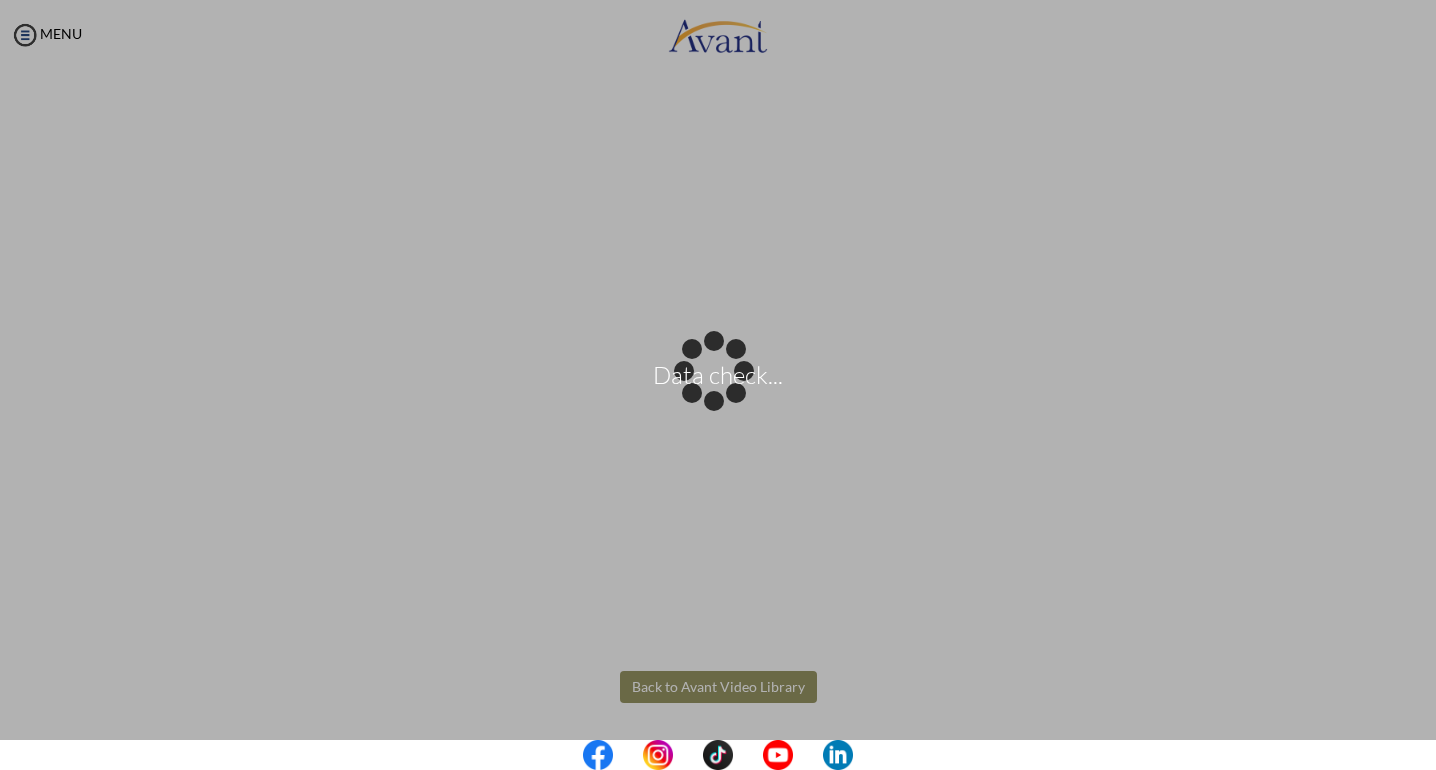 click on "Data check...
Maintenance break. Please come back in 2 hours.
MENU
My Status
What is the next step?
We would like you to watch the introductory video Begin with Avant
We would like you to watch the program video Watch Program Video
We would like you to complete English exam Take Language Test
We would like you to complete clinical assessment Take Clinical Test
We would like you to complete qualification survey Take Qualification Survey
We would like you to watch expectations video Watch Expectations Video
You will be contacted by recruiter to schedule a call.
Your application is being reviewed. Please check your email regularly.
Process Overview
Check off each step as you go to track your progress!" at bounding box center (718, 385) 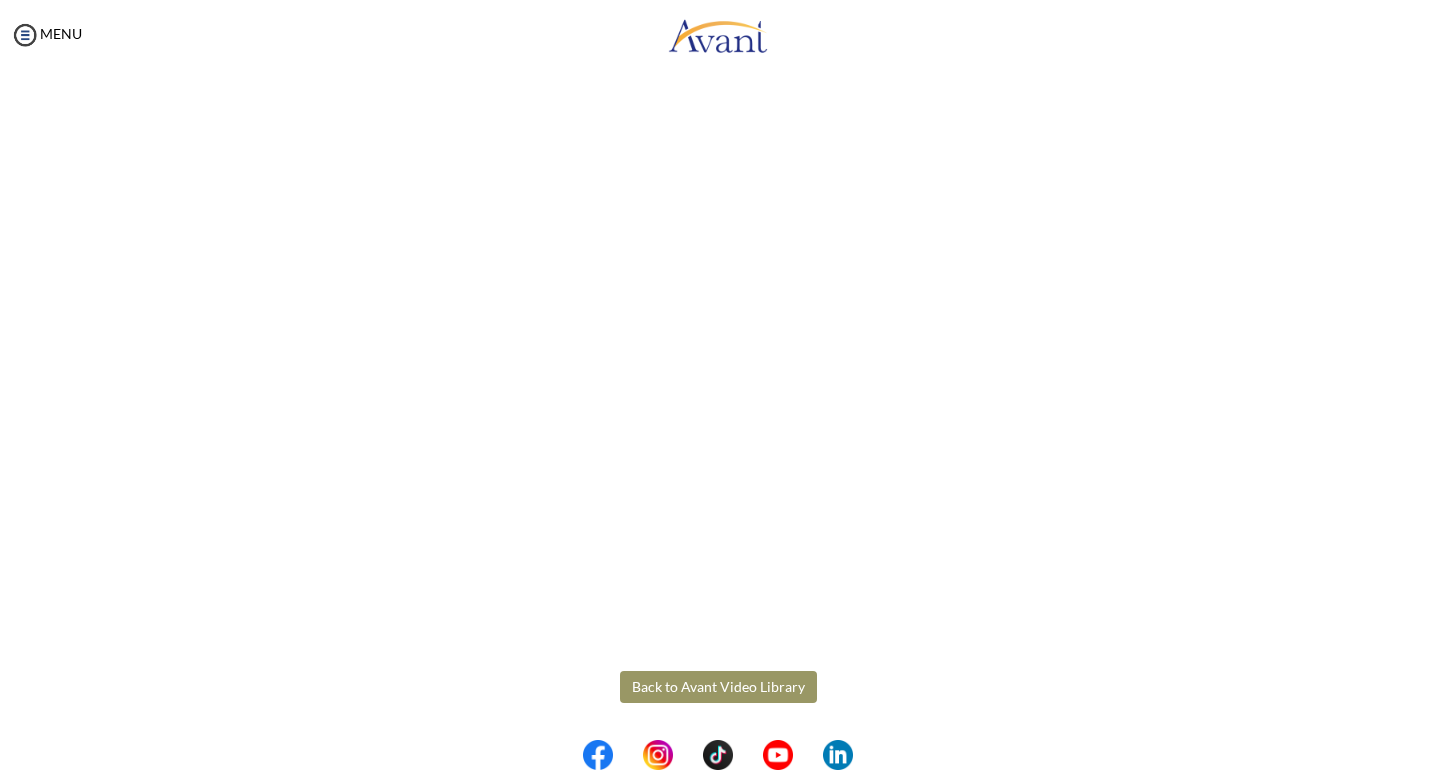click on "Back to Avant Video Library" at bounding box center [718, 687] 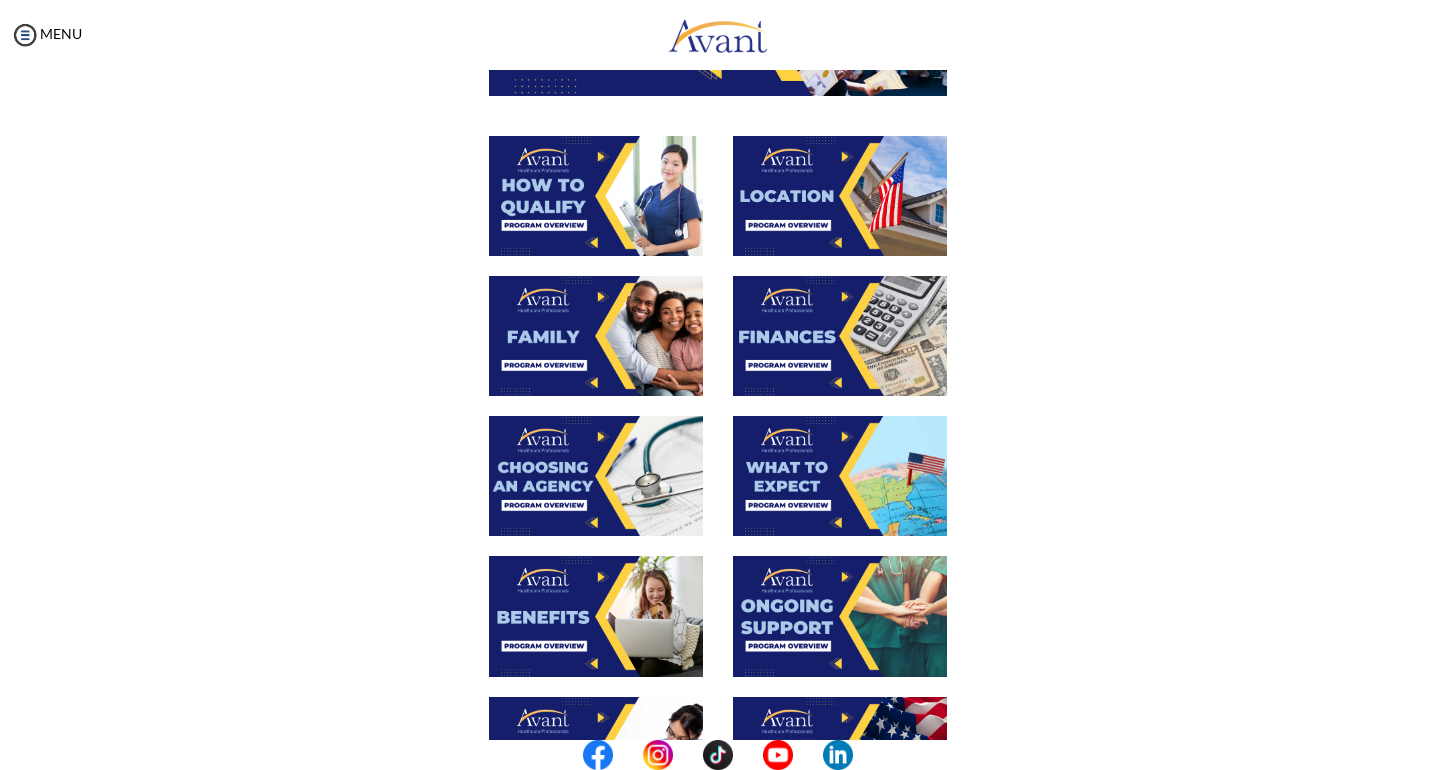 scroll, scrollTop: 500, scrollLeft: 0, axis: vertical 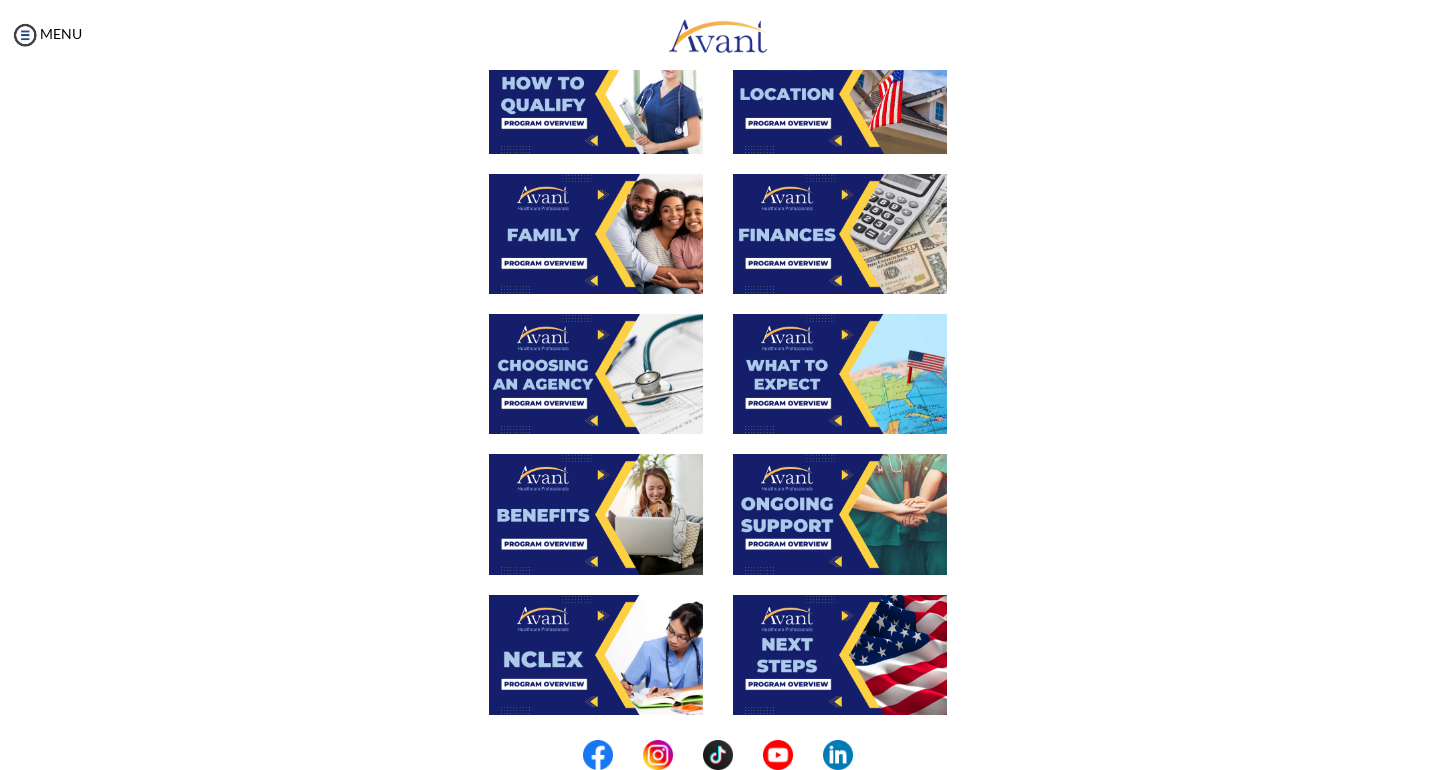 click at bounding box center [840, 655] 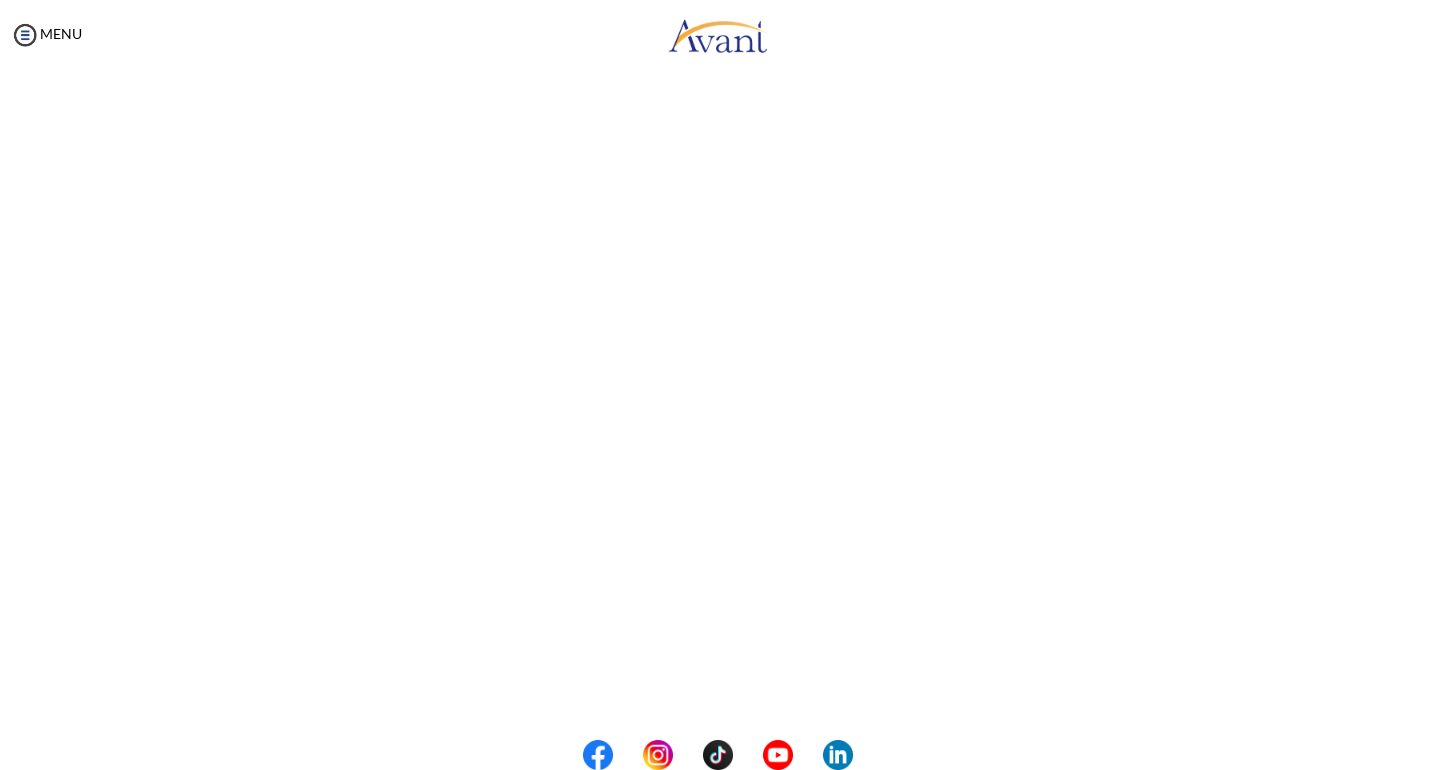 scroll, scrollTop: 400, scrollLeft: 0, axis: vertical 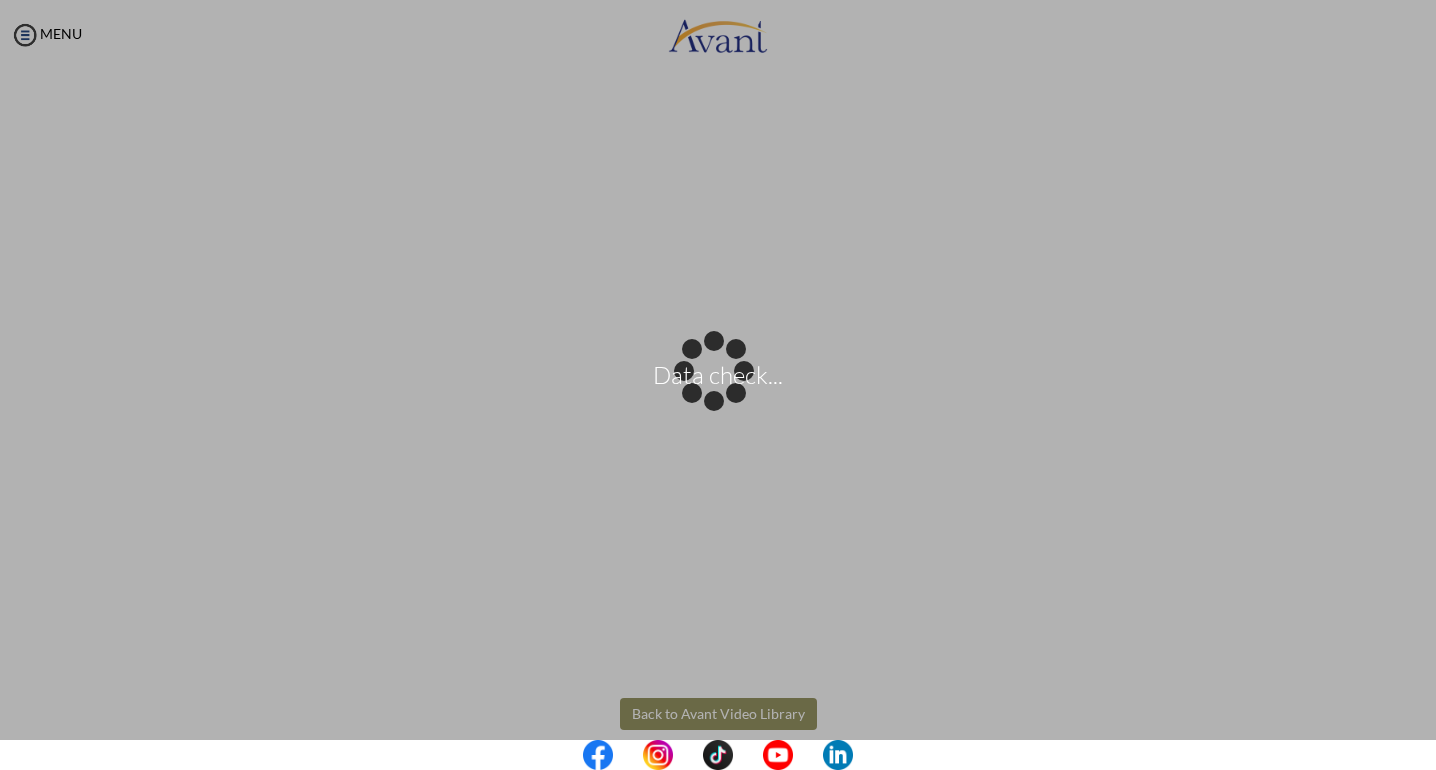 click on "Data check...
Maintenance break. Please come back in 2 hours.
MENU
My Status
What is the next step?
We would like you to watch the introductory video Begin with Avant
We would like you to watch the program video Watch Program Video
We would like you to complete English exam Take Language Test
We would like you to complete clinical assessment Take Clinical Test
We would like you to complete qualification survey Take Qualification Survey
We would like you to watch expectations video Watch Expectations Video
You will be contacted by recruiter to schedule a call.
Your application is being reviewed. Please check your email regularly.
Process Overview
Check off each step as you go to track your progress!" at bounding box center (718, 385) 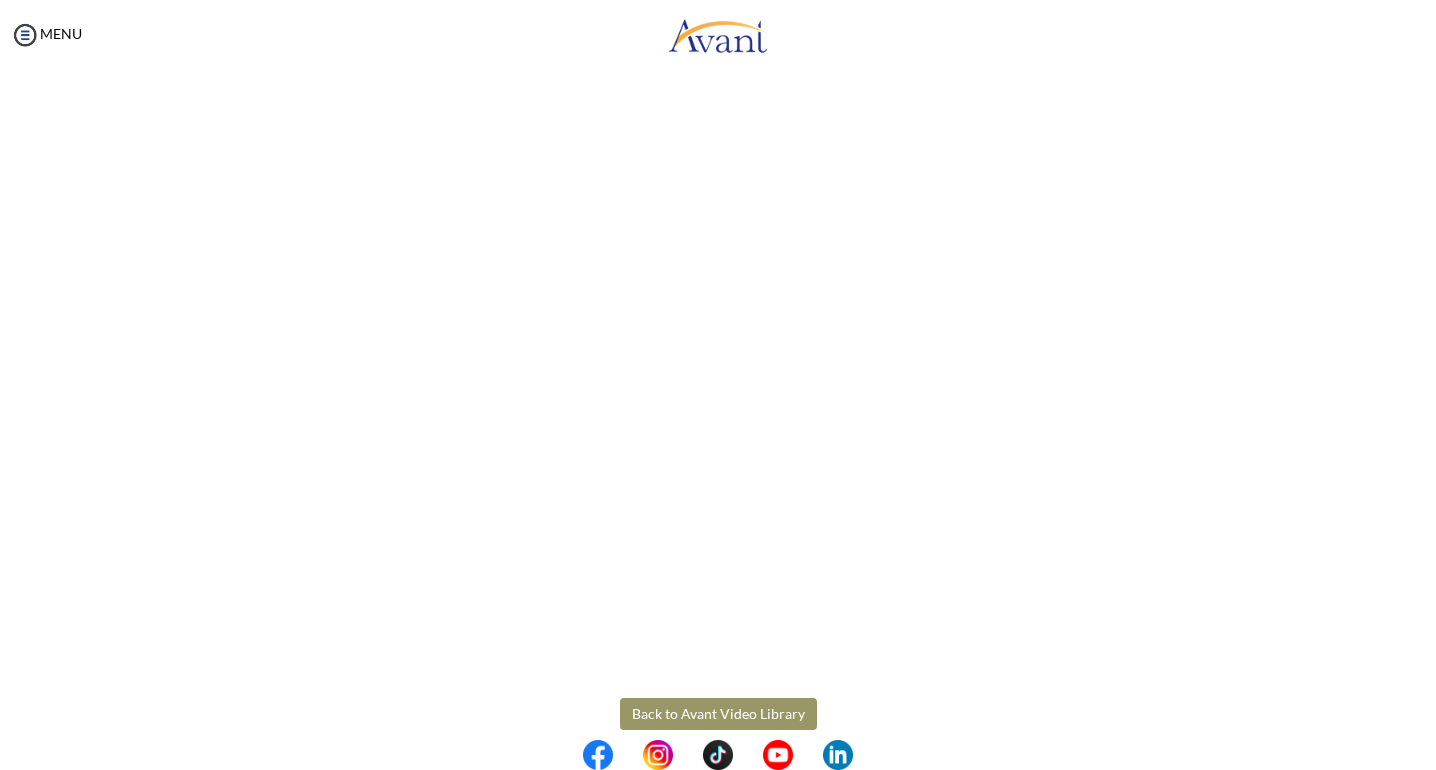 click on "Back to Avant Video Library" at bounding box center [718, 714] 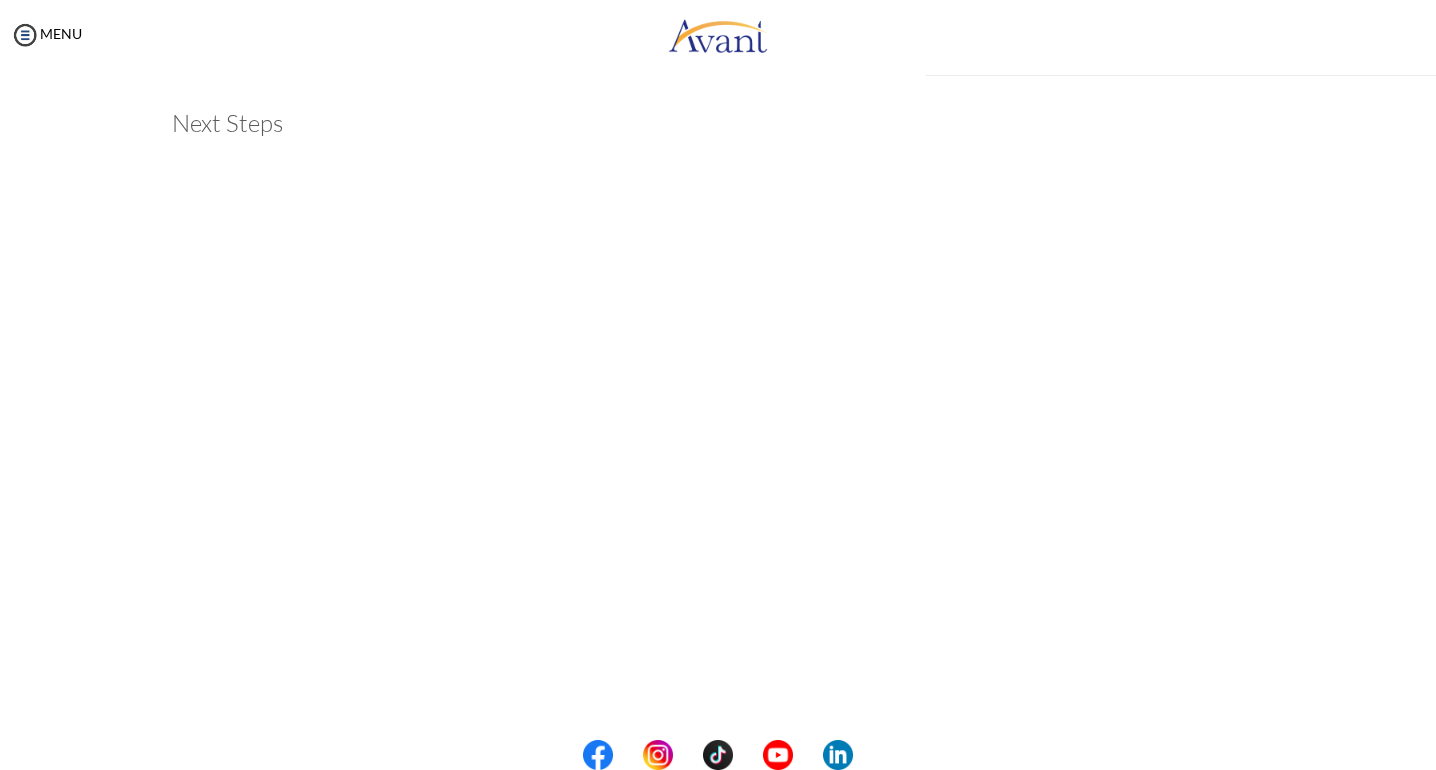 scroll, scrollTop: 427, scrollLeft: 0, axis: vertical 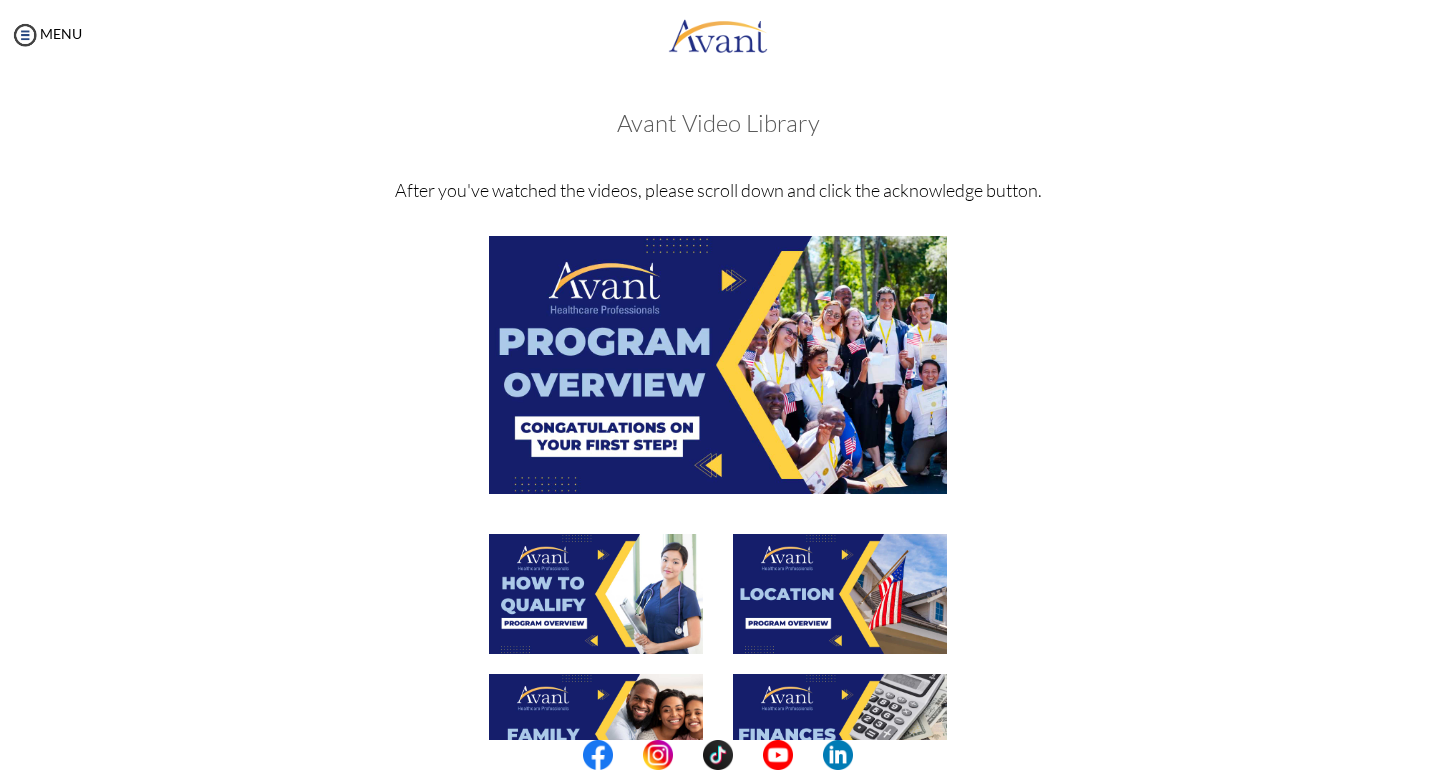 click at bounding box center (718, 364) 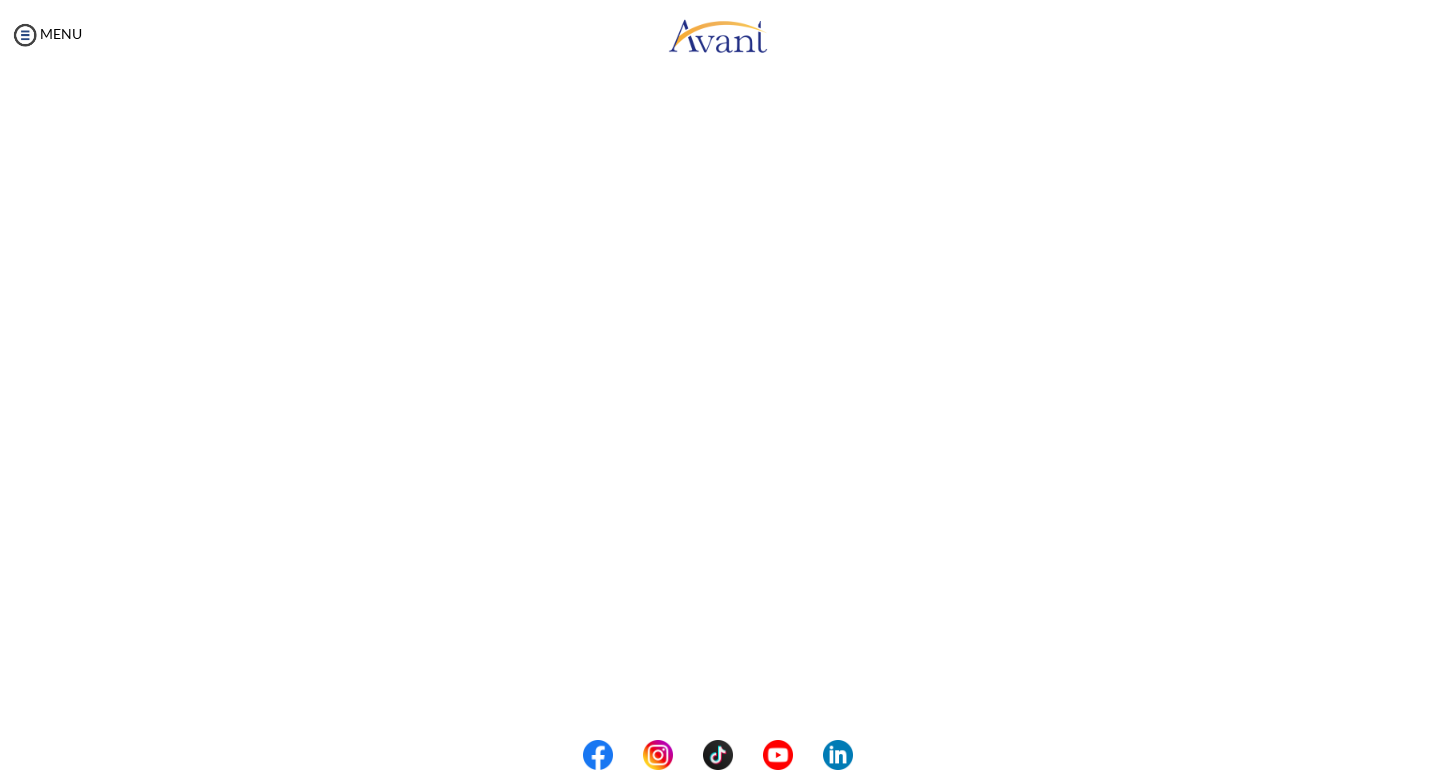 scroll, scrollTop: 214, scrollLeft: 0, axis: vertical 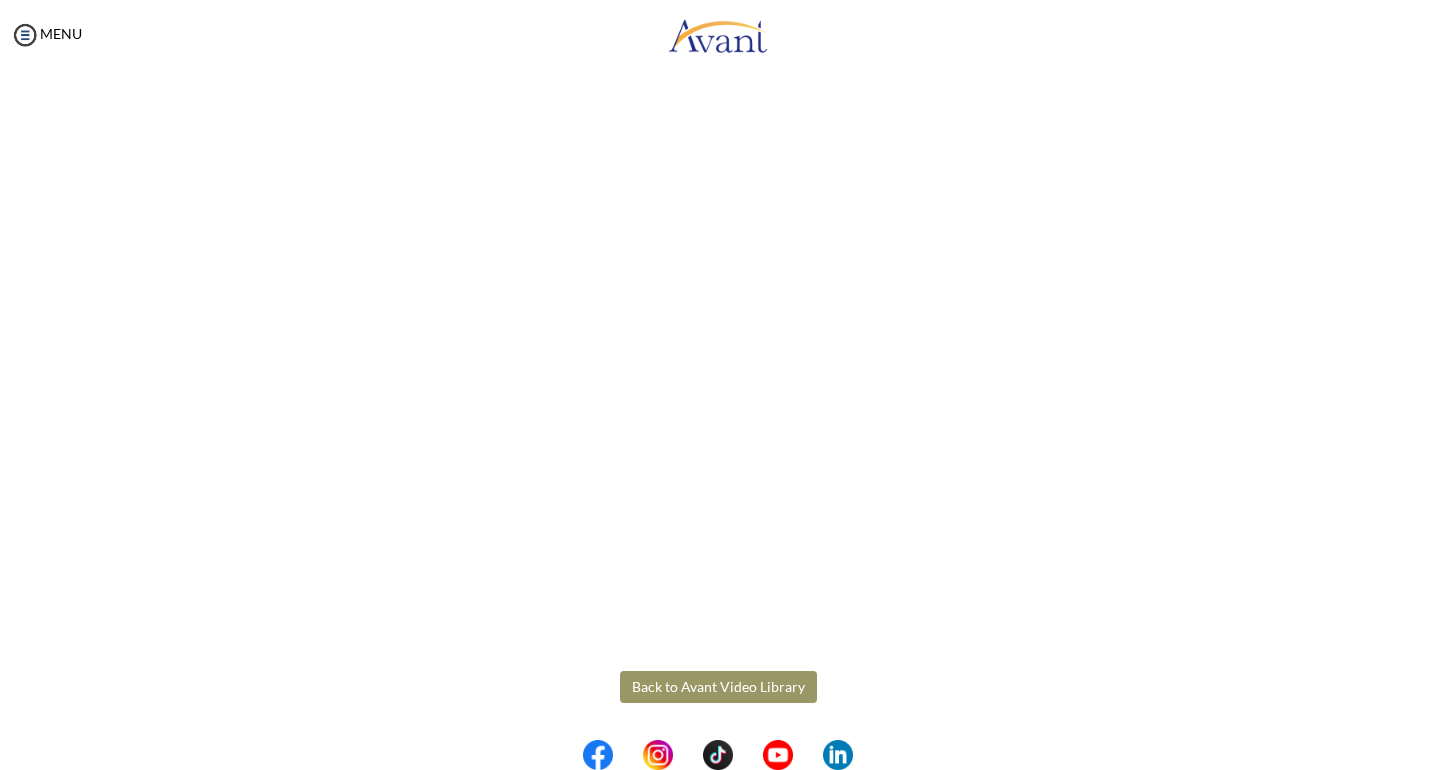 click on "Maintenance break. Please come back in 2 hours.
MENU
My Status
What is the next step?
We would like you to watch the introductory video Begin with Avant
We would like you to watch the program video Watch Program Video
We would like you to complete English exam Take Language Test
We would like you to complete clinical assessment Take Clinical Test
We would like you to complete qualification survey Take Qualification Survey
We would like you to watch expectations video Watch Expectations Video
You will be contacted by recruiter to schedule a call.
Your application is being reviewed. Please check your email regularly.
Process Overview
Check off each step as you go to track your progress!
1" at bounding box center (718, 385) 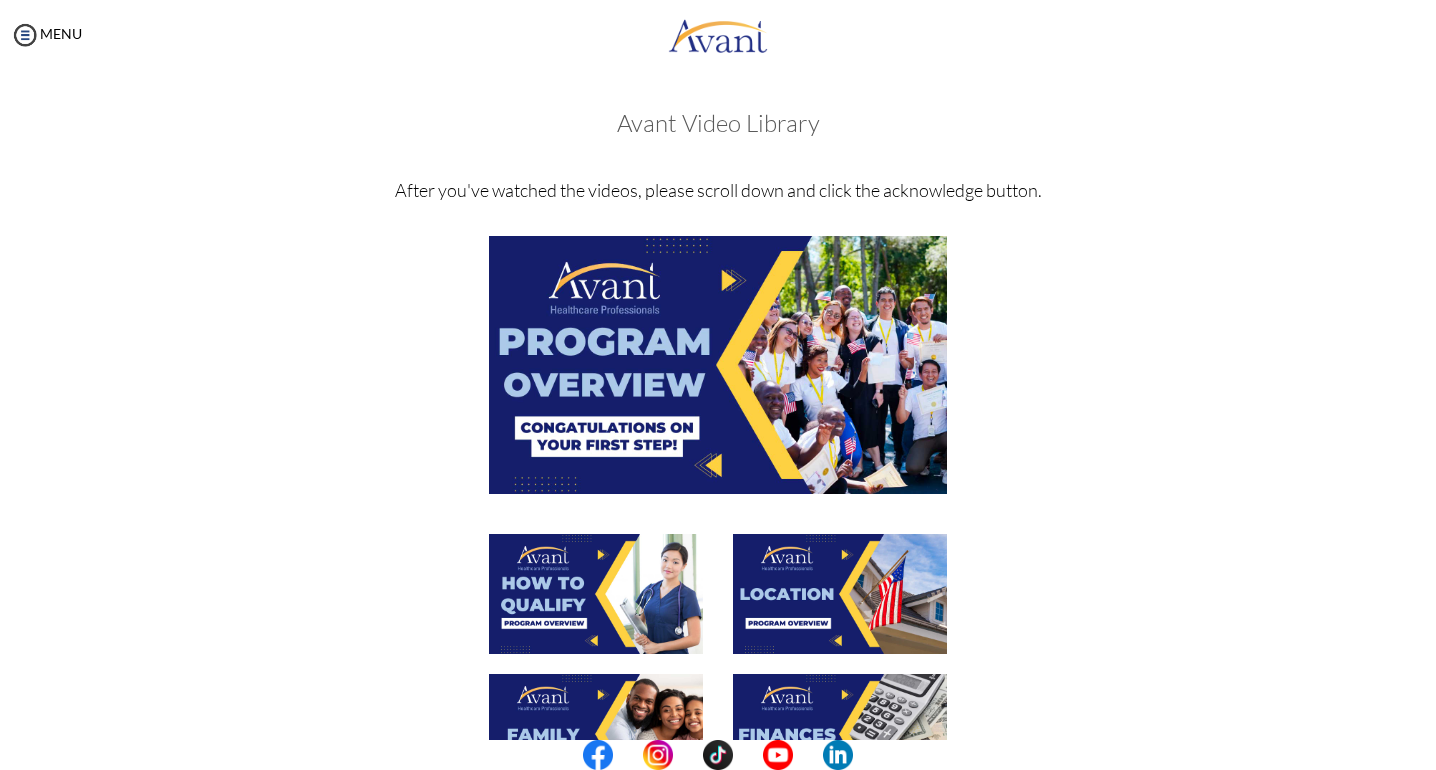 click at bounding box center [596, 594] 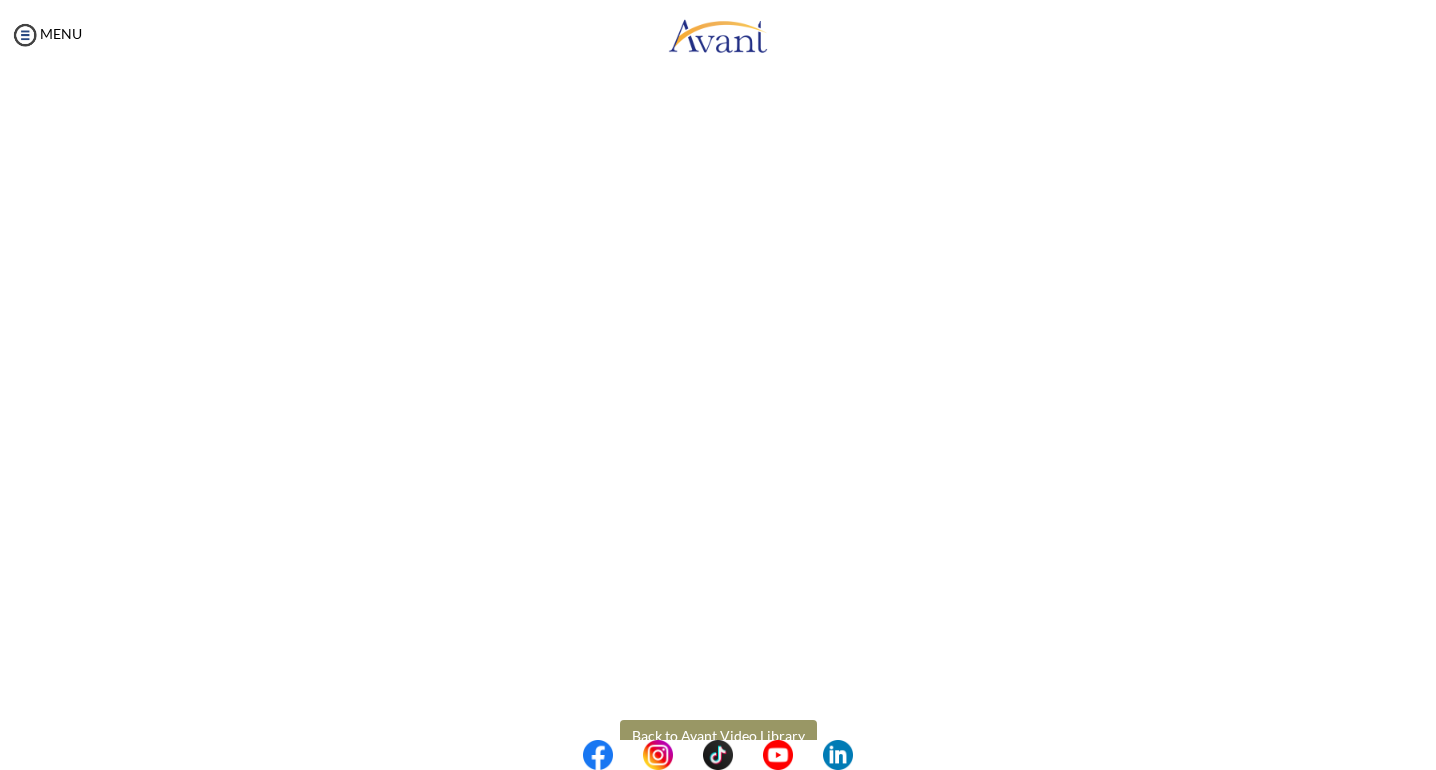 scroll, scrollTop: 200, scrollLeft: 0, axis: vertical 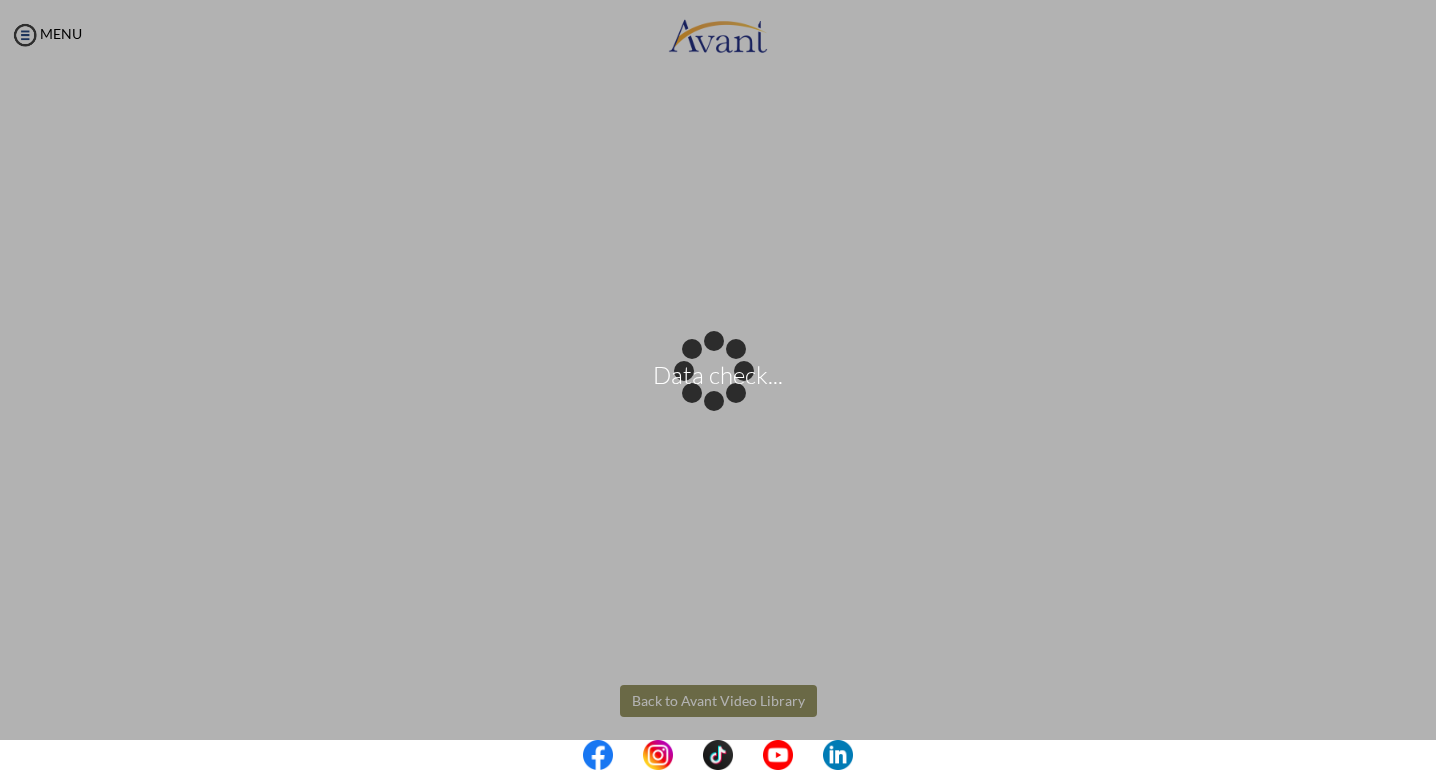 click on "Data check...
Maintenance break. Please come back in 2 hours.
MENU
My Status
What is the next step?
We would like you to watch the introductory video Begin with Avant
We would like you to watch the program video Watch Program Video
We would like you to complete English exam Take Language Test
We would like you to complete clinical assessment Take Clinical Test
We would like you to complete qualification survey Take Qualification Survey
We would like you to watch expectations video Watch Expectations Video
You will be contacted by recruiter to schedule a call.
Your application is being reviewed. Please check your email regularly.
Process Overview
Check off each step as you go to track your progress!" at bounding box center (718, 385) 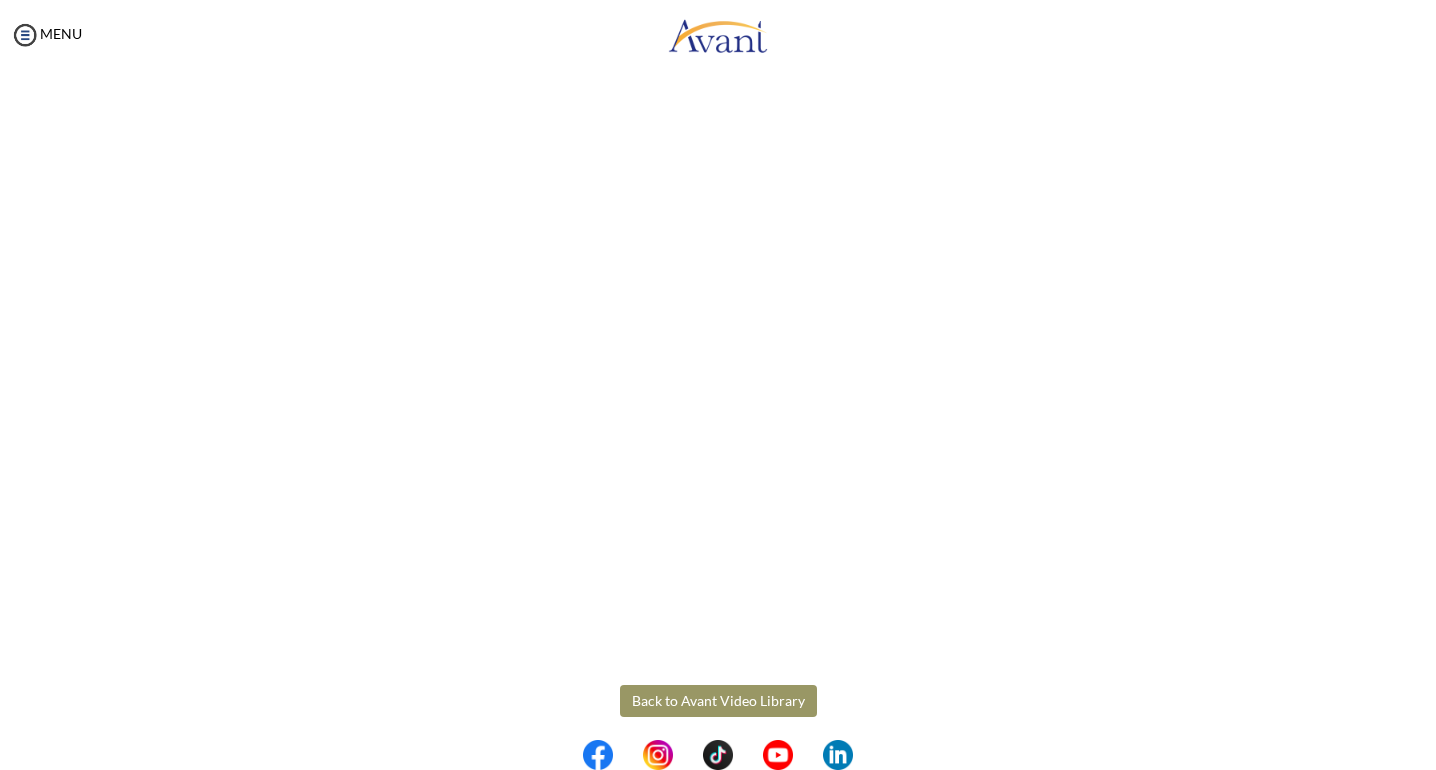 click on "Back to Avant Video Library" at bounding box center [718, 701] 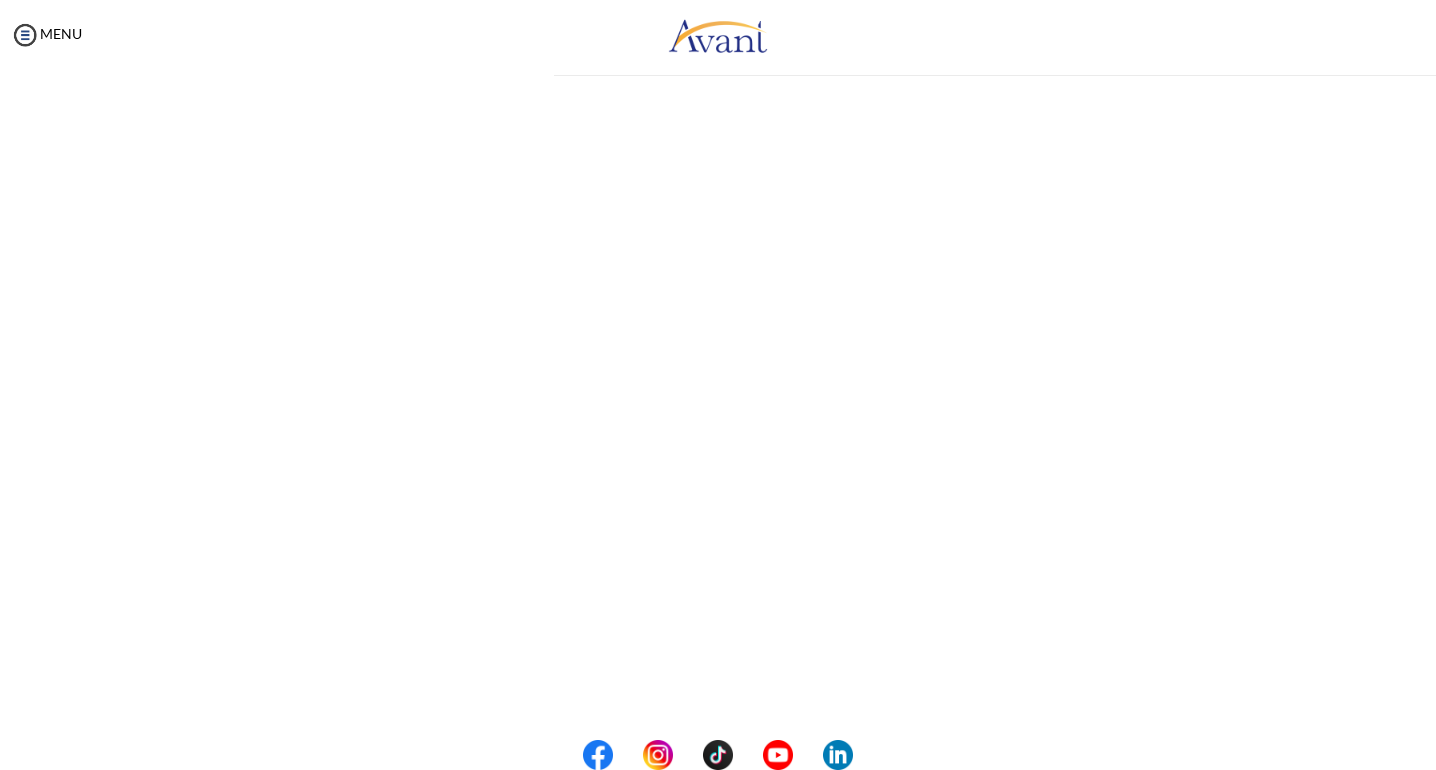 scroll, scrollTop: 0, scrollLeft: 0, axis: both 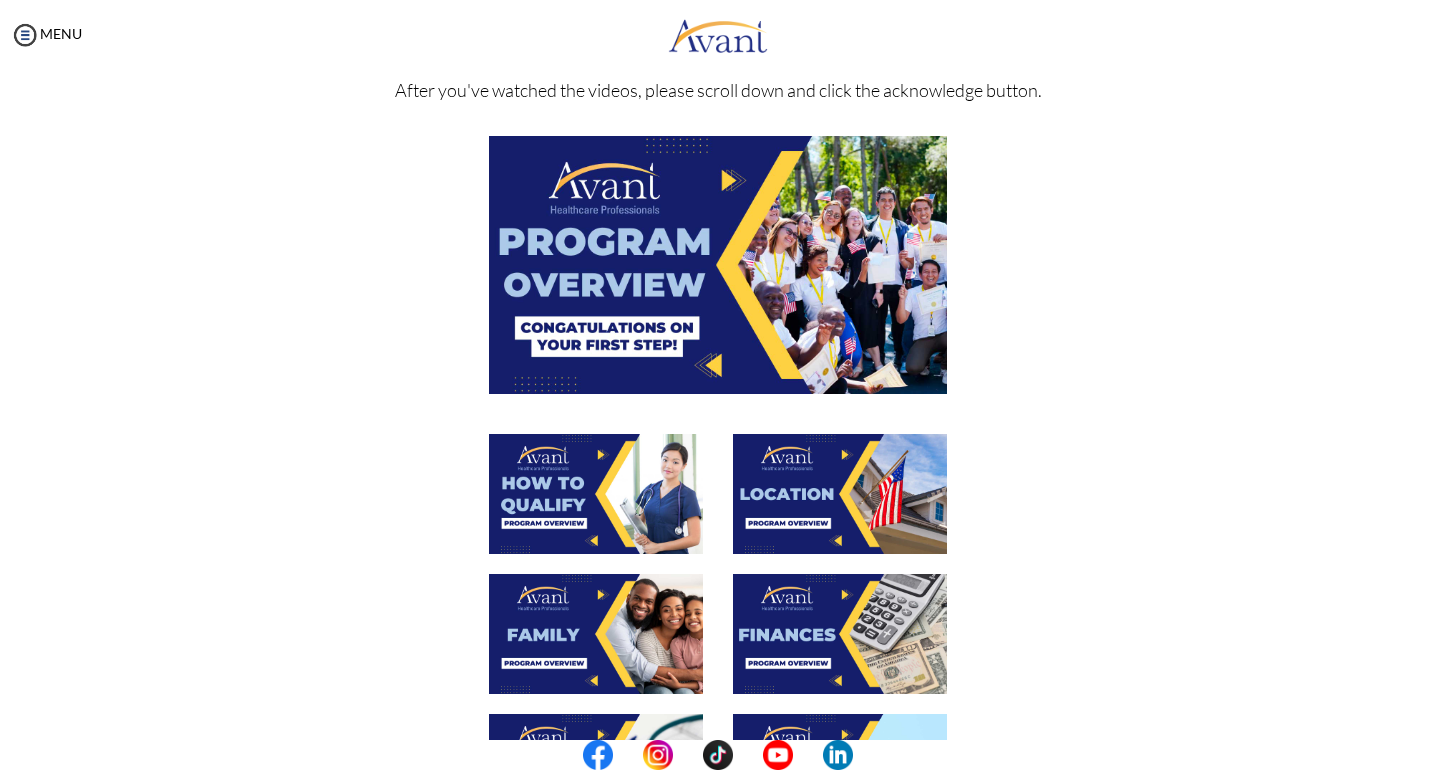 click at bounding box center (840, 494) 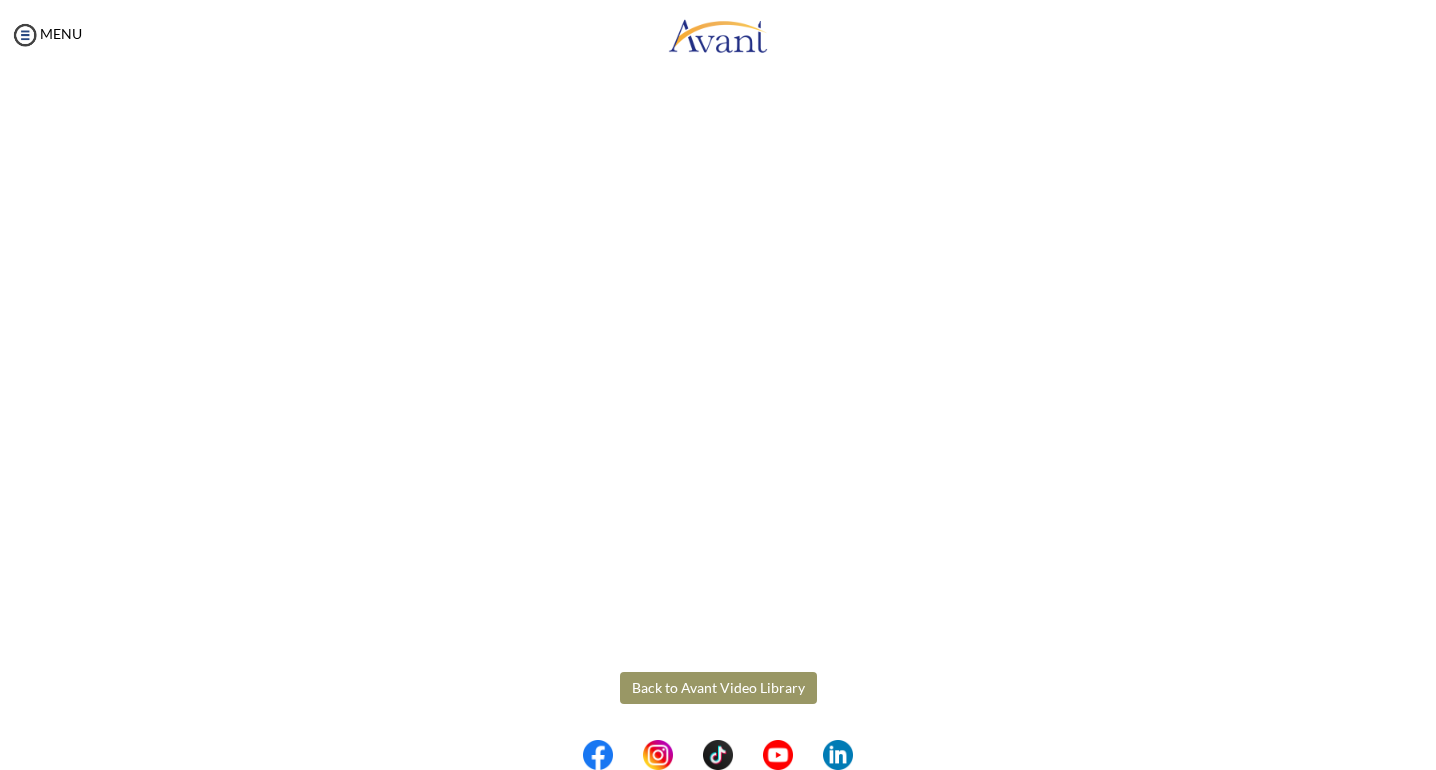 scroll, scrollTop: 214, scrollLeft: 0, axis: vertical 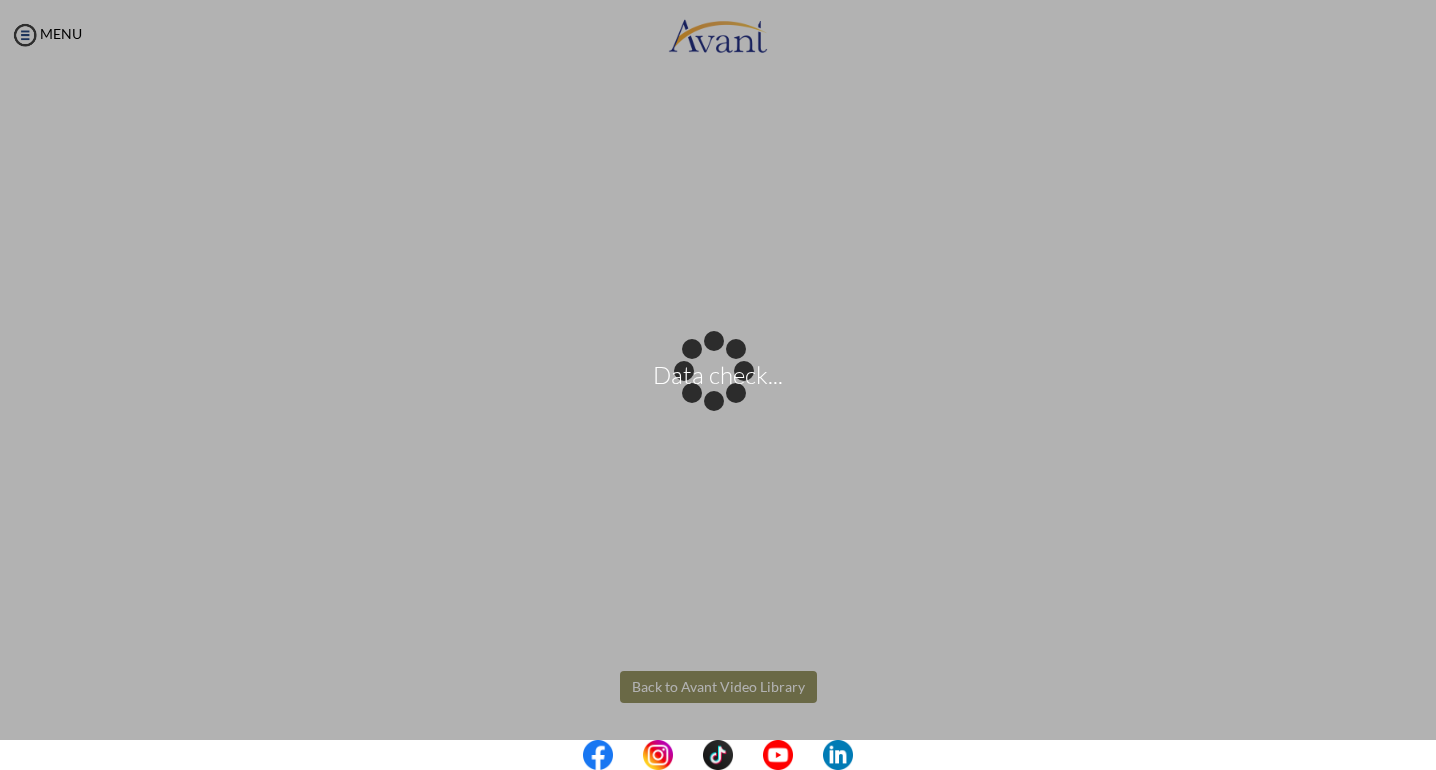 click on "Data check...
Maintenance break. Please come back in 2 hours.
MENU
My Status
What is the next step?
We would like you to watch the introductory video Begin with Avant
We would like you to watch the program video Watch Program Video
We would like you to complete English exam Take Language Test
We would like you to complete clinical assessment Take Clinical Test
We would like you to complete qualification survey Take Qualification Survey
We would like you to watch expectations video Watch Expectations Video
You will be contacted by recruiter to schedule a call.
Your application is being reviewed. Please check your email regularly.
Process Overview
Check off each step as you go to track your progress!" at bounding box center (718, 385) 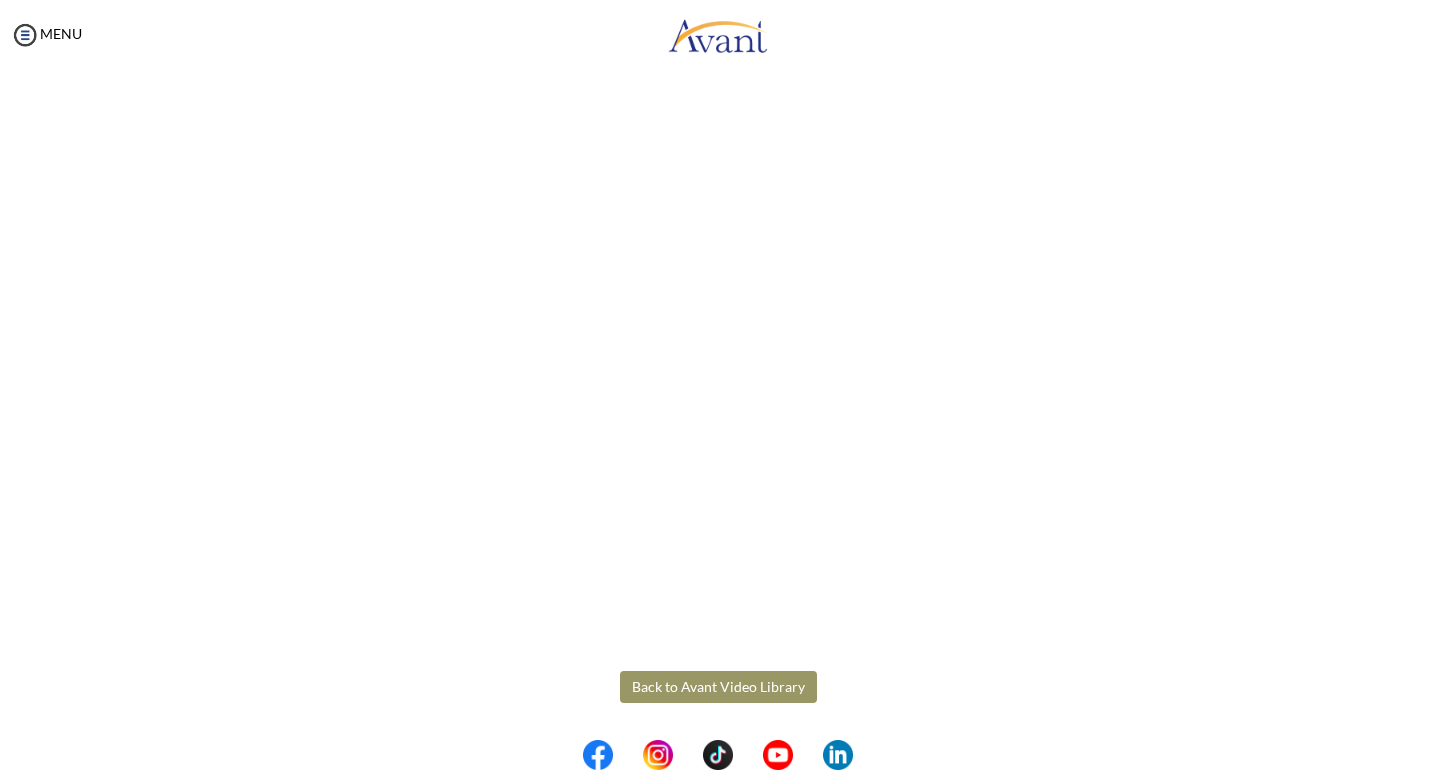 click on "Back to Avant Video Library" at bounding box center (718, 687) 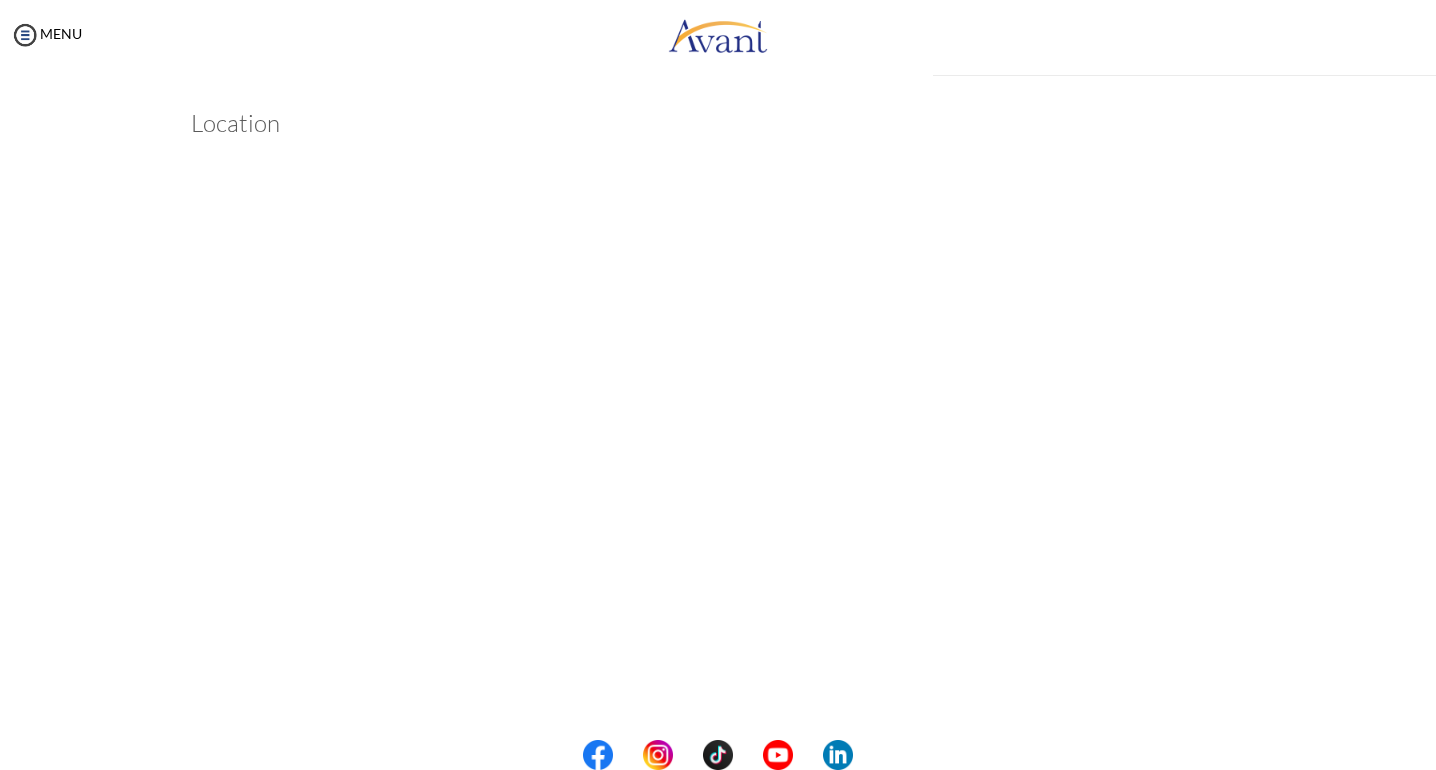 scroll, scrollTop: 214, scrollLeft: 0, axis: vertical 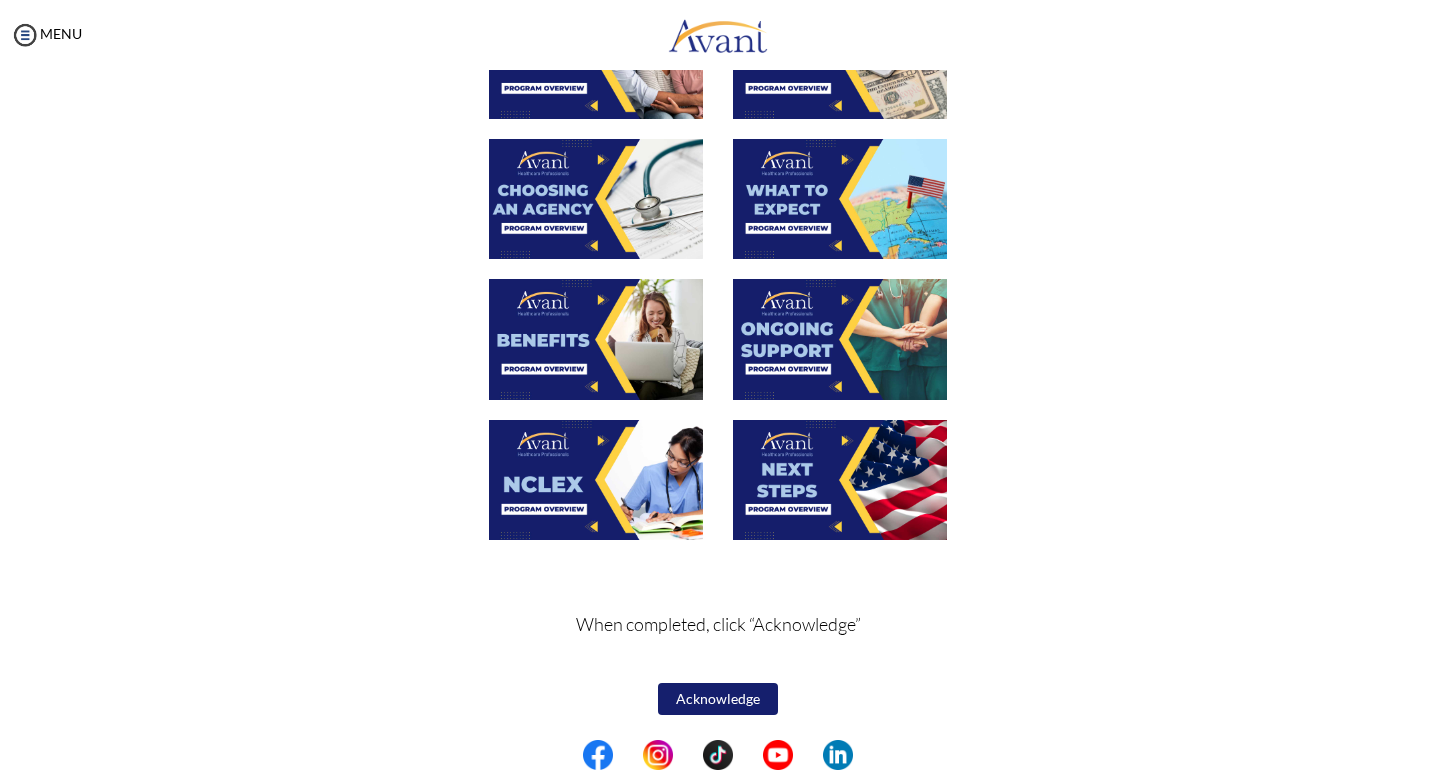 click at bounding box center (840, 199) 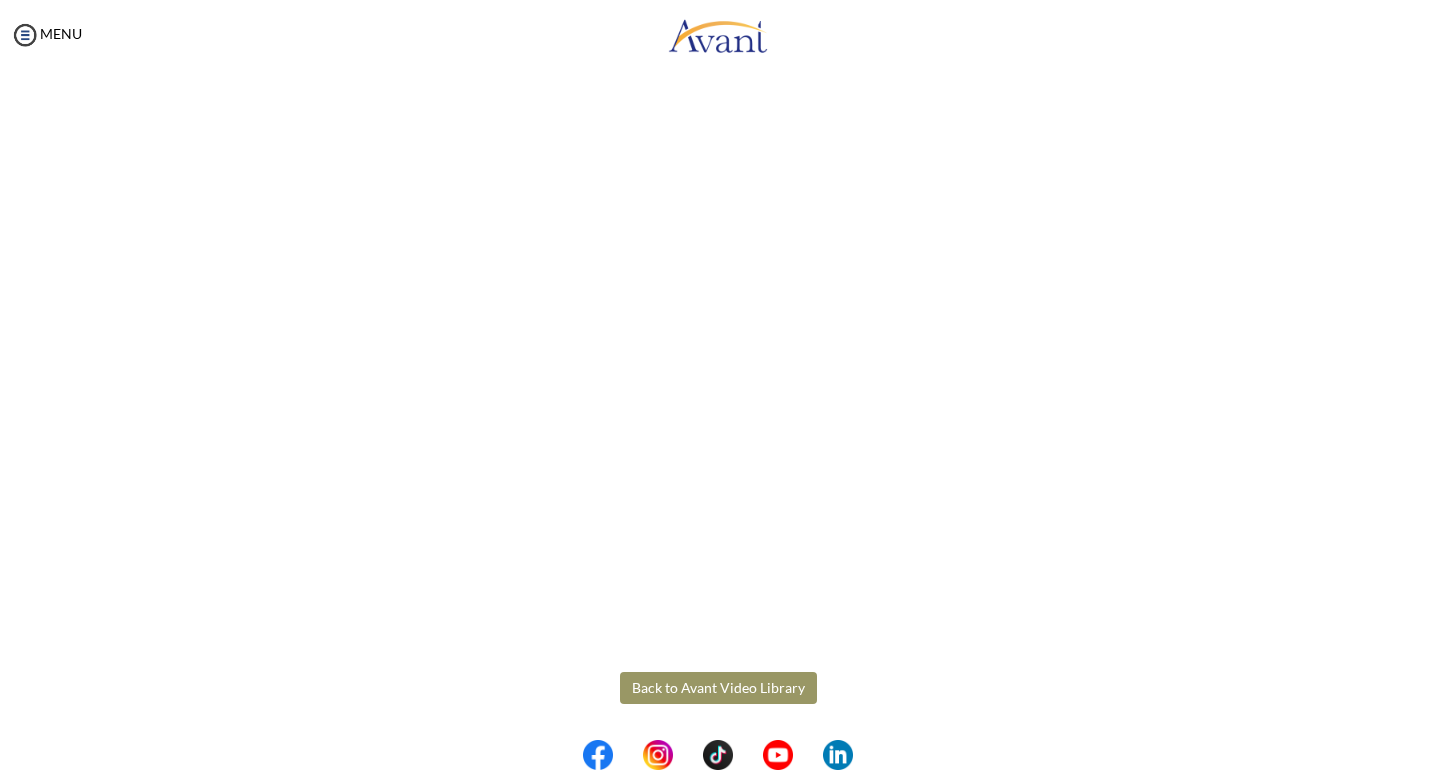 scroll, scrollTop: 427, scrollLeft: 0, axis: vertical 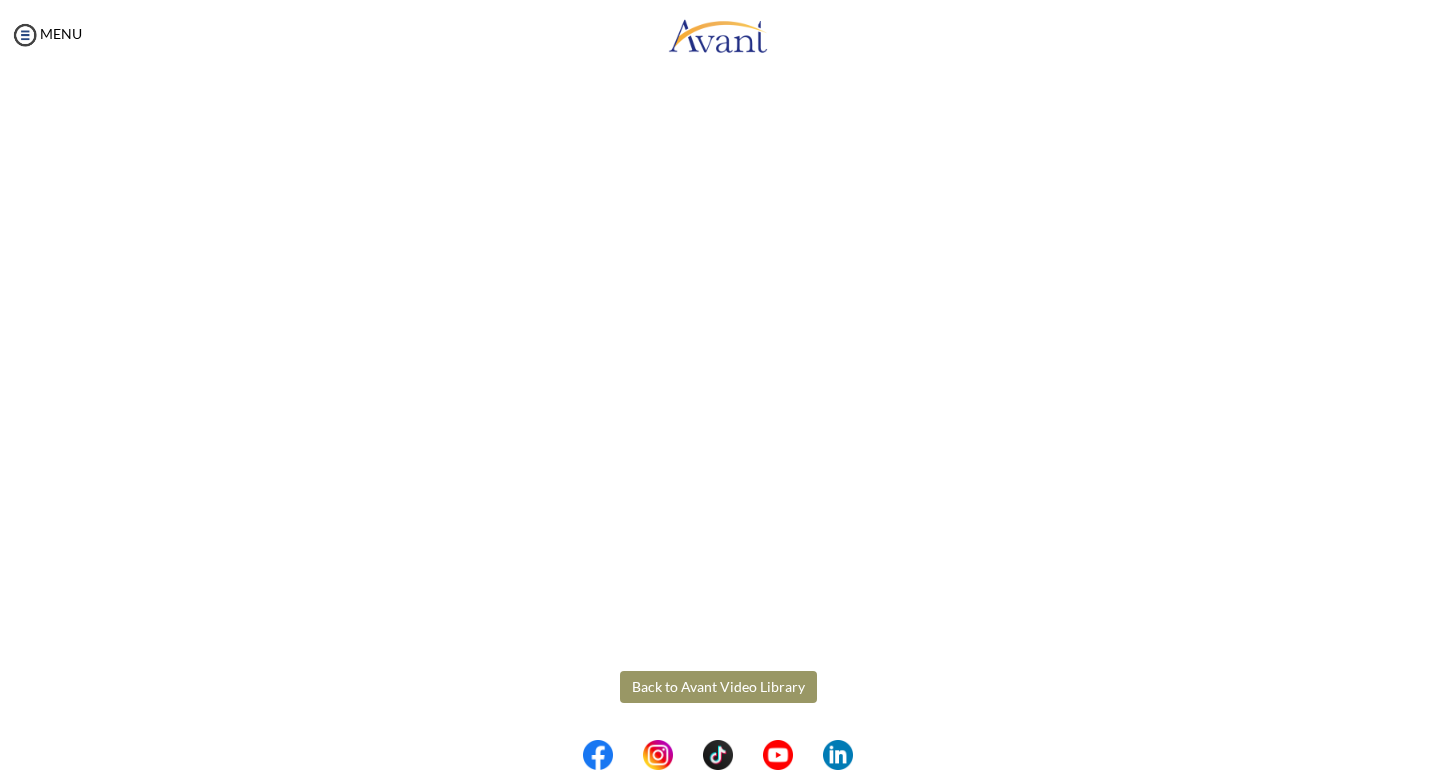 click on "Maintenance break. Please come back in 2 hours.
MENU
My Status
What is the next step?
We would like you to watch the introductory video Begin with Avant
We would like you to watch the program video Watch Program Video
We would like you to complete English exam Take Language Test
We would like you to complete clinical assessment Take Clinical Test
We would like you to complete qualification survey Take Qualification Survey
We would like you to watch expectations video Watch Expectations Video
You will be contacted by recruiter to schedule a call.
Your application is being reviewed. Please check your email regularly.
Process Overview
Check off each step as you go to track your progress!
1" at bounding box center (718, 385) 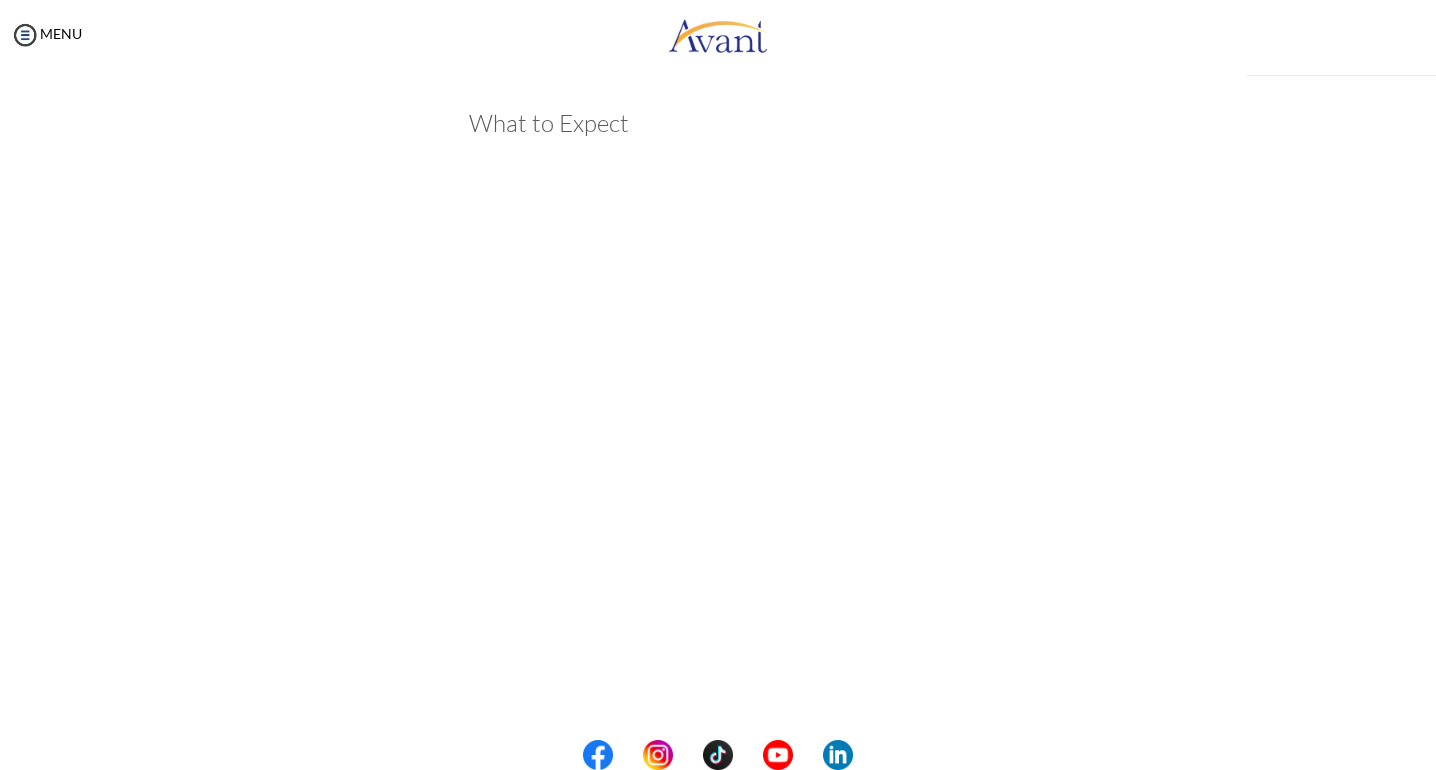 scroll, scrollTop: 427, scrollLeft: 0, axis: vertical 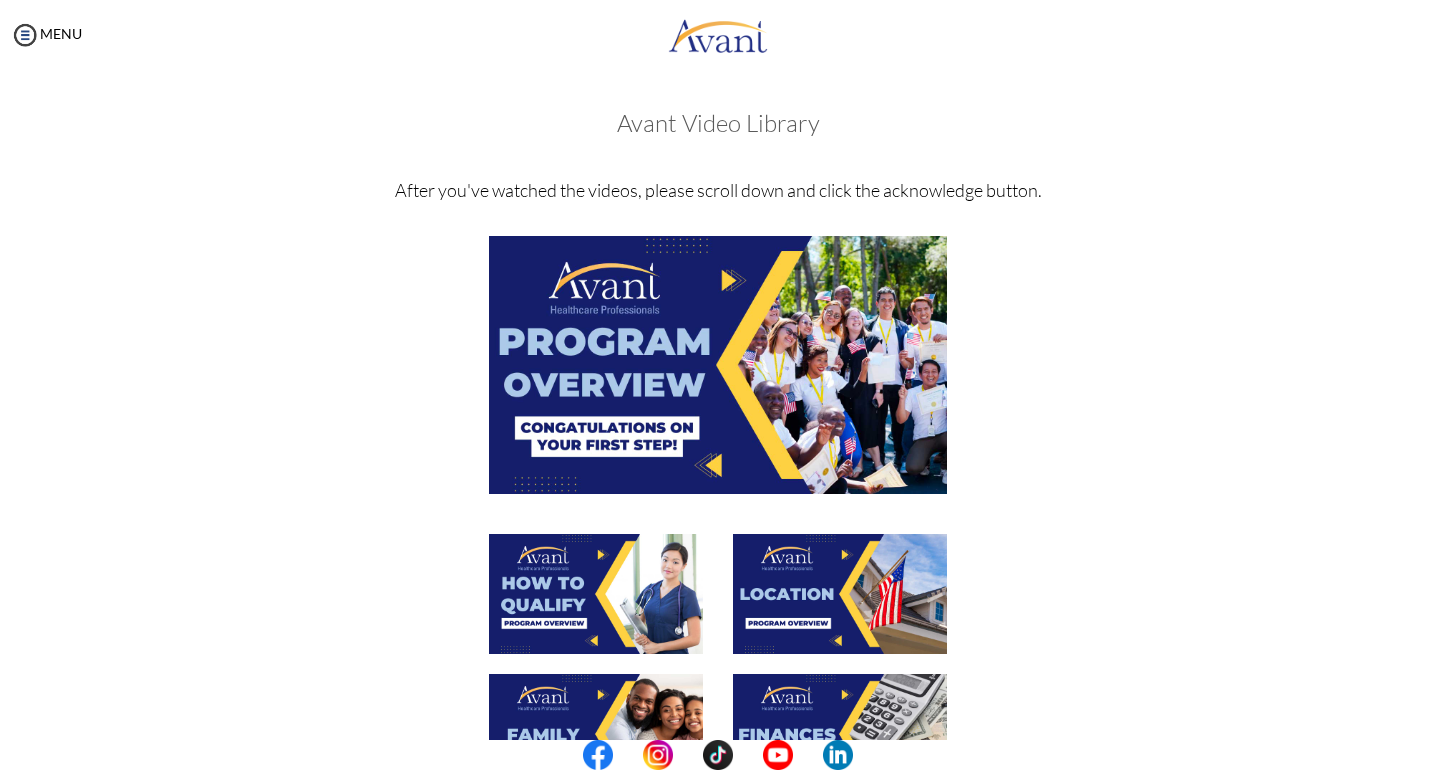 click at bounding box center [840, 594] 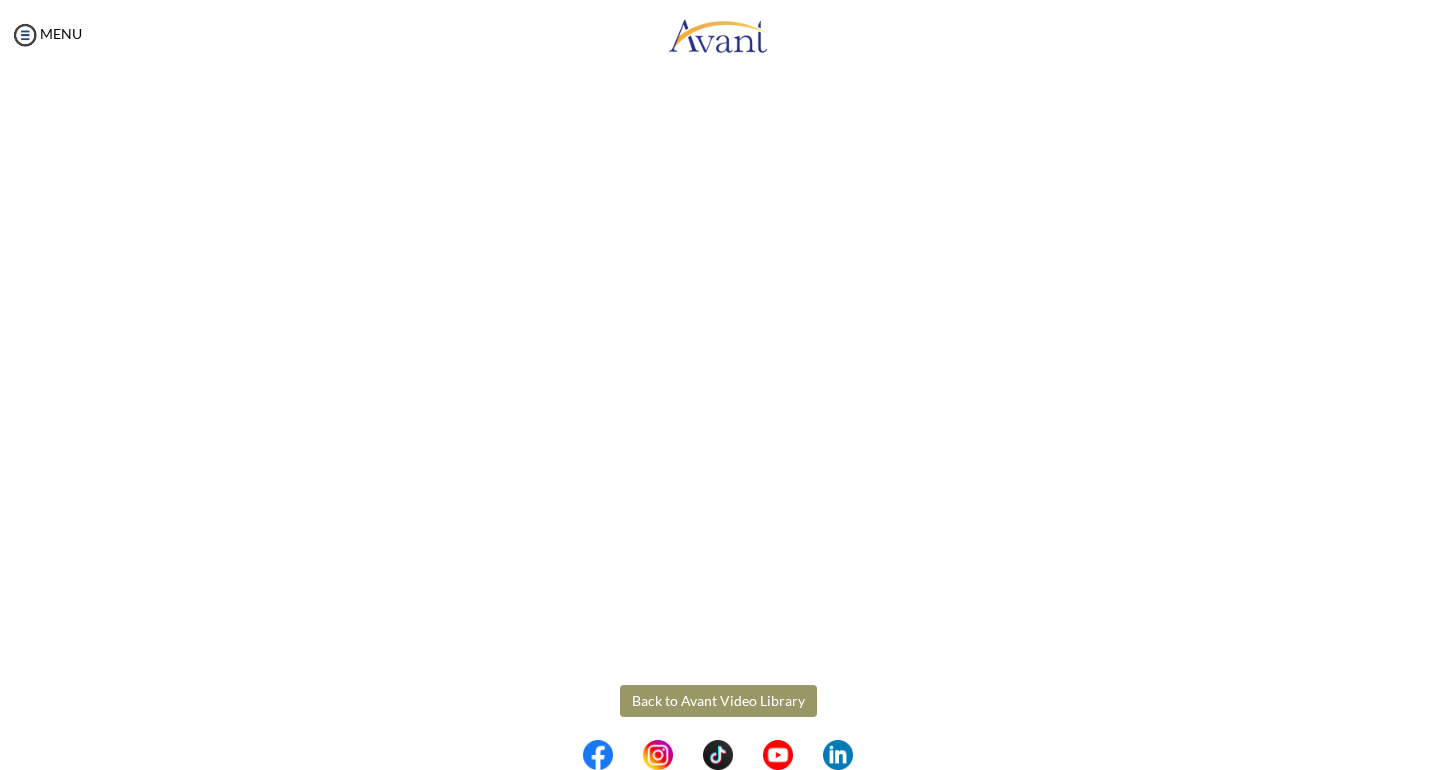 scroll, scrollTop: 214, scrollLeft: 0, axis: vertical 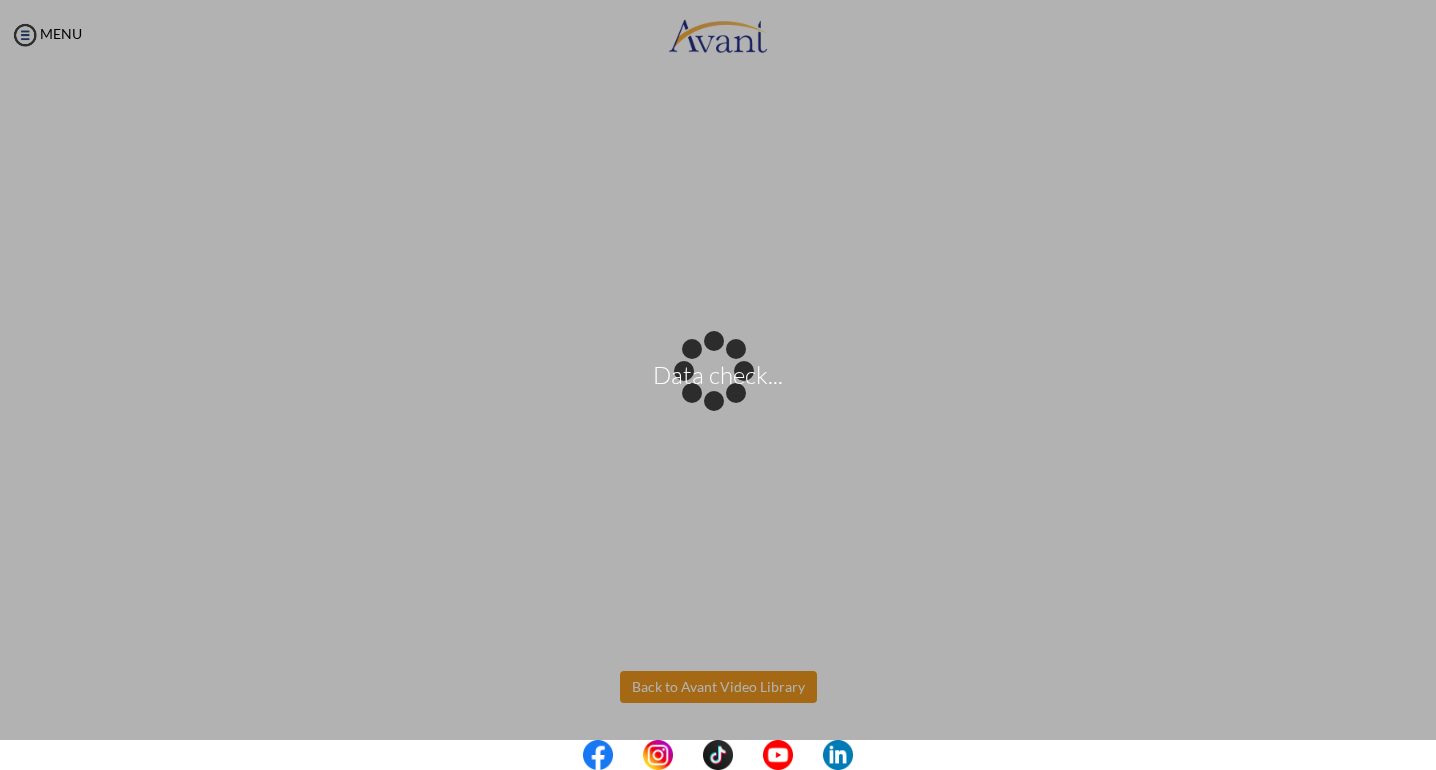 click on "Data check...
Maintenance break. Please come back in 2 hours.
MENU
My Status
What is the next step?
We would like you to watch the introductory video Begin with Avant
We would like you to watch the program video Watch Program Video
We would like you to complete English exam Take Language Test
We would like you to complete clinical assessment Take Clinical Test
We would like you to complete qualification survey Take Qualification Survey
We would like you to watch expectations video Watch Expectations Video
You will be contacted by recruiter to schedule a call.
Your application is being reviewed. Please check your email regularly.
Process Overview
Check off each step as you go to track your progress!" at bounding box center [718, 385] 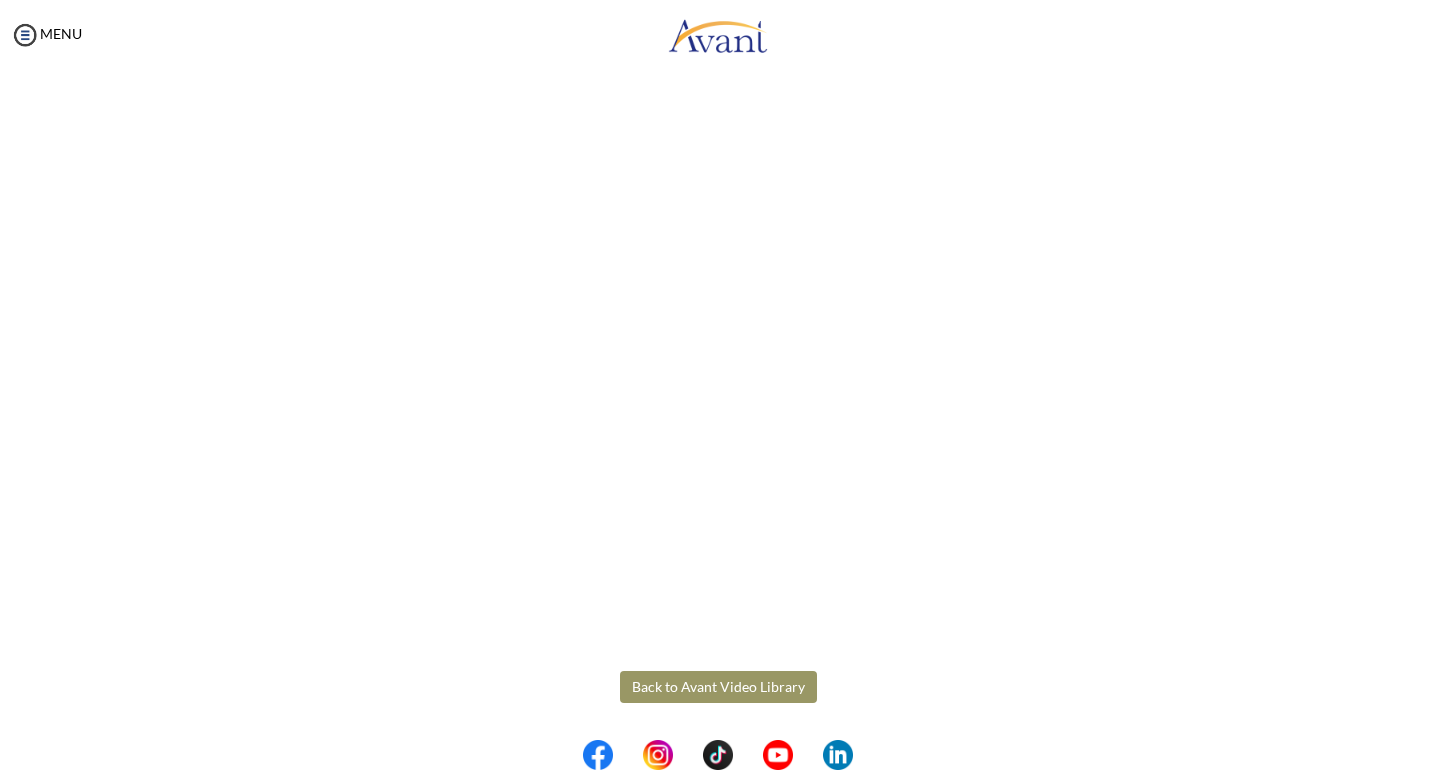click on "Back to Avant Video Library" at bounding box center [718, 687] 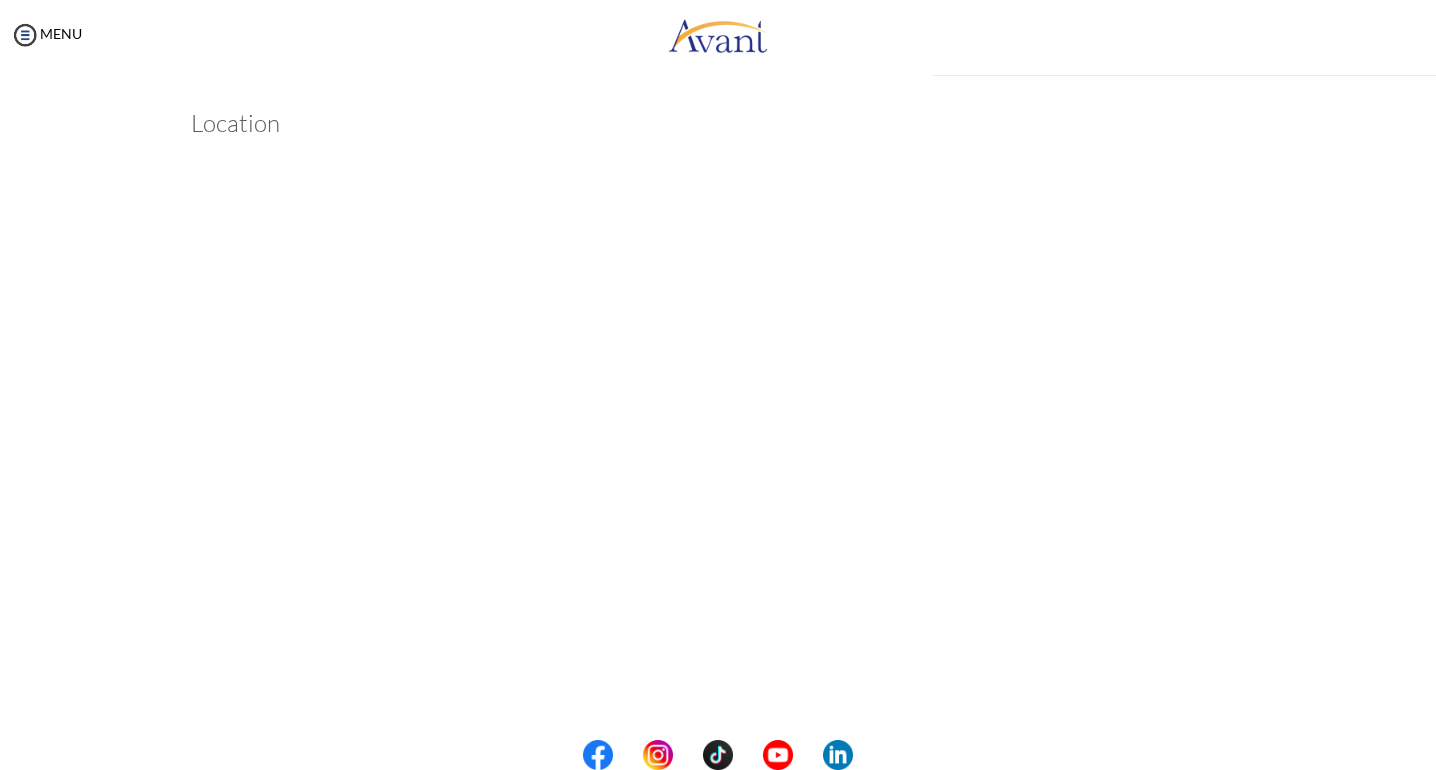 scroll, scrollTop: 214, scrollLeft: 0, axis: vertical 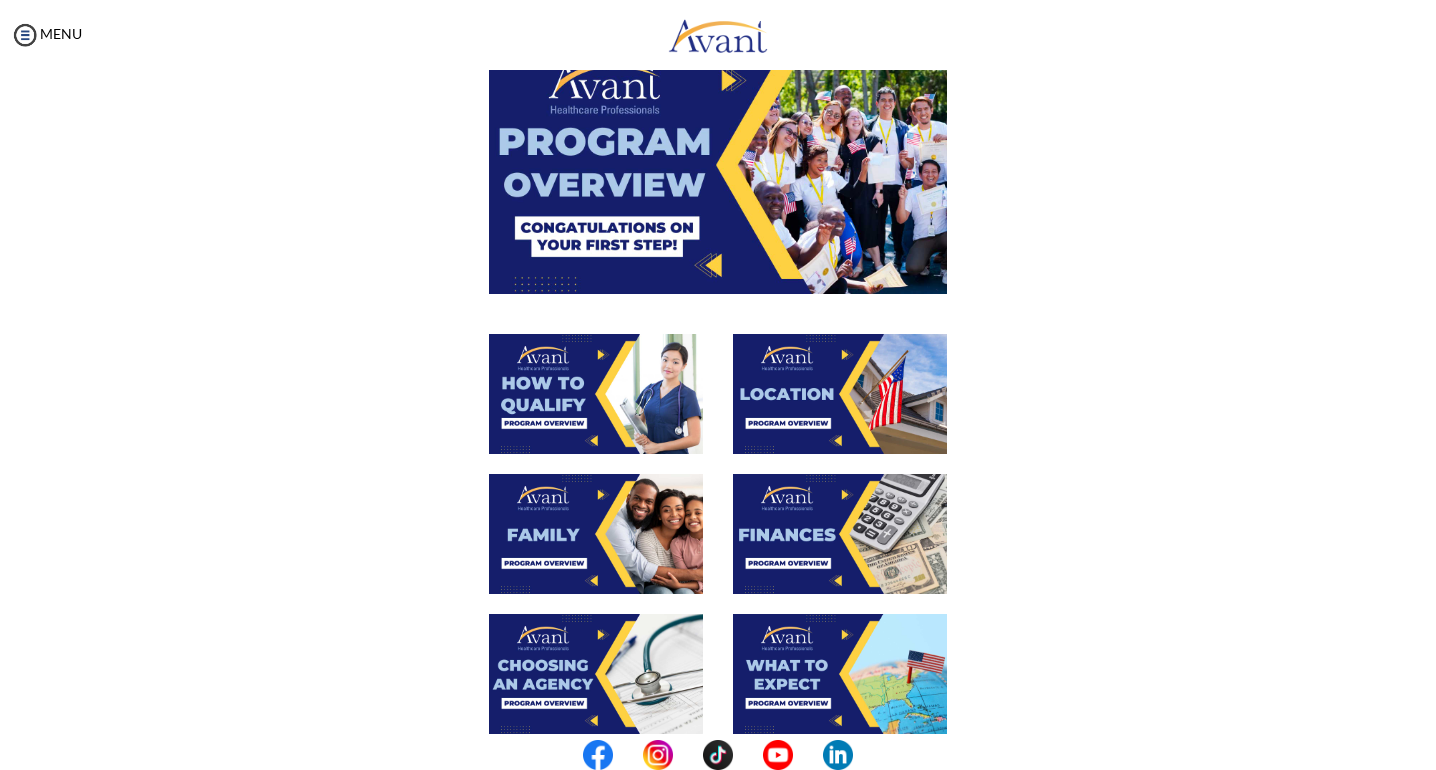 click at bounding box center (596, 534) 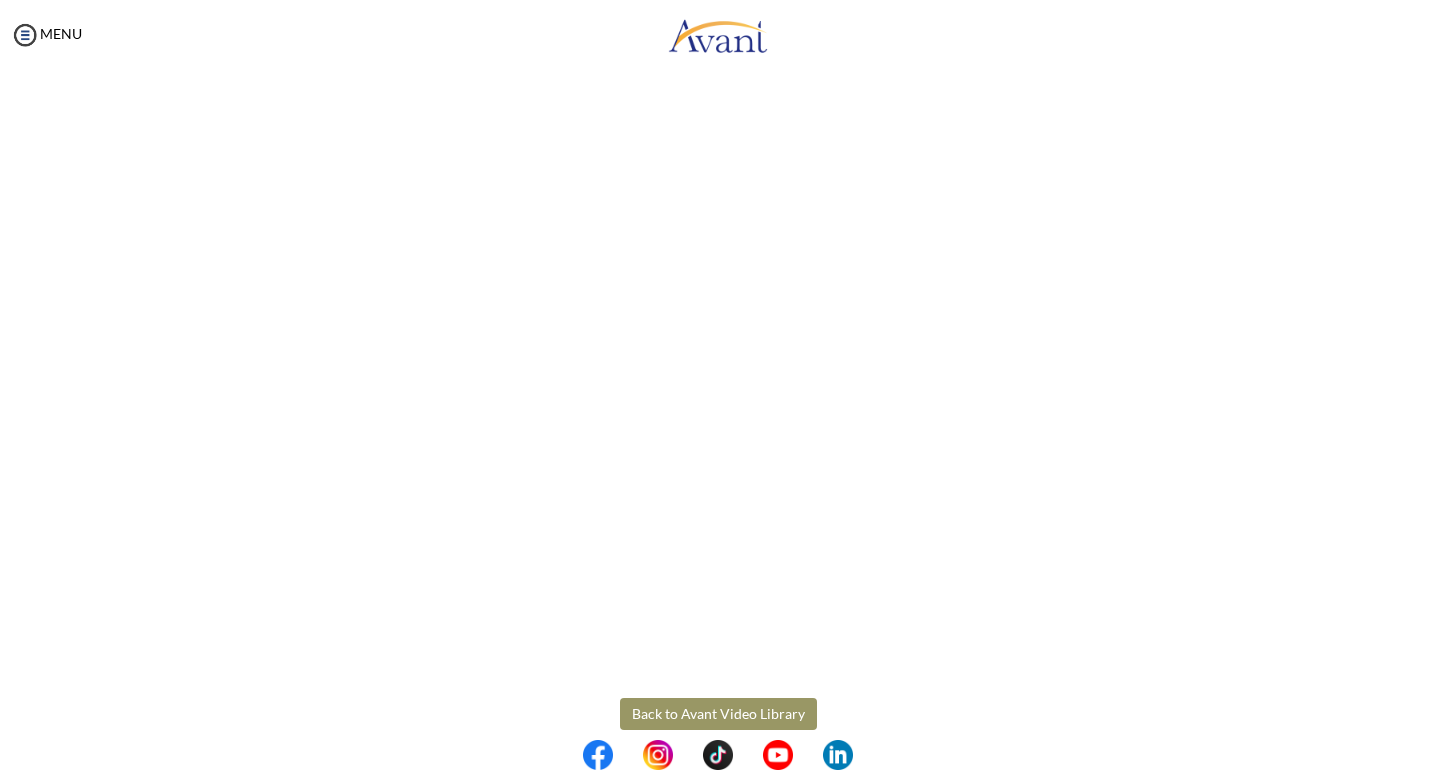 scroll, scrollTop: 427, scrollLeft: 0, axis: vertical 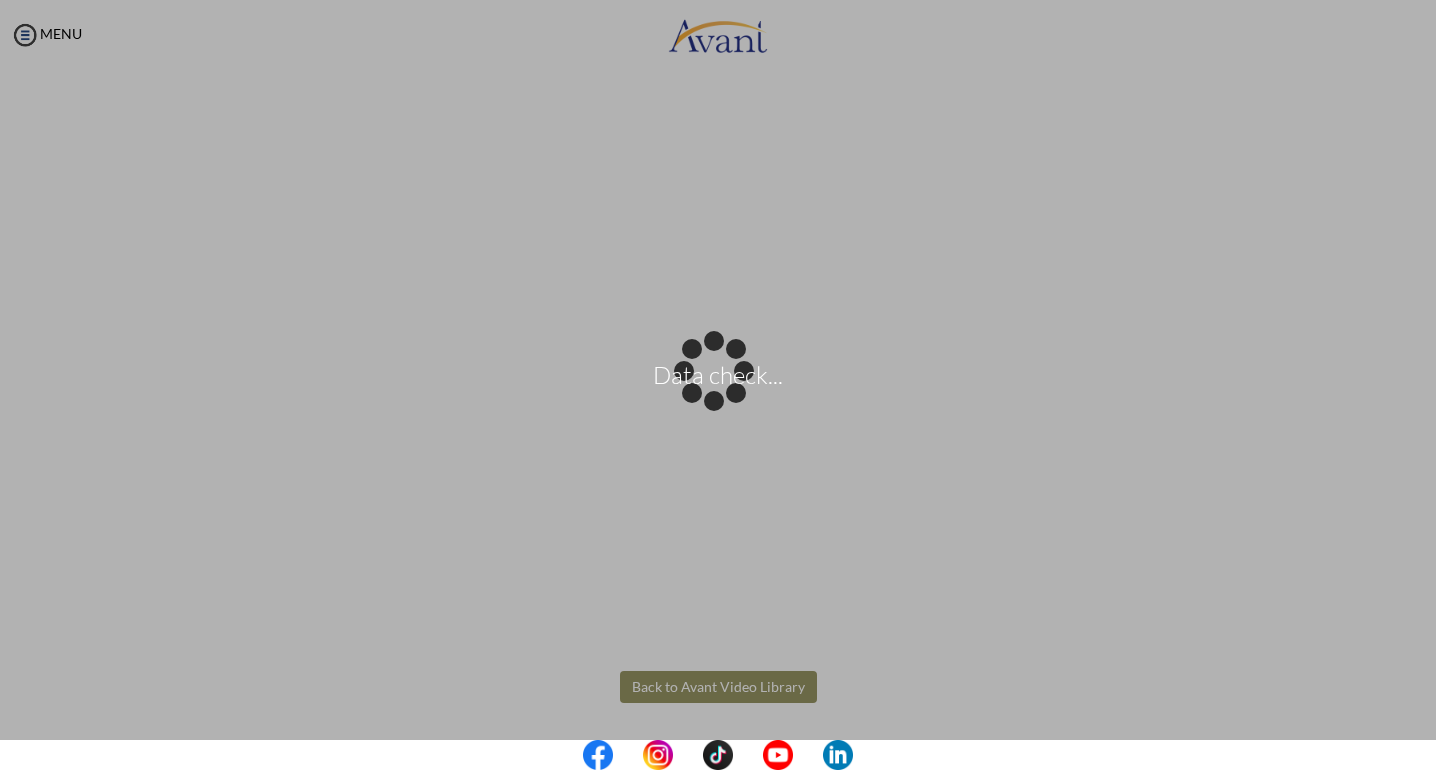 click on "Data check...
Maintenance break. Please come back in 2 hours.
MENU
My Status
What is the next step?
We would like you to watch the introductory video Begin with Avant
We would like you to watch the program video Watch Program Video
We would like you to complete English exam Take Language Test
We would like you to complete clinical assessment Take Clinical Test
We would like you to complete qualification survey Take Qualification Survey
We would like you to watch expectations video Watch Expectations Video
You will be contacted by recruiter to schedule a call.
Your application is being reviewed. Please check your email regularly.
Process Overview
Check off each step as you go to track your progress!" at bounding box center (718, 385) 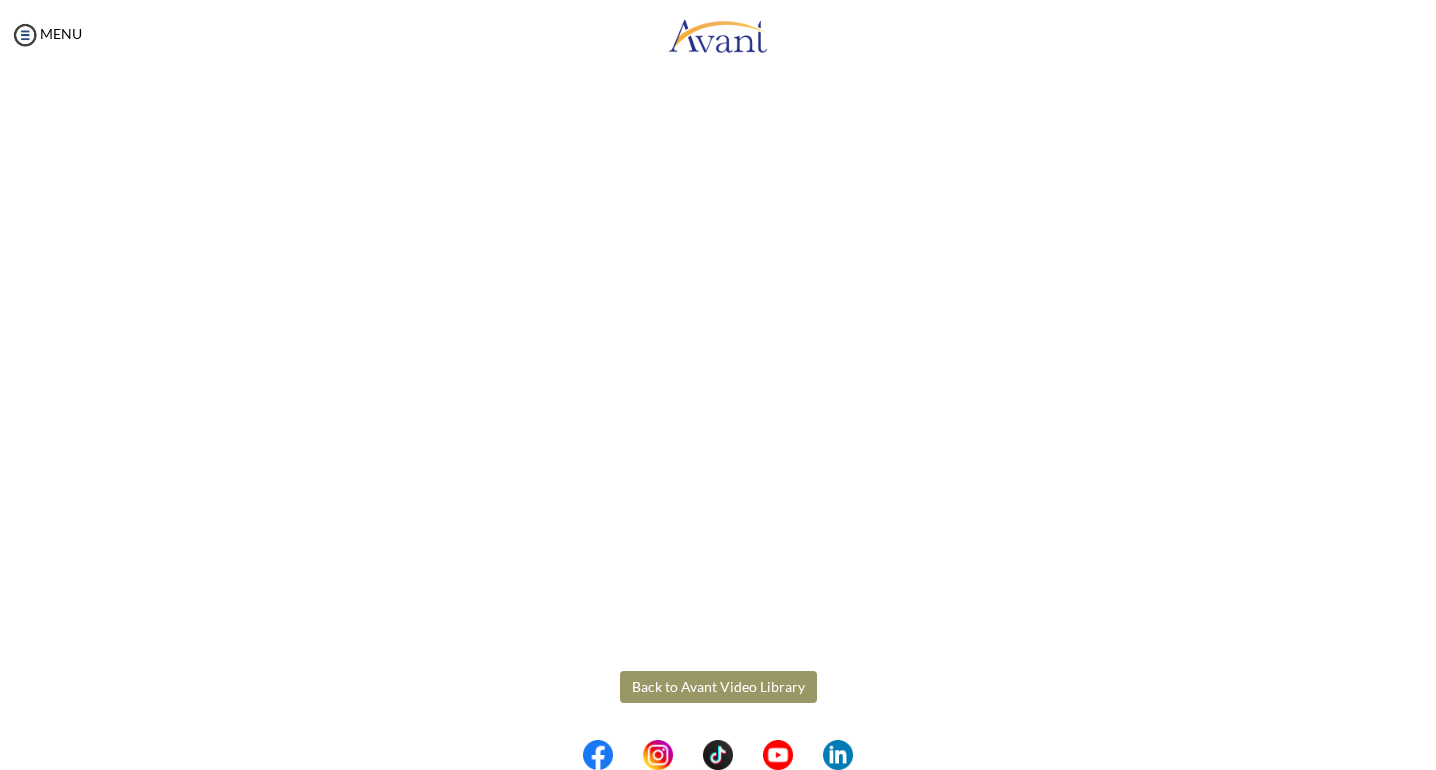 click on "Back to Avant Video Library" at bounding box center [718, 687] 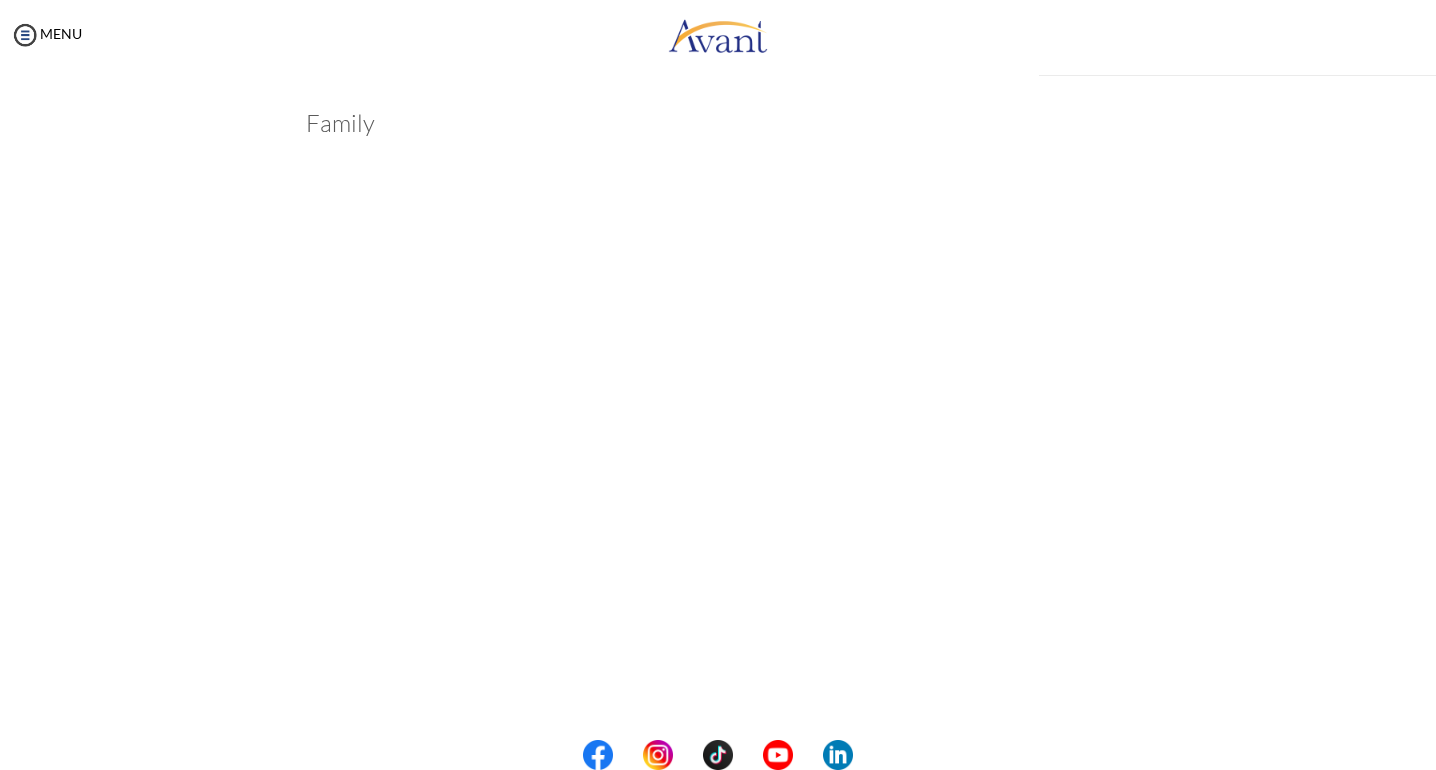 scroll, scrollTop: 427, scrollLeft: 0, axis: vertical 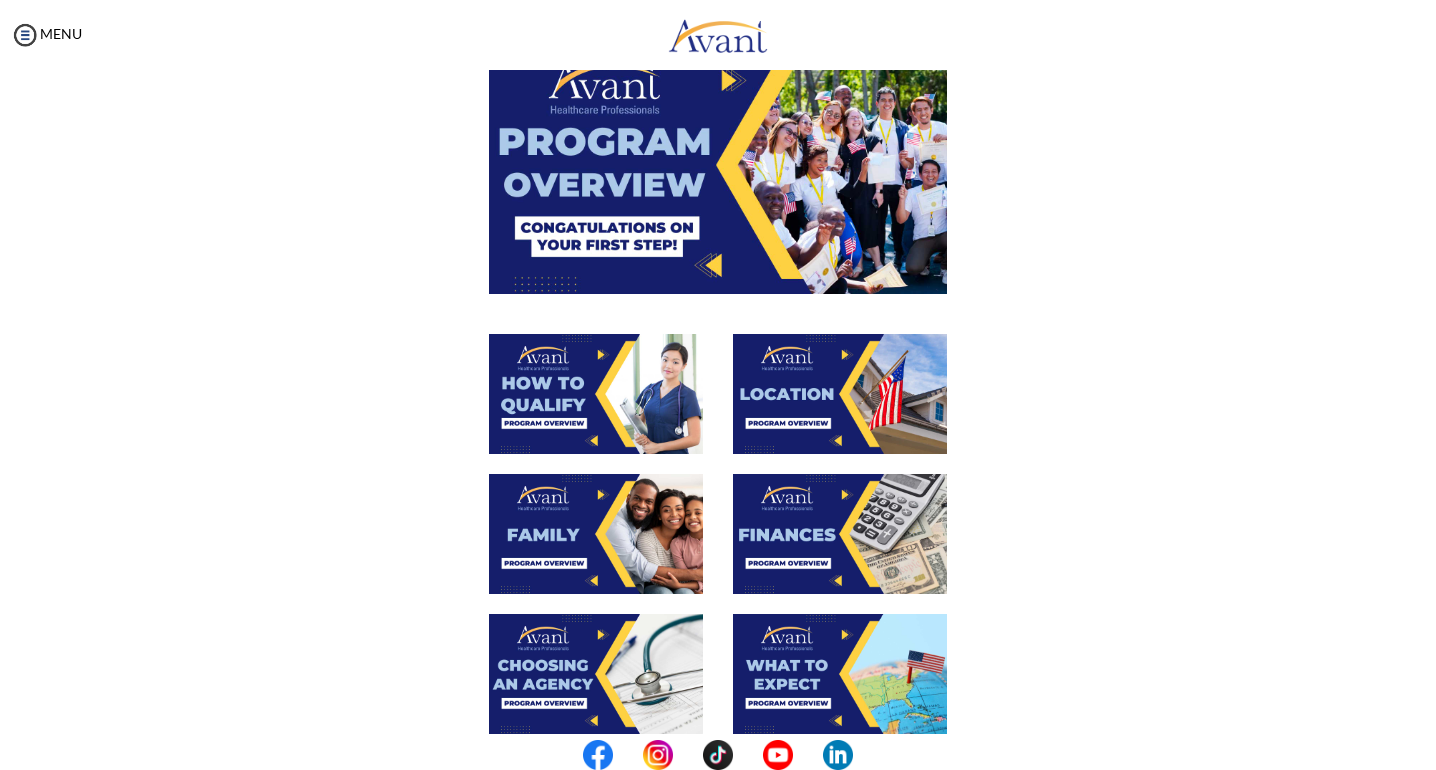 click at bounding box center (596, 674) 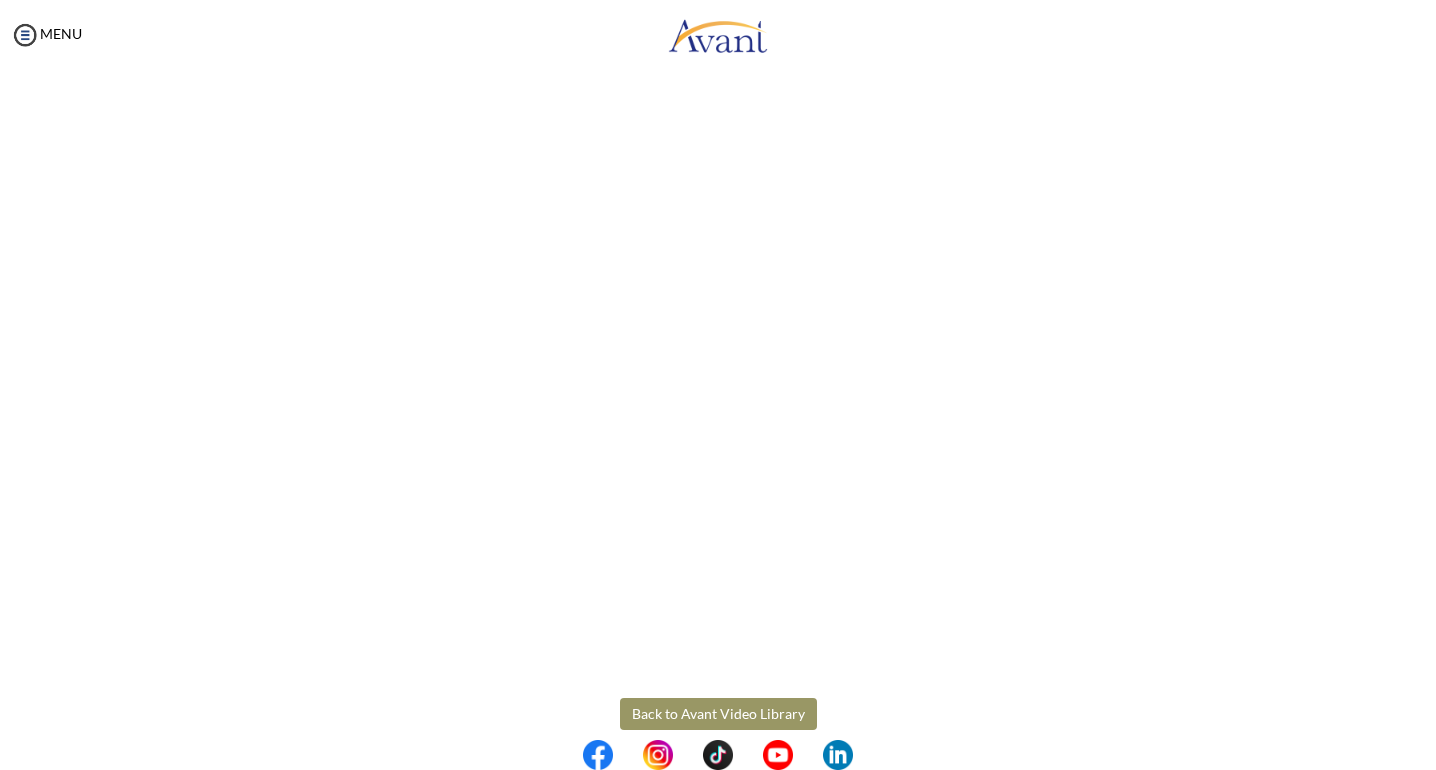scroll, scrollTop: 427, scrollLeft: 0, axis: vertical 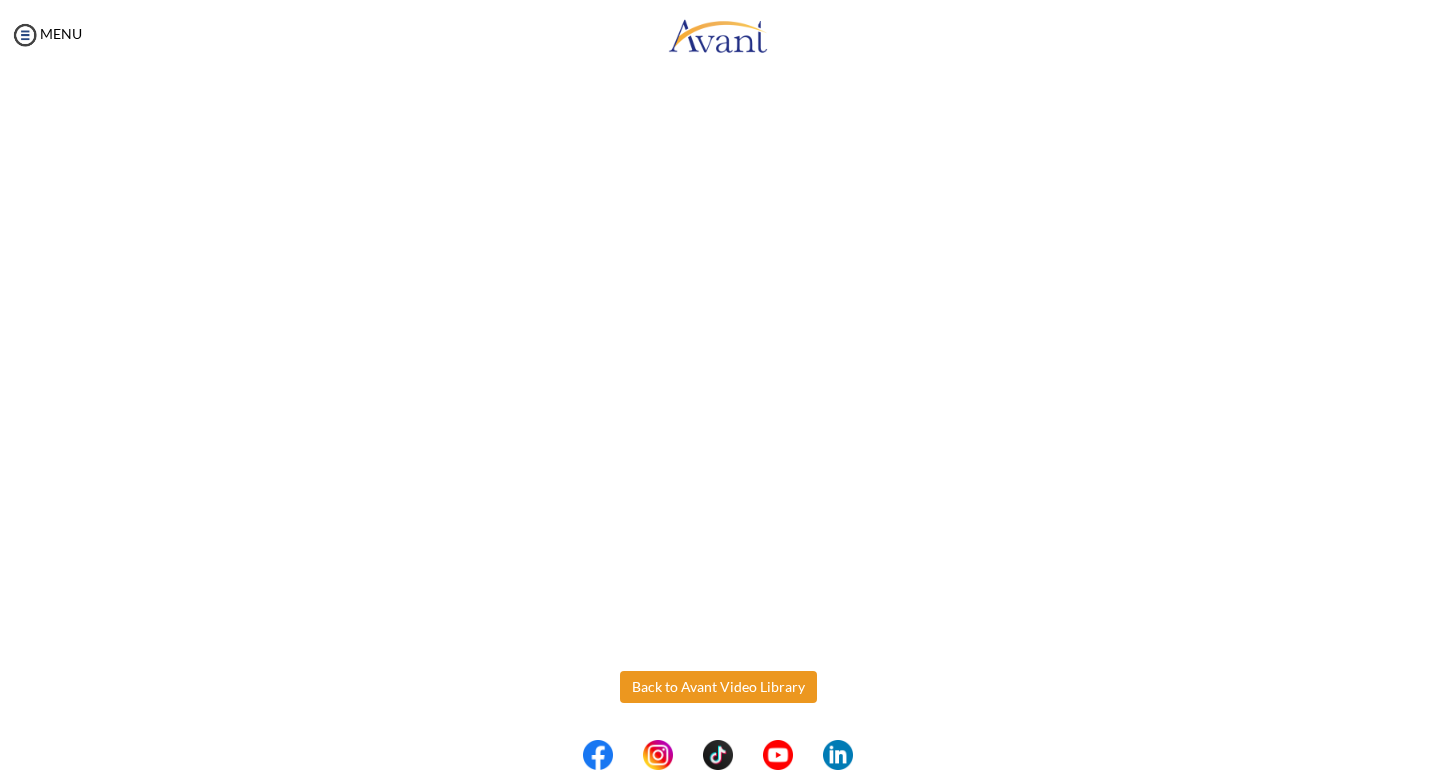click on "Maintenance break. Please come back in 2 hours.
MENU
My Status
What is the next step?
We would like you to watch the introductory video Begin with Avant
We would like you to watch the program video Watch Program Video
We would like you to complete English exam Take Language Test
We would like you to complete clinical assessment Take Clinical Test
We would like you to complete qualification survey Take Qualification Survey
We would like you to watch expectations video Watch Expectations Video
You will be contacted by recruiter to schedule a call.
Your application is being reviewed. Please check your email regularly.
Process Overview
Check off each step as you go to track your progress!
1" at bounding box center (718, 385) 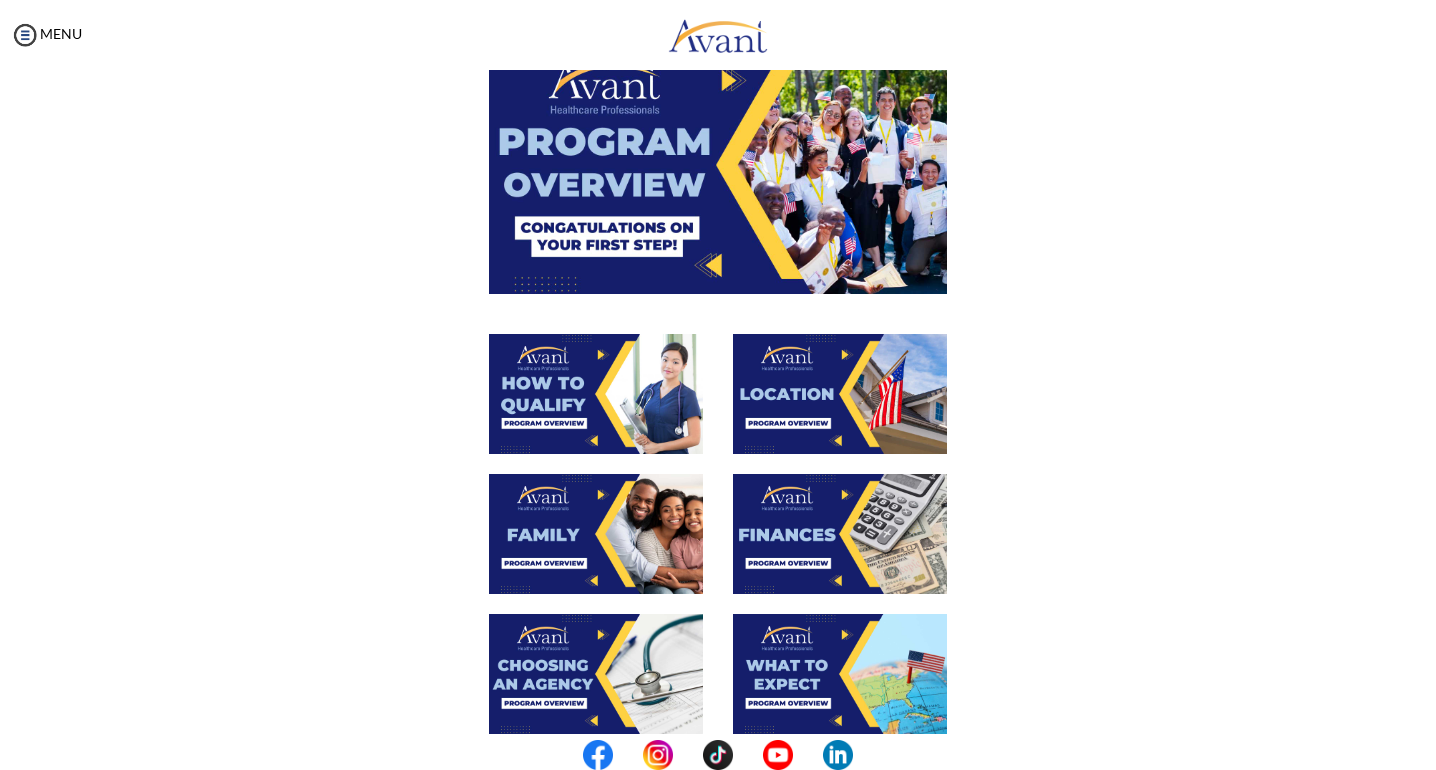 scroll, scrollTop: 400, scrollLeft: 0, axis: vertical 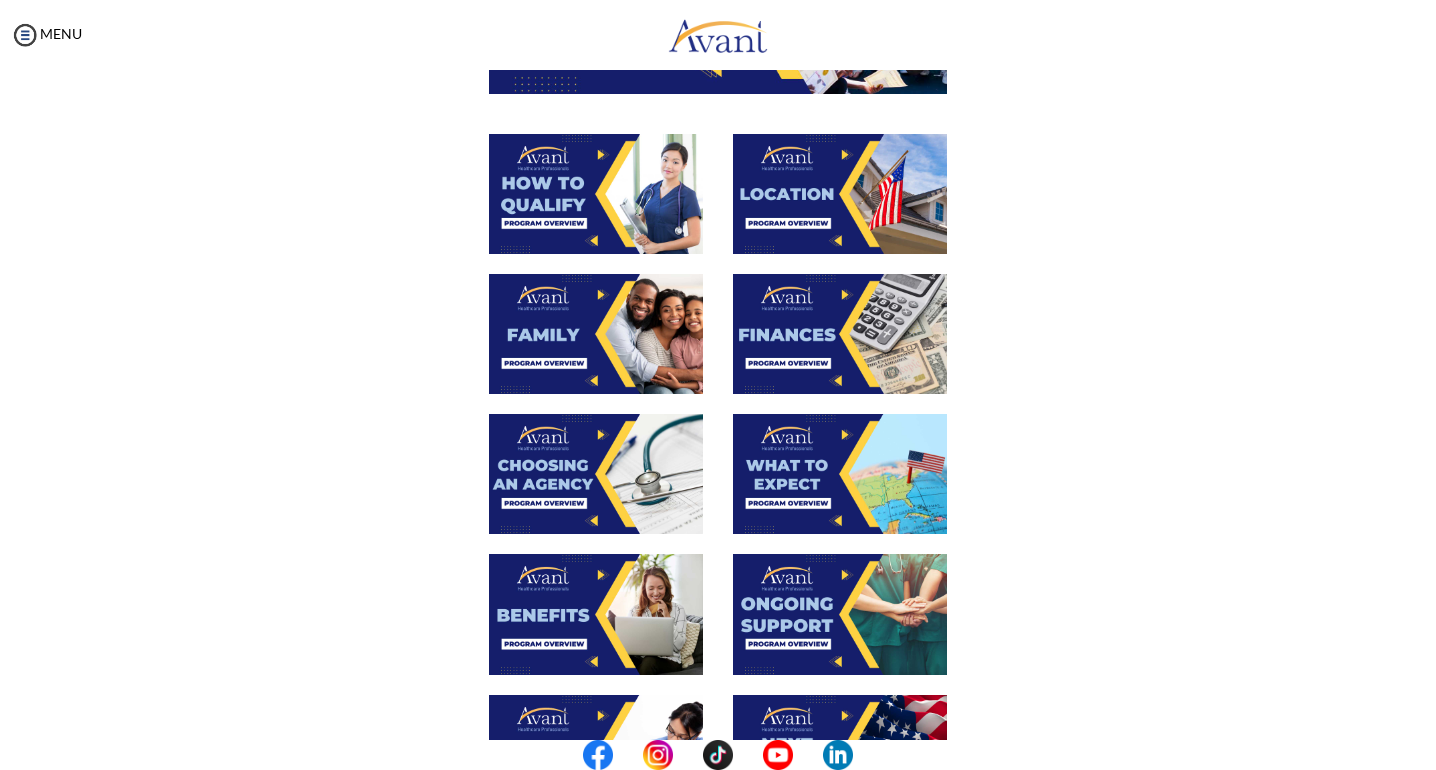 click at bounding box center [840, 474] 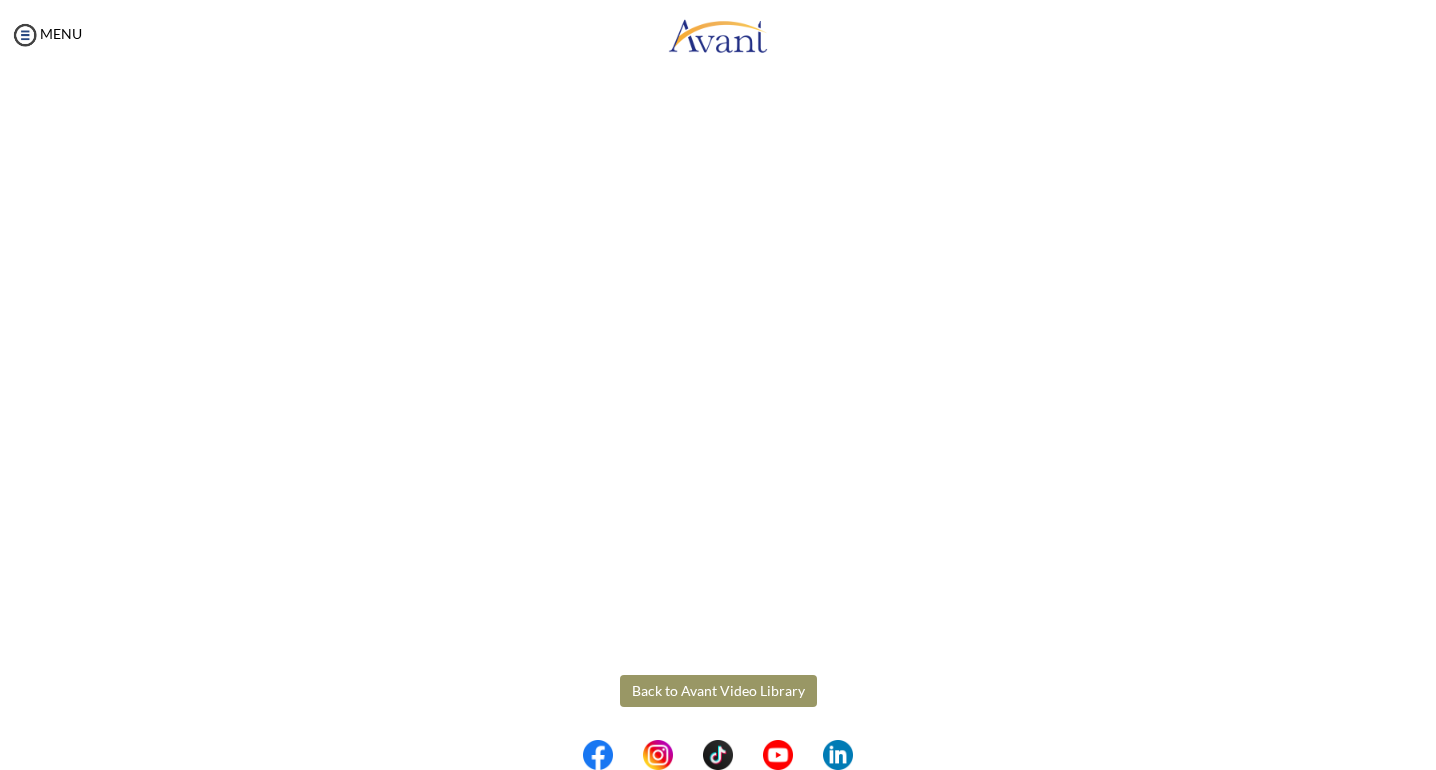 scroll, scrollTop: 427, scrollLeft: 0, axis: vertical 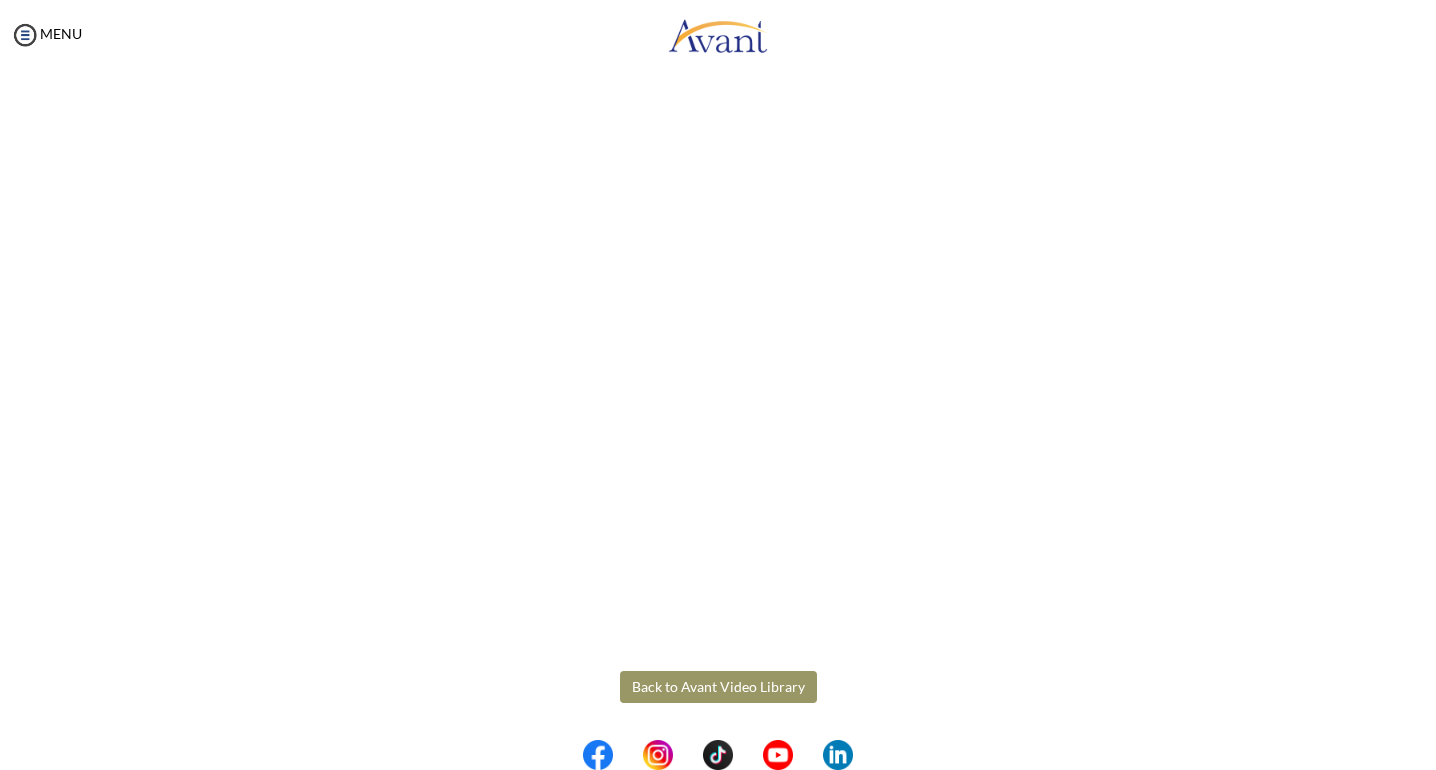 click on "Maintenance break. Please come back in 2 hours.
MENU
My Status
What is the next step?
We would like you to watch the introductory video Begin with Avant
We would like you to watch the program video Watch Program Video
We would like you to complete English exam Take Language Test
We would like you to complete clinical assessment Take Clinical Test
We would like you to complete qualification survey Take Qualification Survey
We would like you to watch expectations video Watch Expectations Video
You will be contacted by recruiter to schedule a call.
Your application is being reviewed. Please check your email regularly.
Process Overview
Check off each step as you go to track your progress!
1" at bounding box center [718, 385] 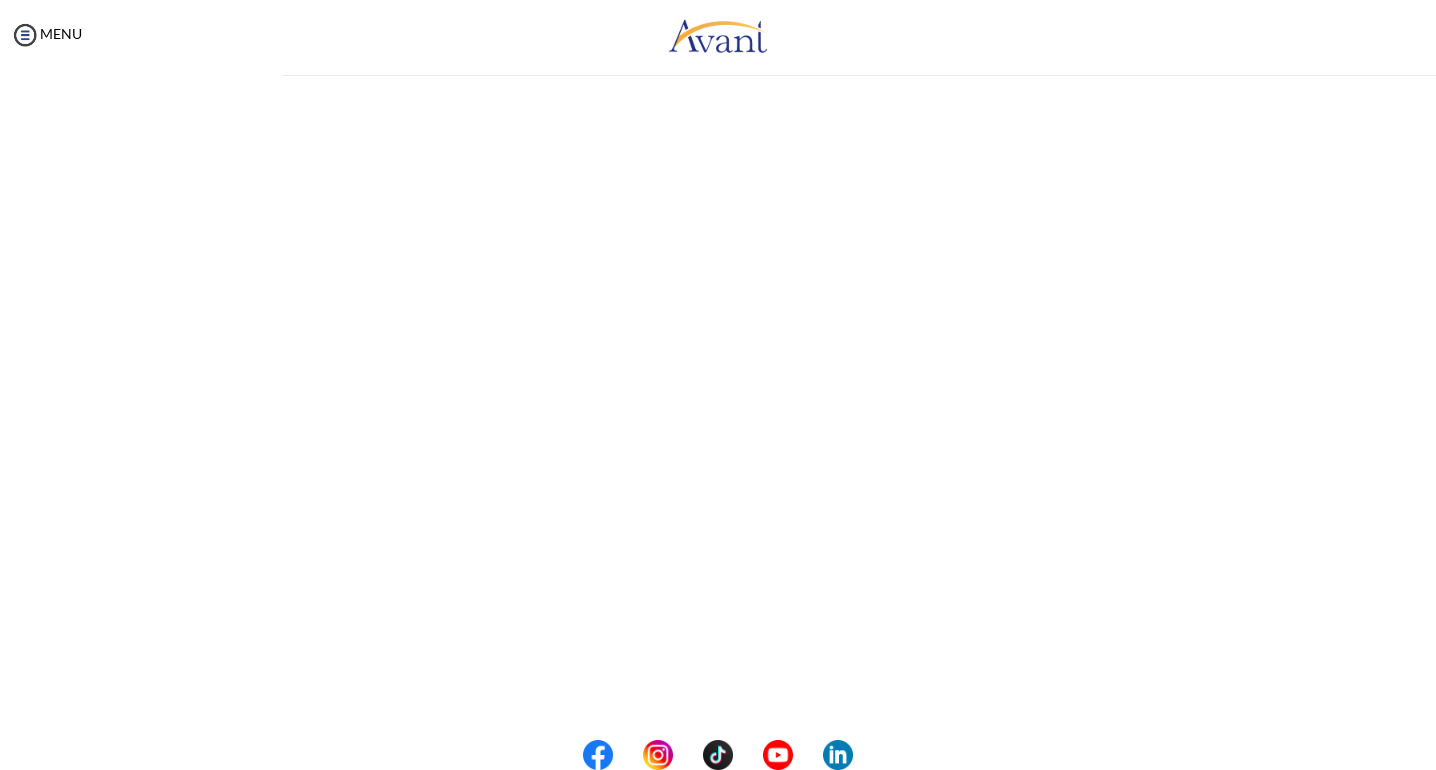scroll, scrollTop: 0, scrollLeft: 0, axis: both 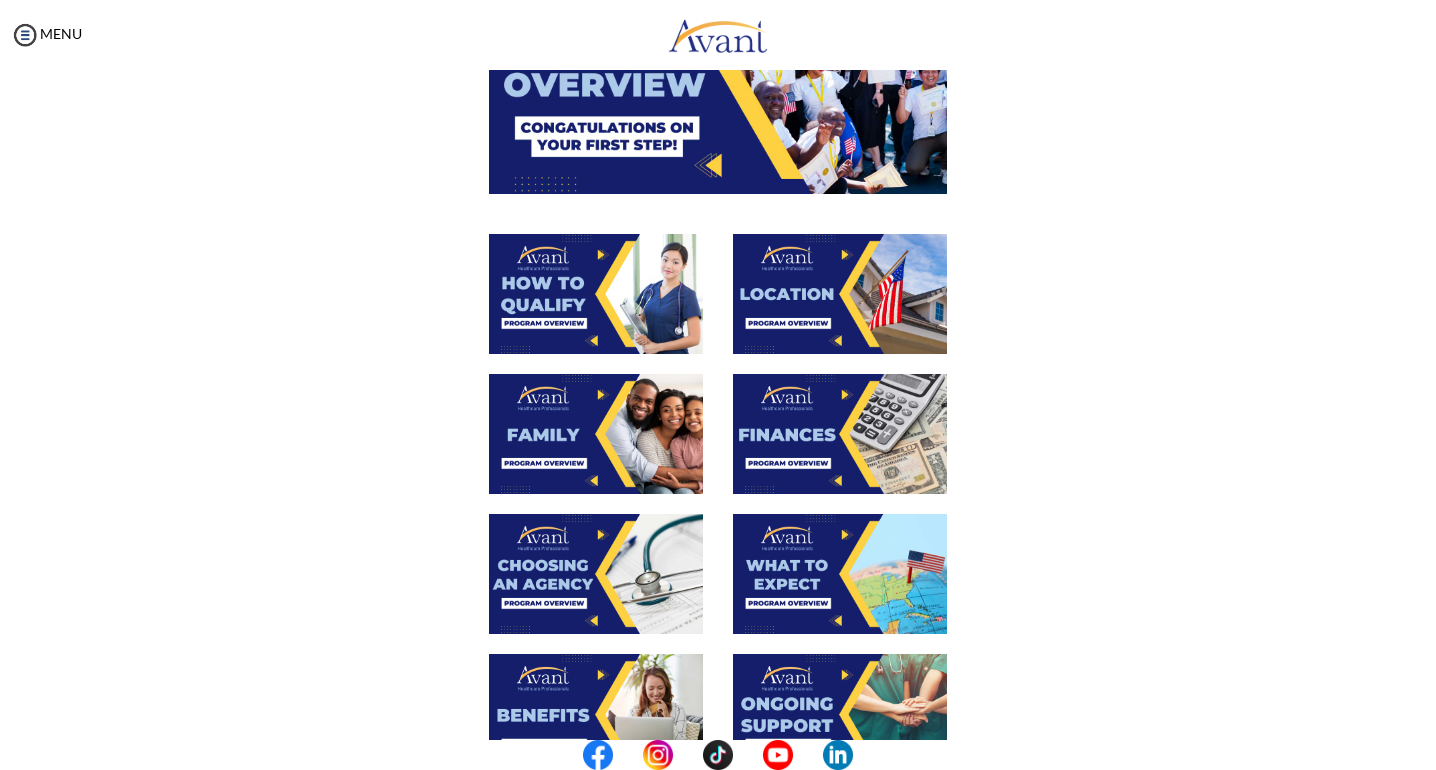 click at bounding box center [596, 574] 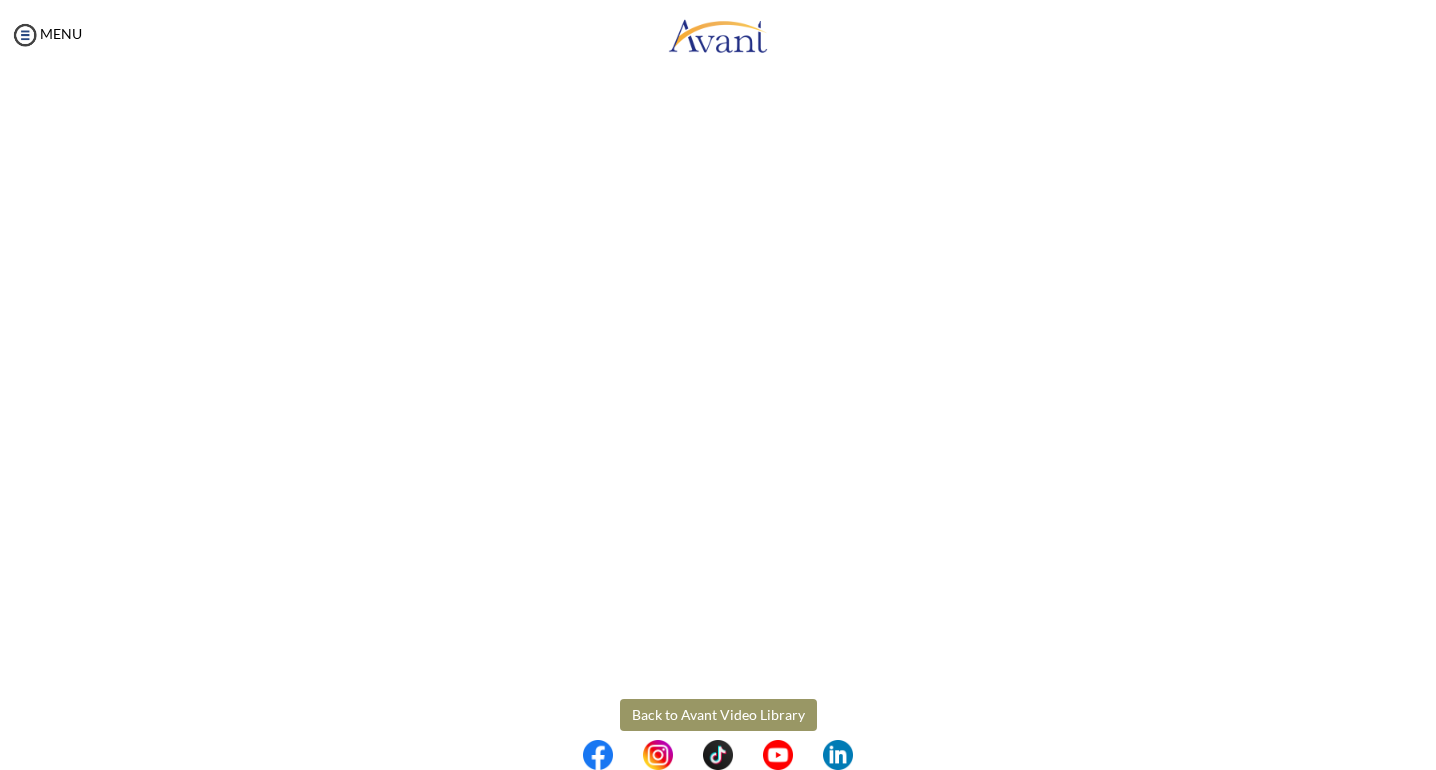 scroll, scrollTop: 400, scrollLeft: 0, axis: vertical 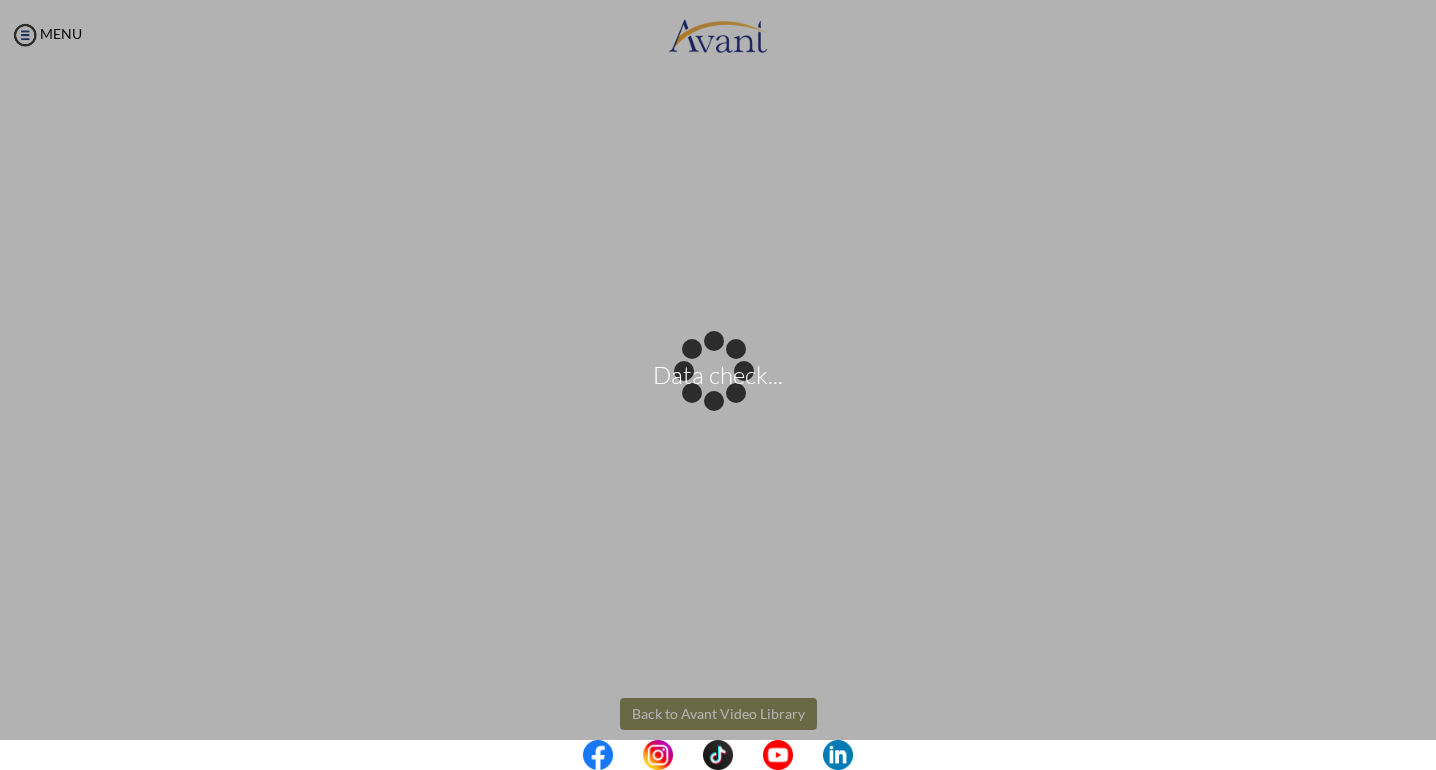 click on "Data check...
Maintenance break. Please come back in 2 hours.
MENU
My Status
What is the next step?
We would like you to watch the introductory video Begin with Avant
We would like you to watch the program video Watch Program Video
We would like you to complete English exam Take Language Test
We would like you to complete clinical assessment Take Clinical Test
We would like you to complete qualification survey Take Qualification Survey
We would like you to watch expectations video Watch Expectations Video
You will be contacted by recruiter to schedule a call.
Your application is being reviewed. Please check your email regularly.
Process Overview
Check off each step as you go to track your progress!" at bounding box center (718, 385) 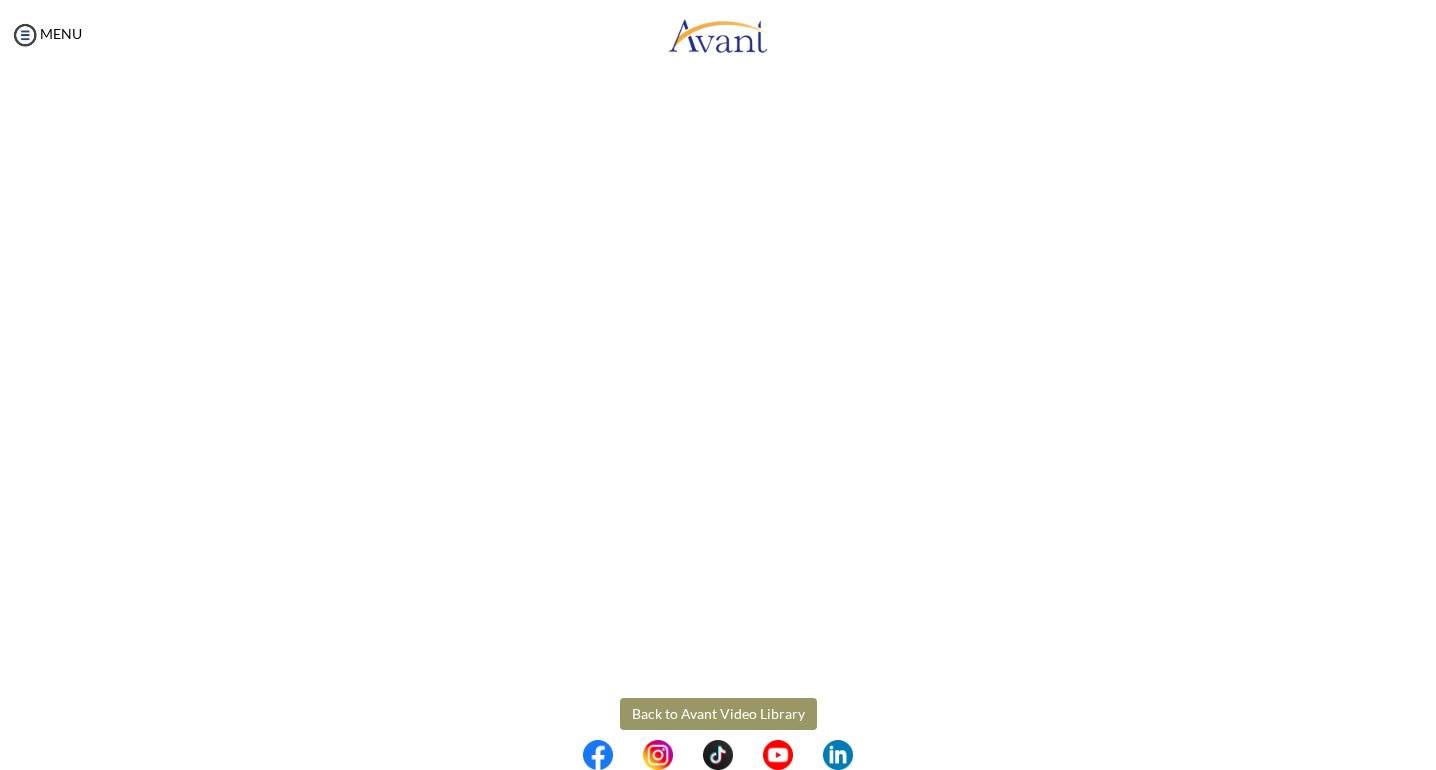 click on "Back to Avant Video Library" at bounding box center (718, 714) 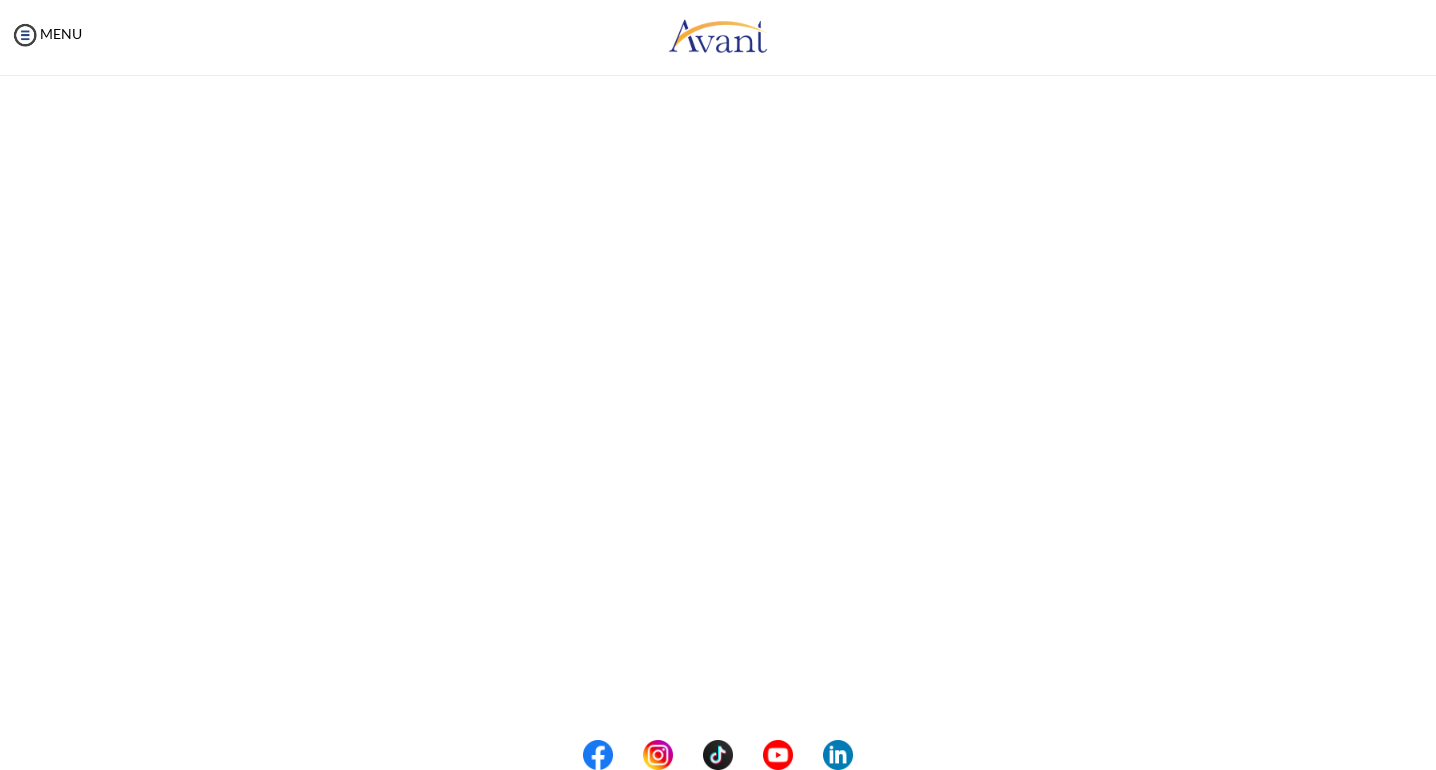scroll, scrollTop: 427, scrollLeft: 0, axis: vertical 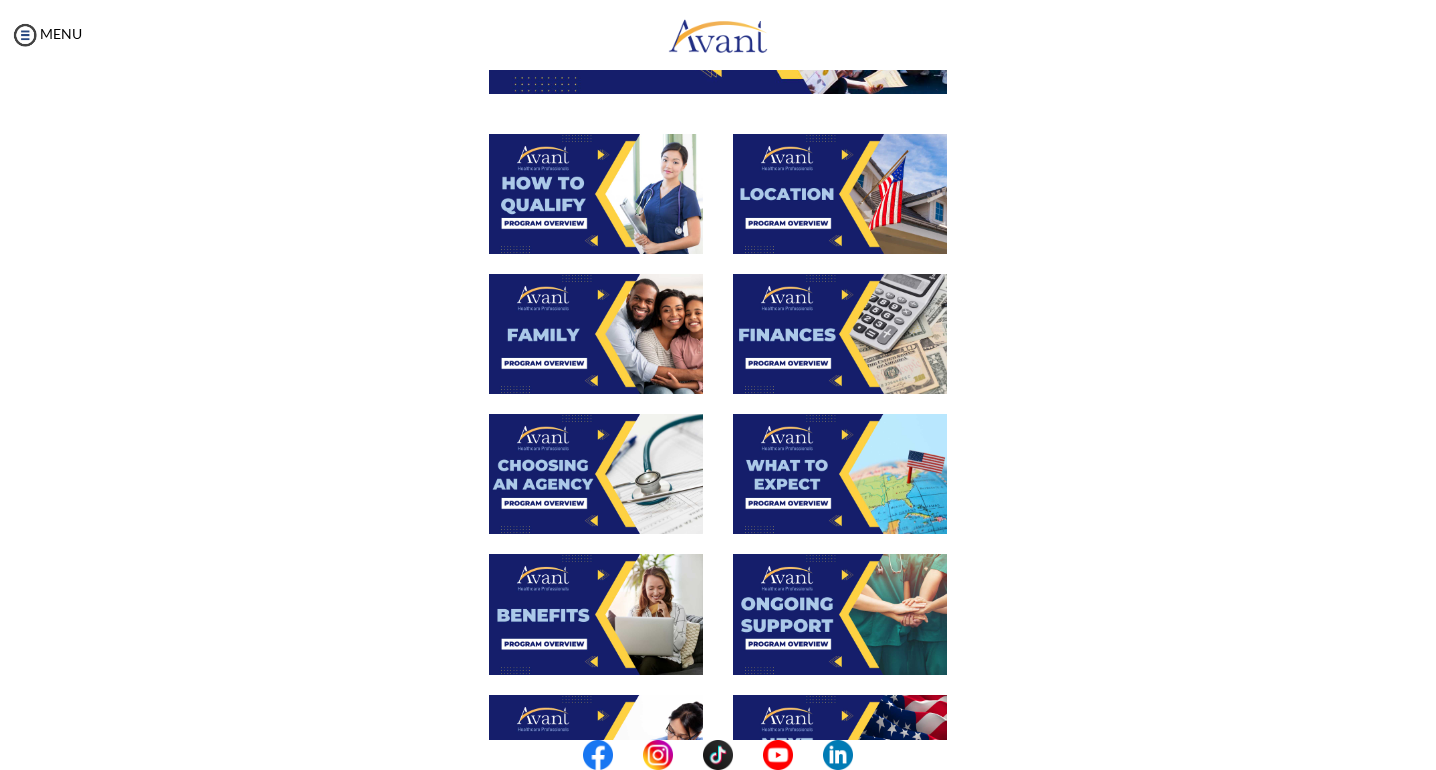 click at bounding box center (596, 614) 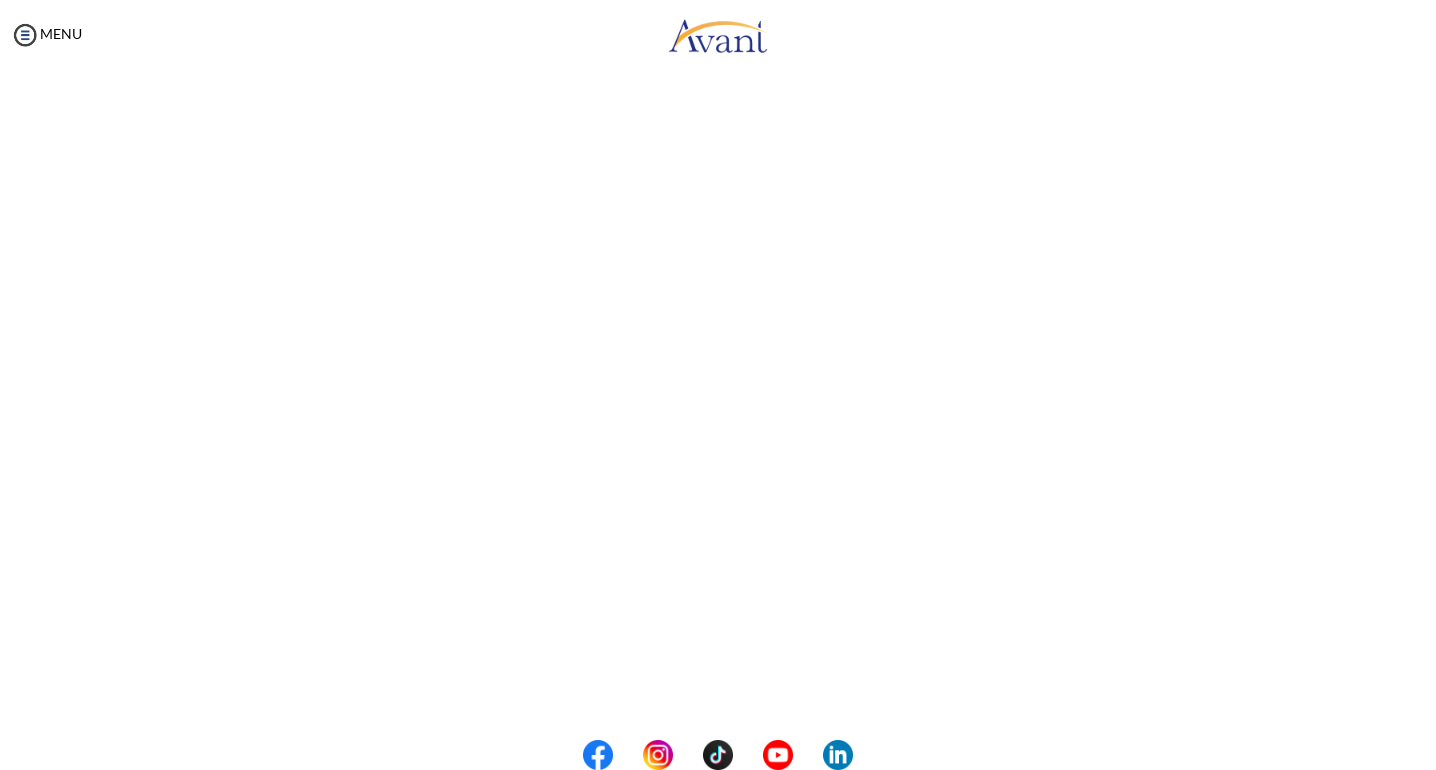 scroll, scrollTop: 427, scrollLeft: 0, axis: vertical 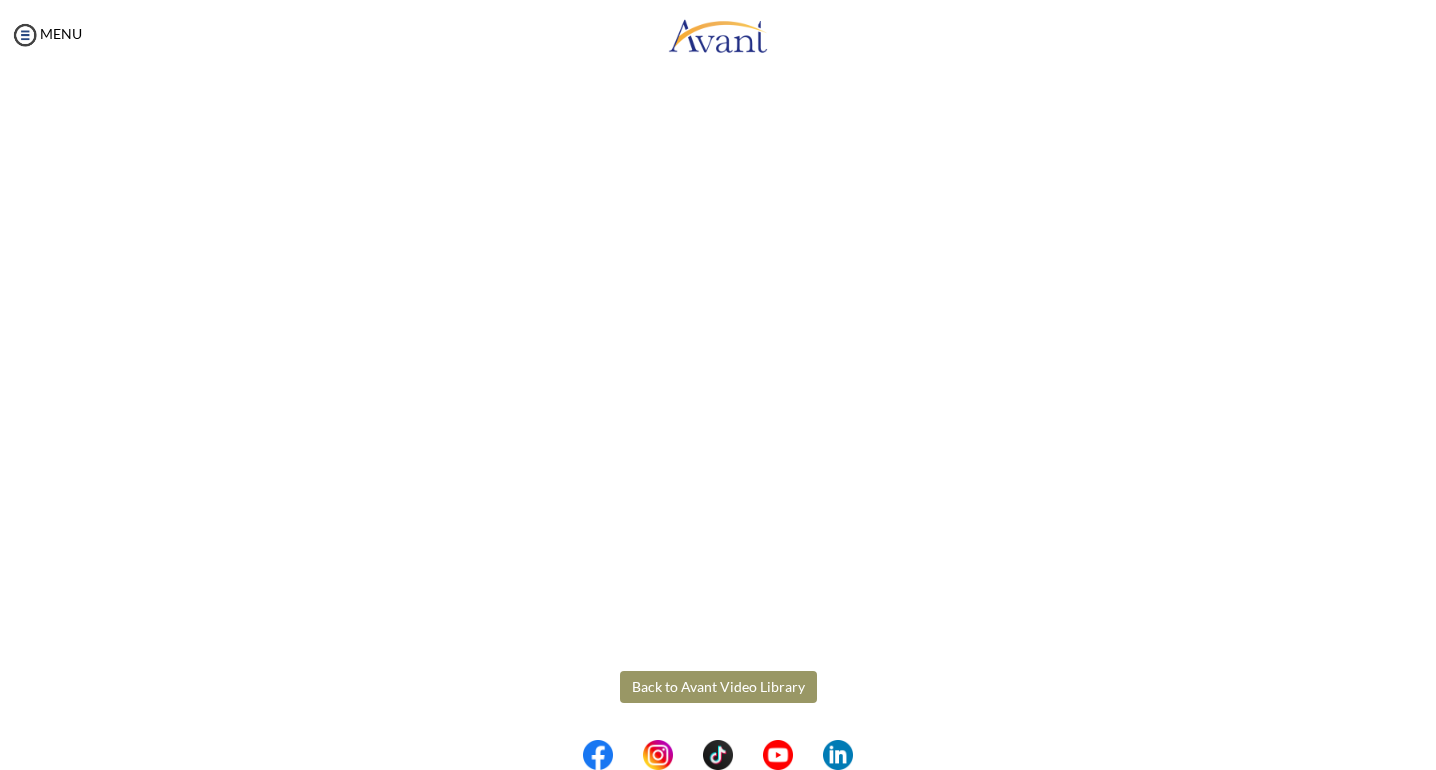 click on "Maintenance break. Please come back in 2 hours.
MENU
My Status
What is the next step?
We would like you to watch the introductory video Begin with Avant
We would like you to watch the program video Watch Program Video
We would like you to complete English exam Take Language Test
We would like you to complete clinical assessment Take Clinical Test
We would like you to complete qualification survey Take Qualification Survey
We would like you to watch expectations video Watch Expectations Video
You will be contacted by recruiter to schedule a call.
Your application is being reviewed. Please check your email regularly.
Process Overview
Check off each step as you go to track your progress!
1" at bounding box center [718, 385] 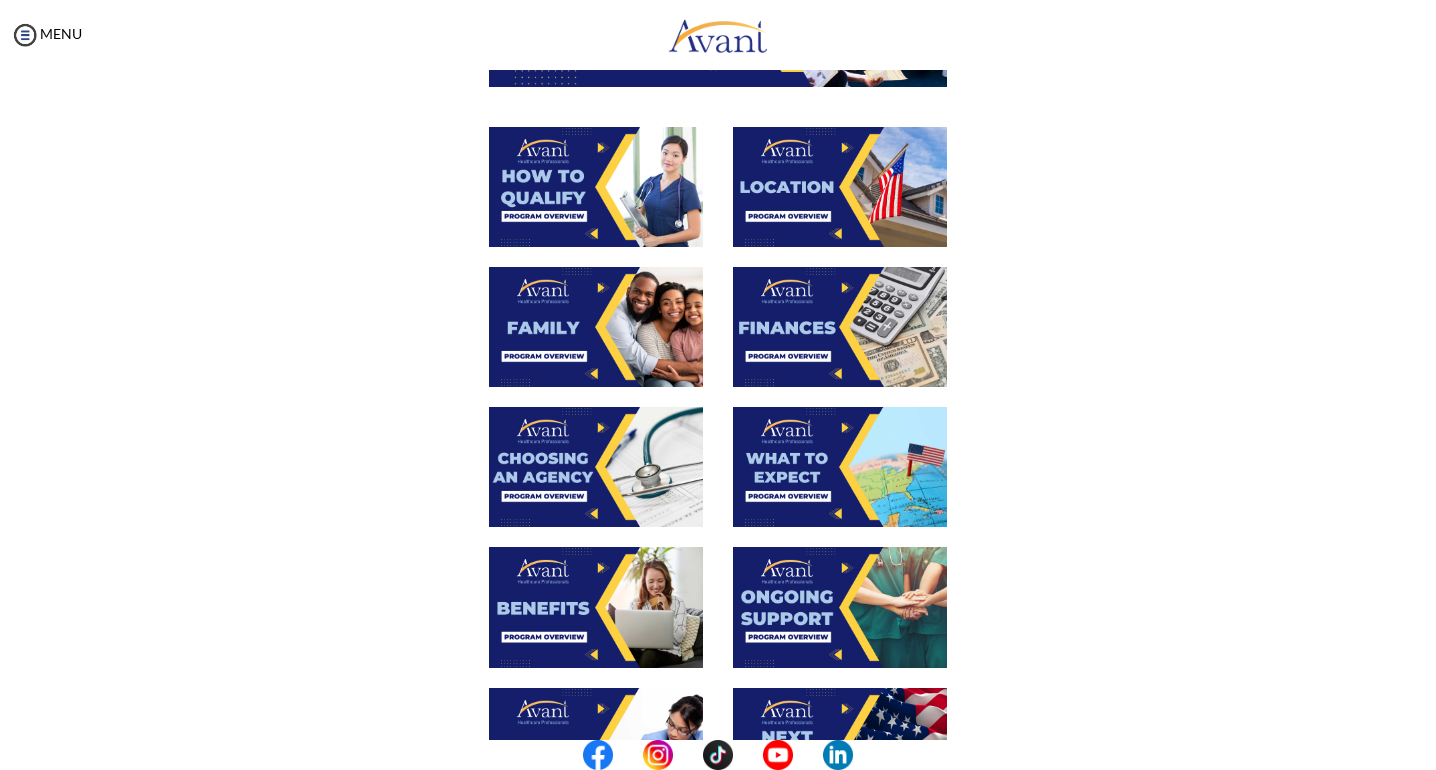 scroll, scrollTop: 500, scrollLeft: 0, axis: vertical 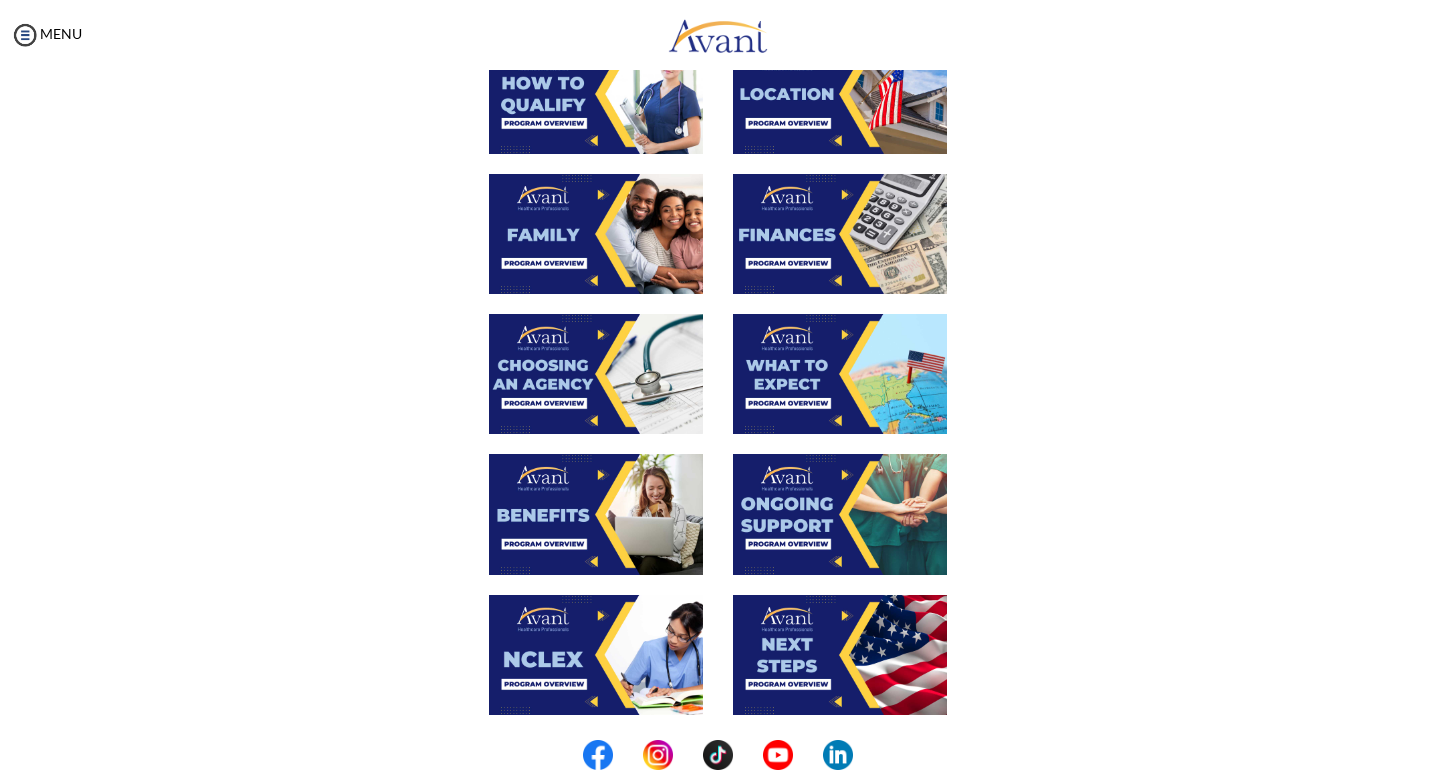 click at bounding box center [840, 514] 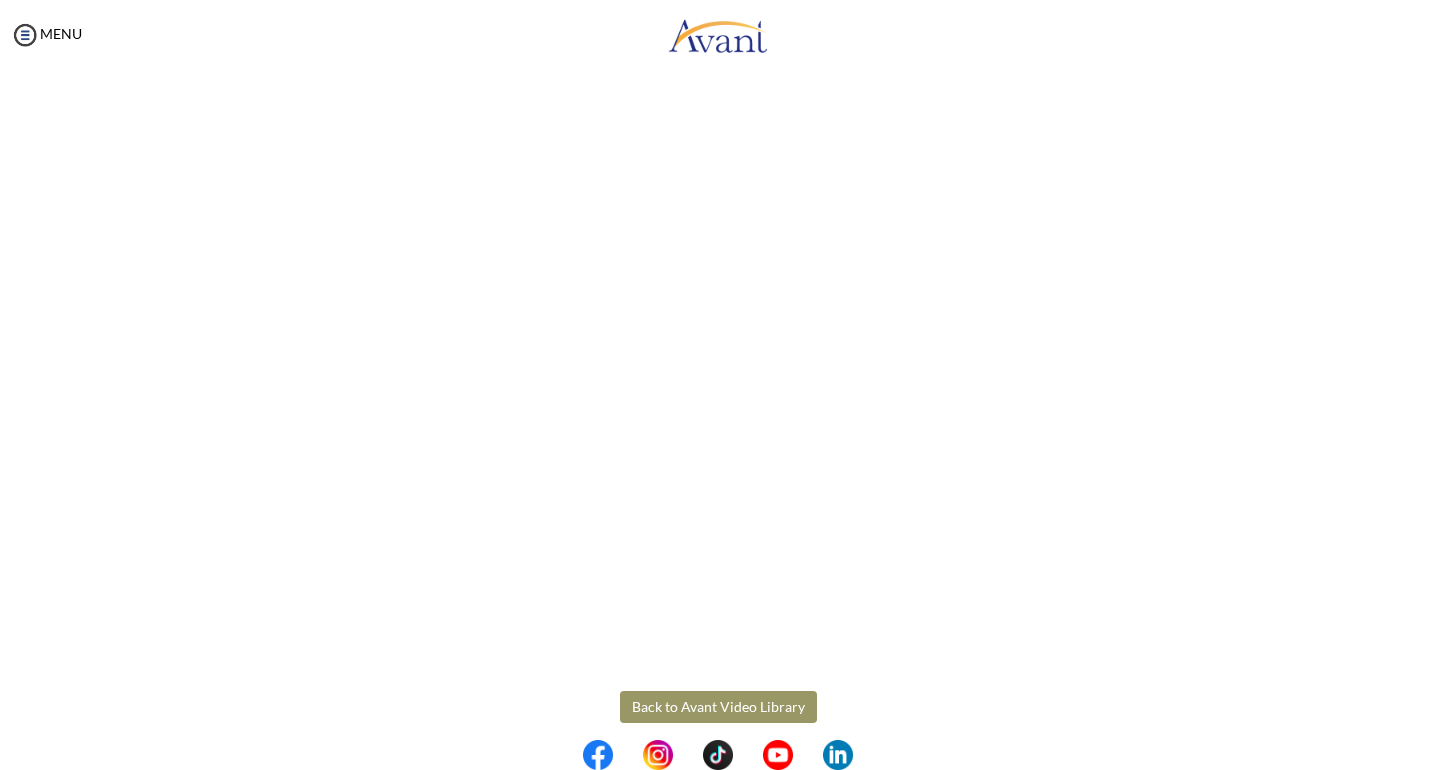 scroll, scrollTop: 427, scrollLeft: 0, axis: vertical 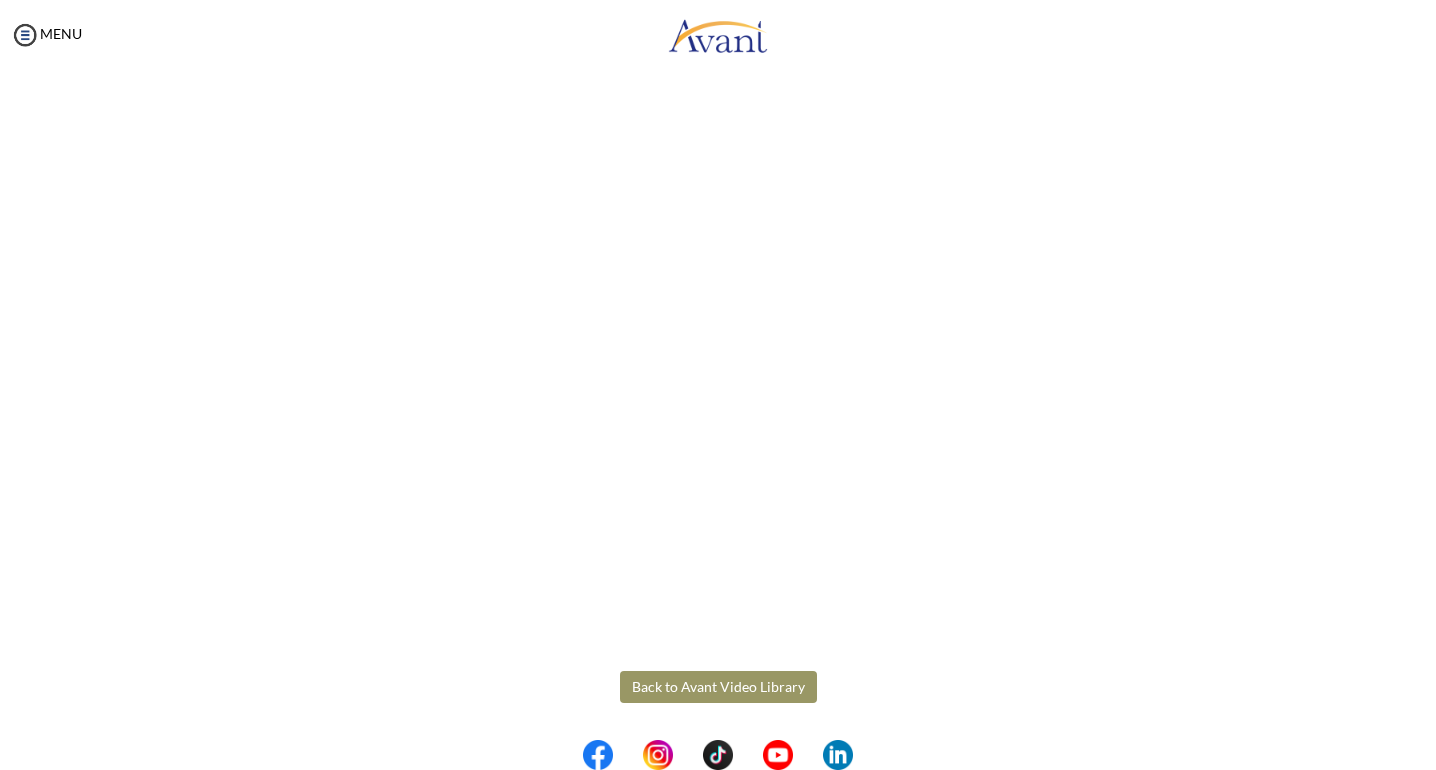 click on "Maintenance break. Please come back in 2 hours.
MENU
My Status
What is the next step?
We would like you to watch the introductory video Begin with Avant
We would like you to watch the program video Watch Program Video
We would like you to complete English exam Take Language Test
We would like you to complete clinical assessment Take Clinical Test
We would like you to complete qualification survey Take Qualification Survey
We would like you to watch expectations video Watch Expectations Video
You will be contacted by recruiter to schedule a call.
Your application is being reviewed. Please check your email regularly.
Process Overview
Check off each step as you go to track your progress!
1" at bounding box center [718, 385] 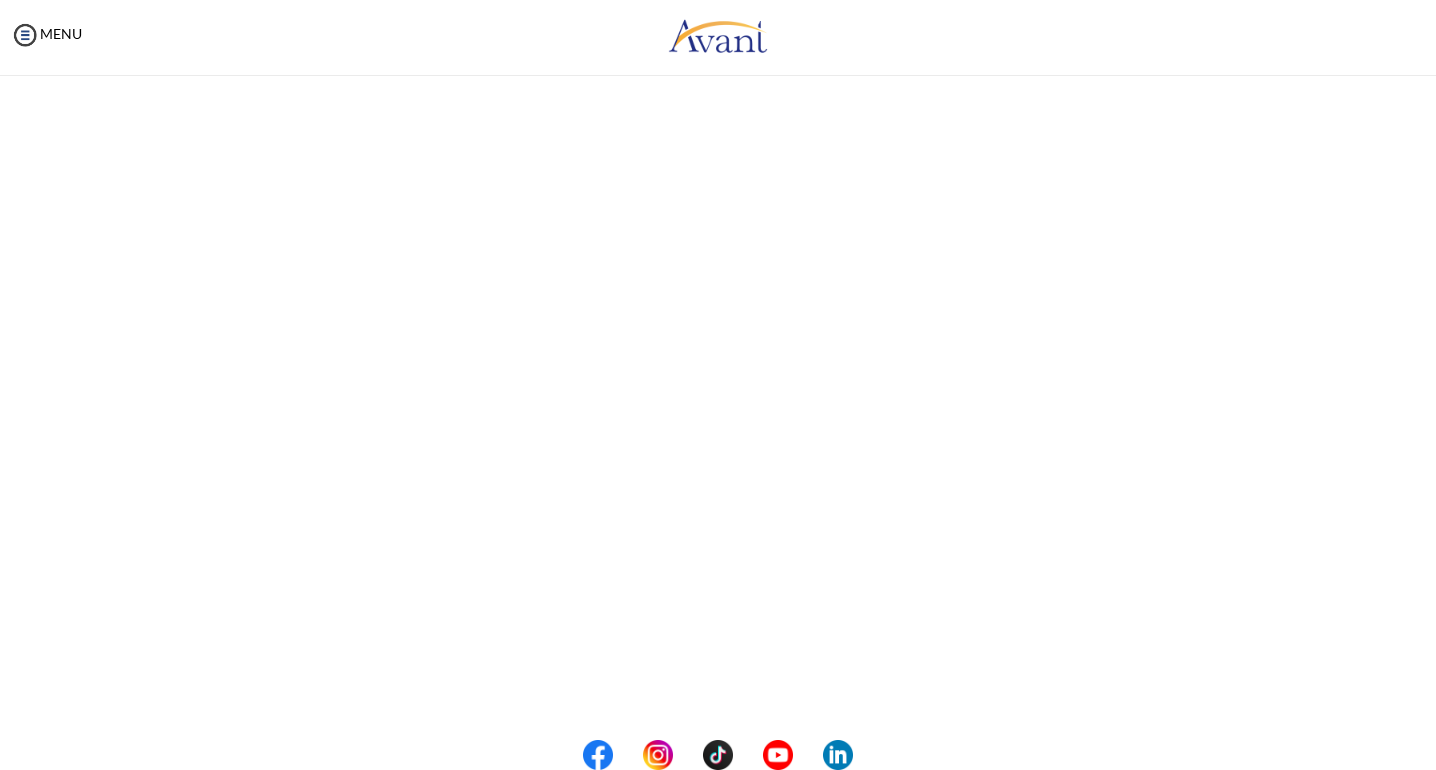 scroll, scrollTop: 427, scrollLeft: 0, axis: vertical 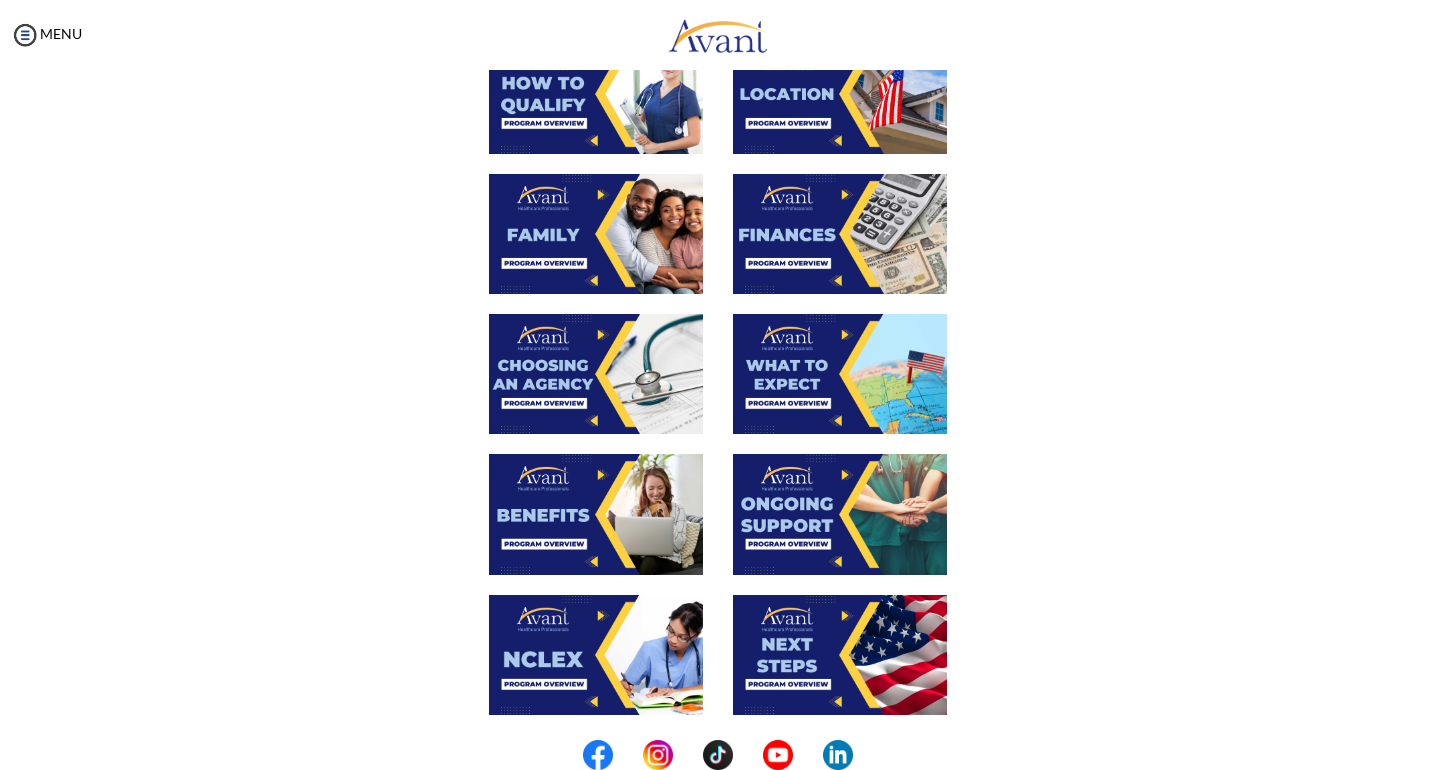 click at bounding box center [596, 655] 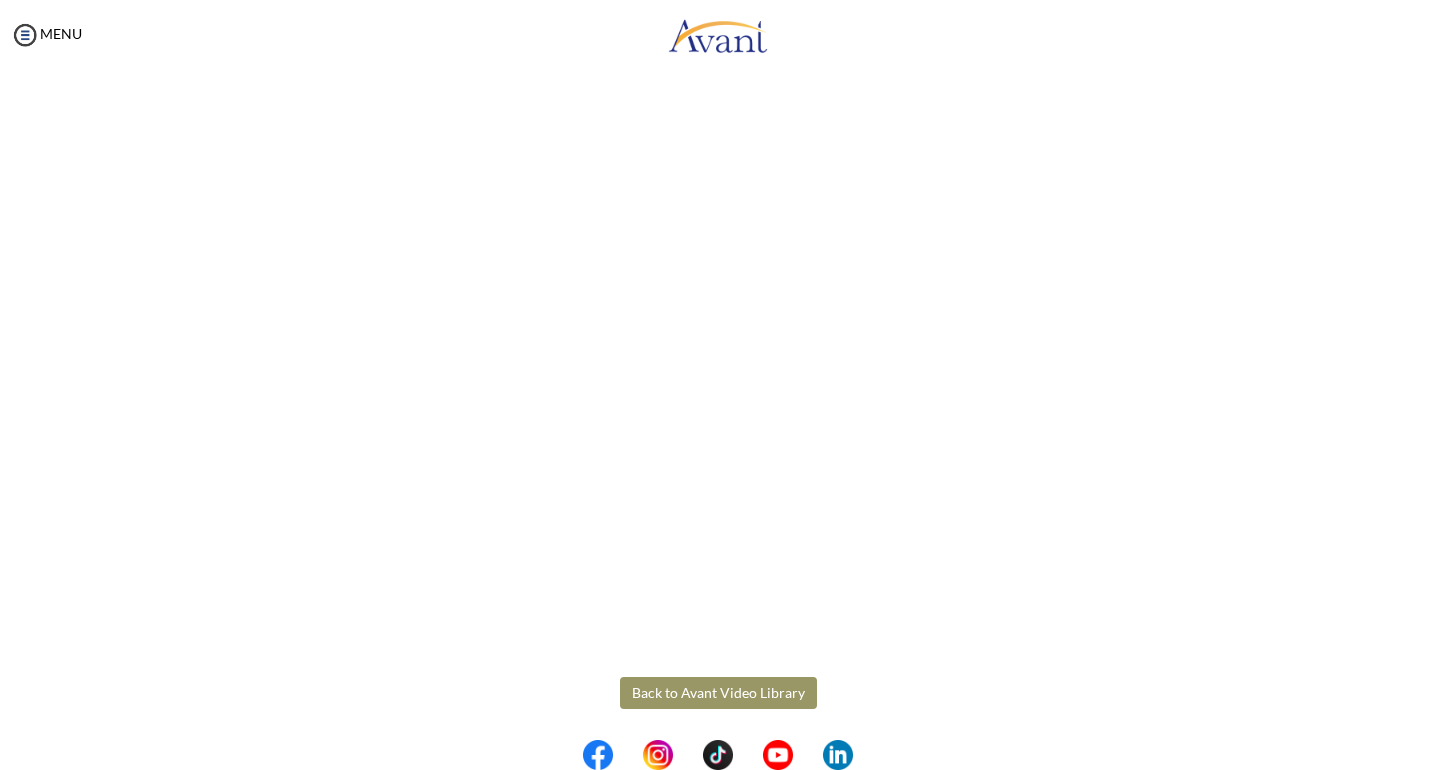 scroll, scrollTop: 427, scrollLeft: 0, axis: vertical 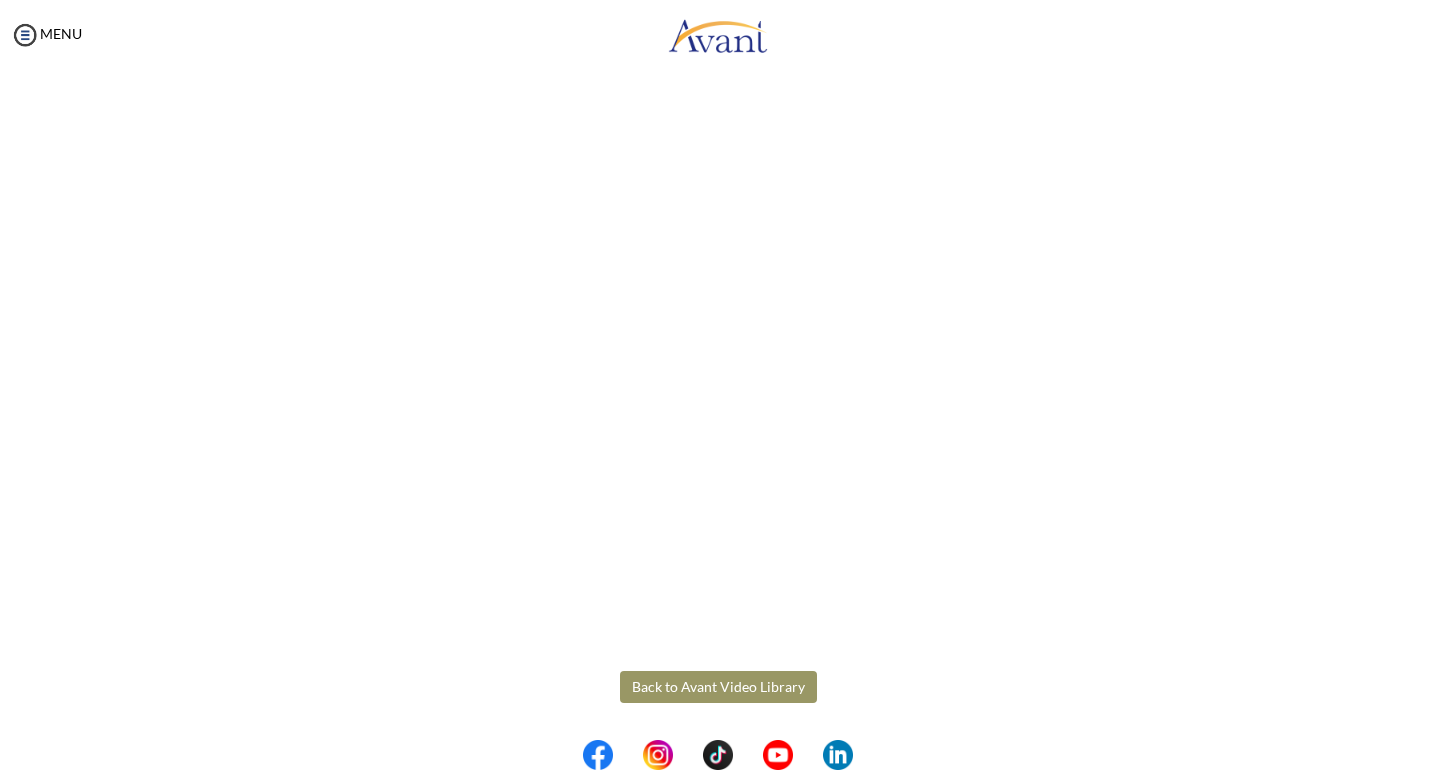 click on "Maintenance break. Please come back in 2 hours.
MENU
My Status
What is the next step?
We would like you to watch the introductory video Begin with Avant
We would like you to watch the program video Watch Program Video
We would like you to complete English exam Take Language Test
We would like you to complete clinical assessment Take Clinical Test
We would like you to complete qualification survey Take Qualification Survey
We would like you to watch expectations video Watch Expectations Video
You will be contacted by recruiter to schedule a call.
Your application is being reviewed. Please check your email regularly.
Process Overview
Check off each step as you go to track your progress!
1" at bounding box center (718, 385) 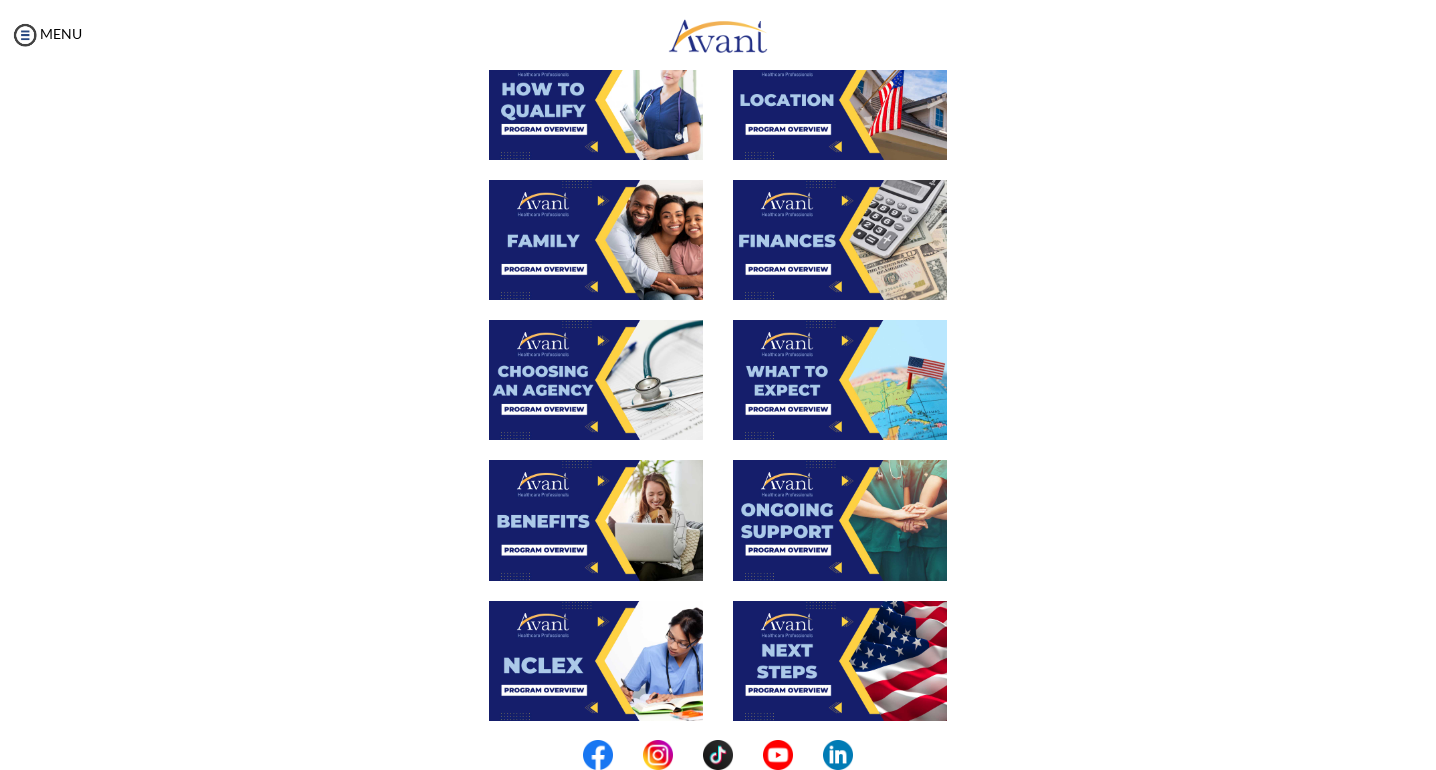 scroll, scrollTop: 600, scrollLeft: 0, axis: vertical 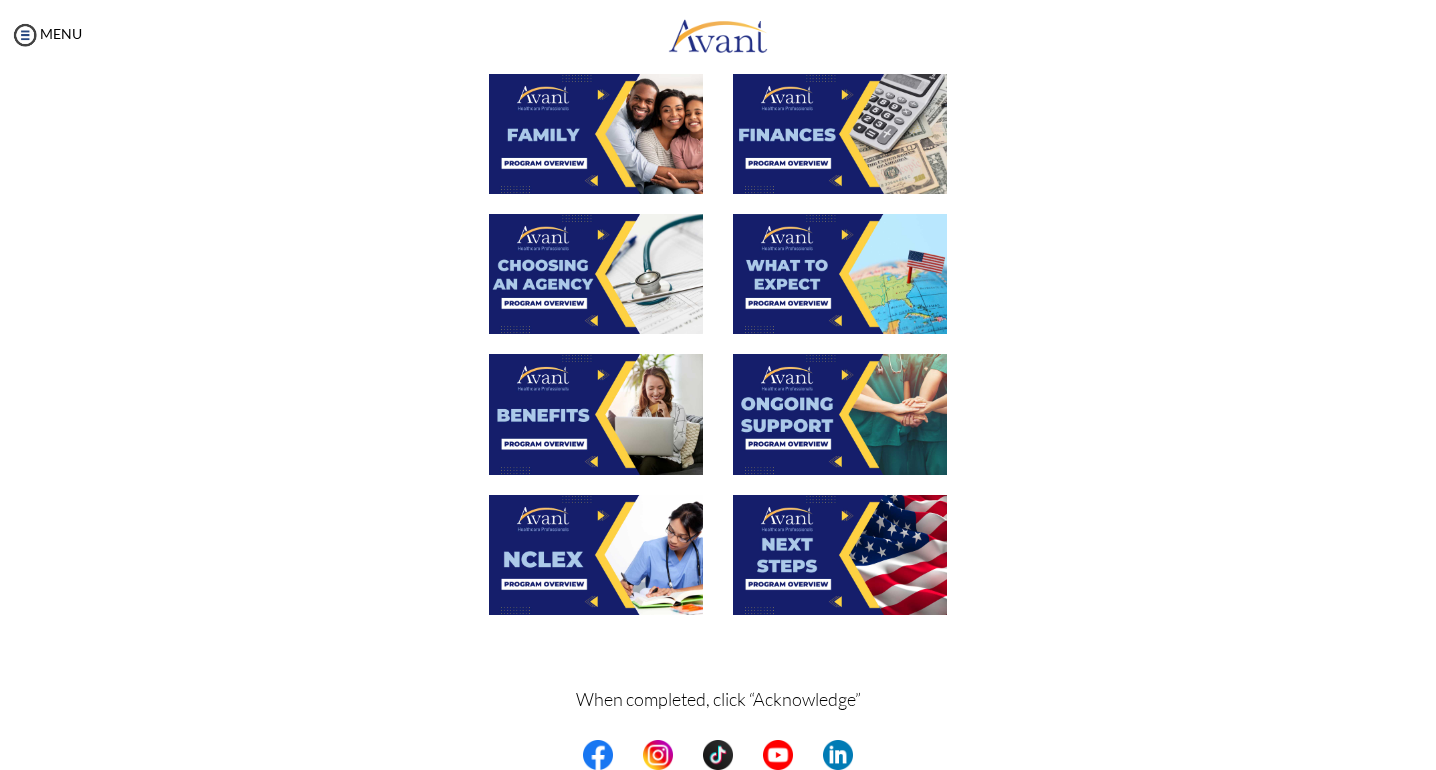 click at bounding box center (840, 555) 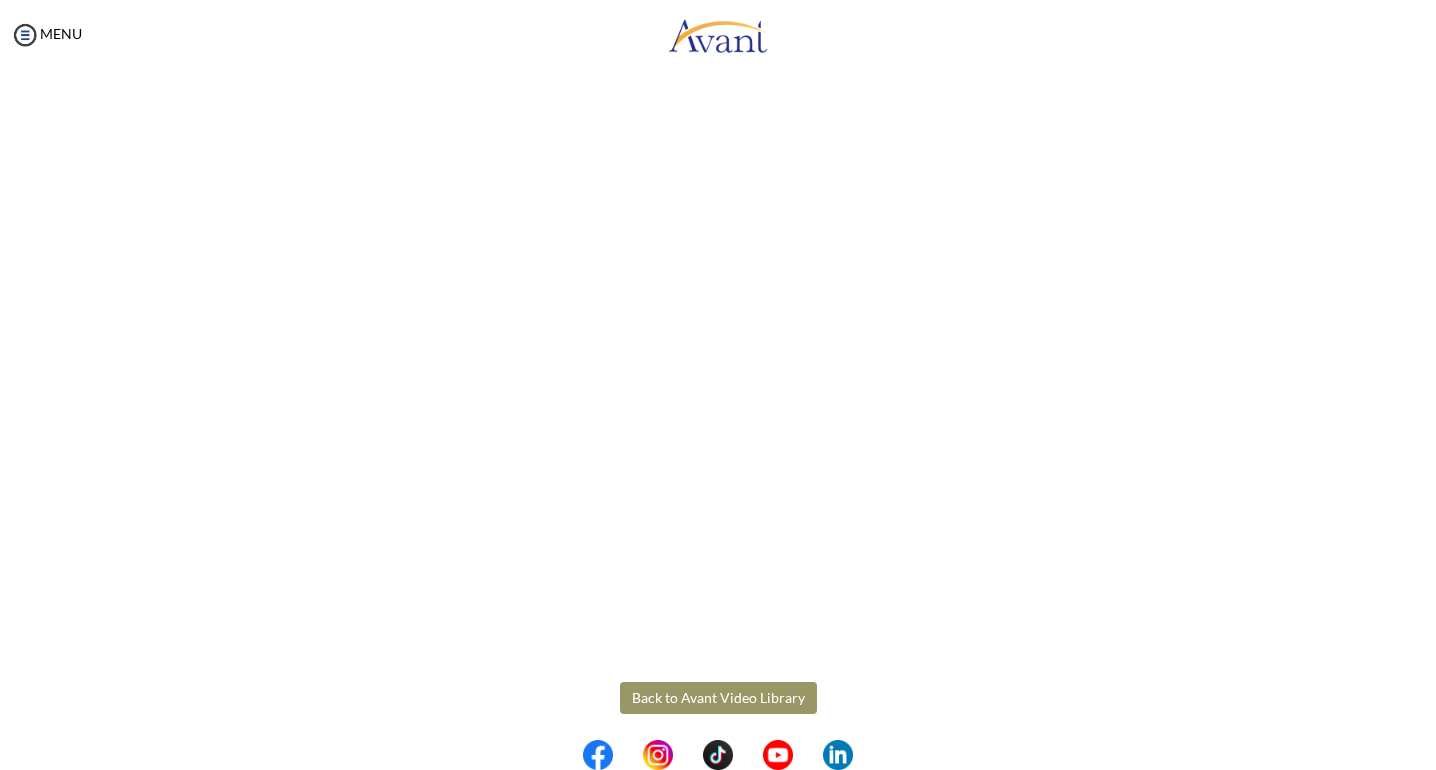 scroll, scrollTop: 427, scrollLeft: 0, axis: vertical 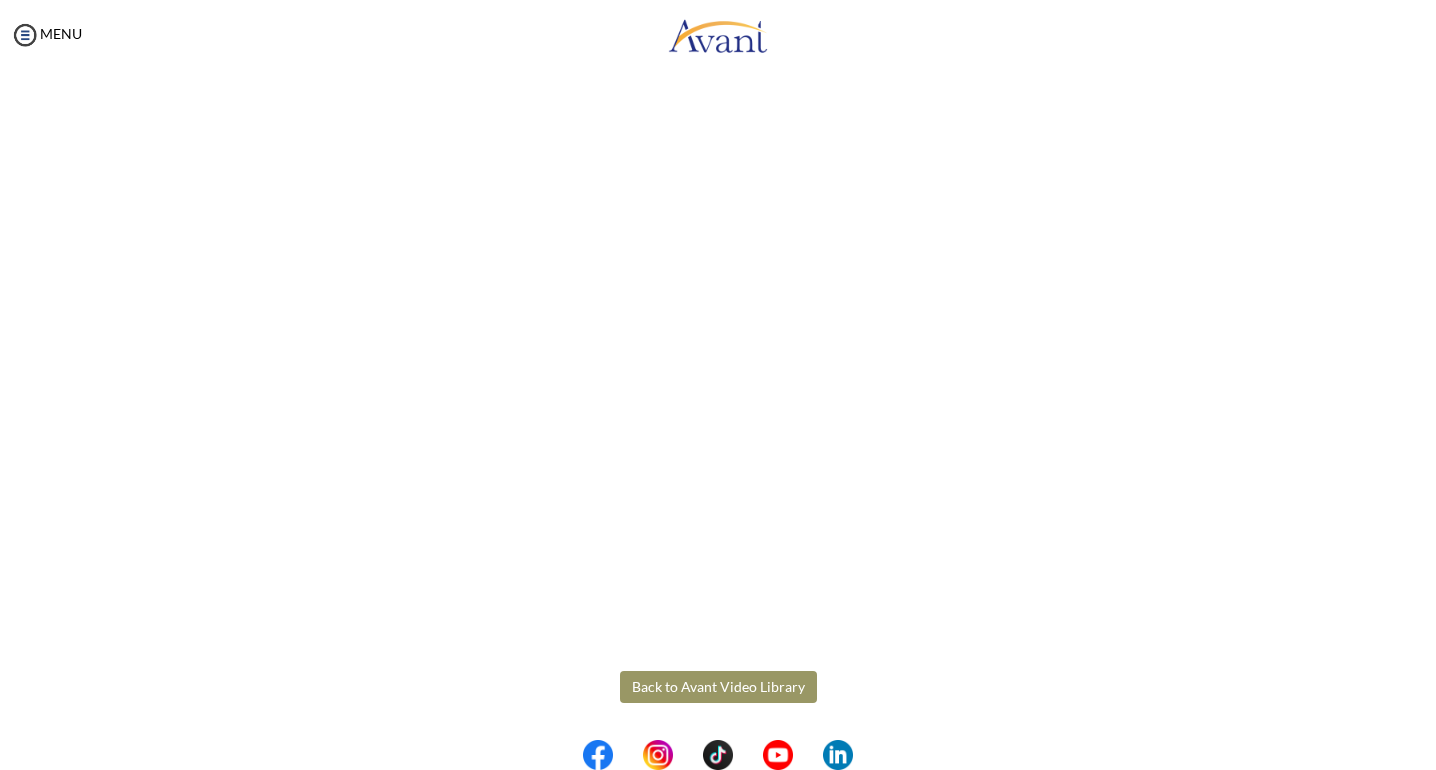 click on "Maintenance break. Please come back in 2 hours.
MENU
My Status
What is the next step?
We would like you to watch the introductory video Begin with Avant
We would like you to watch the program video Watch Program Video
We would like you to complete English exam Take Language Test
We would like you to complete clinical assessment Take Clinical Test
We would like you to complete qualification survey Take Qualification Survey
We would like you to watch expectations video Watch Expectations Video
You will be contacted by recruiter to schedule a call.
Your application is being reviewed. Please check your email regularly.
Process Overview
Check off each step as you go to track your progress!
1" at bounding box center [718, 385] 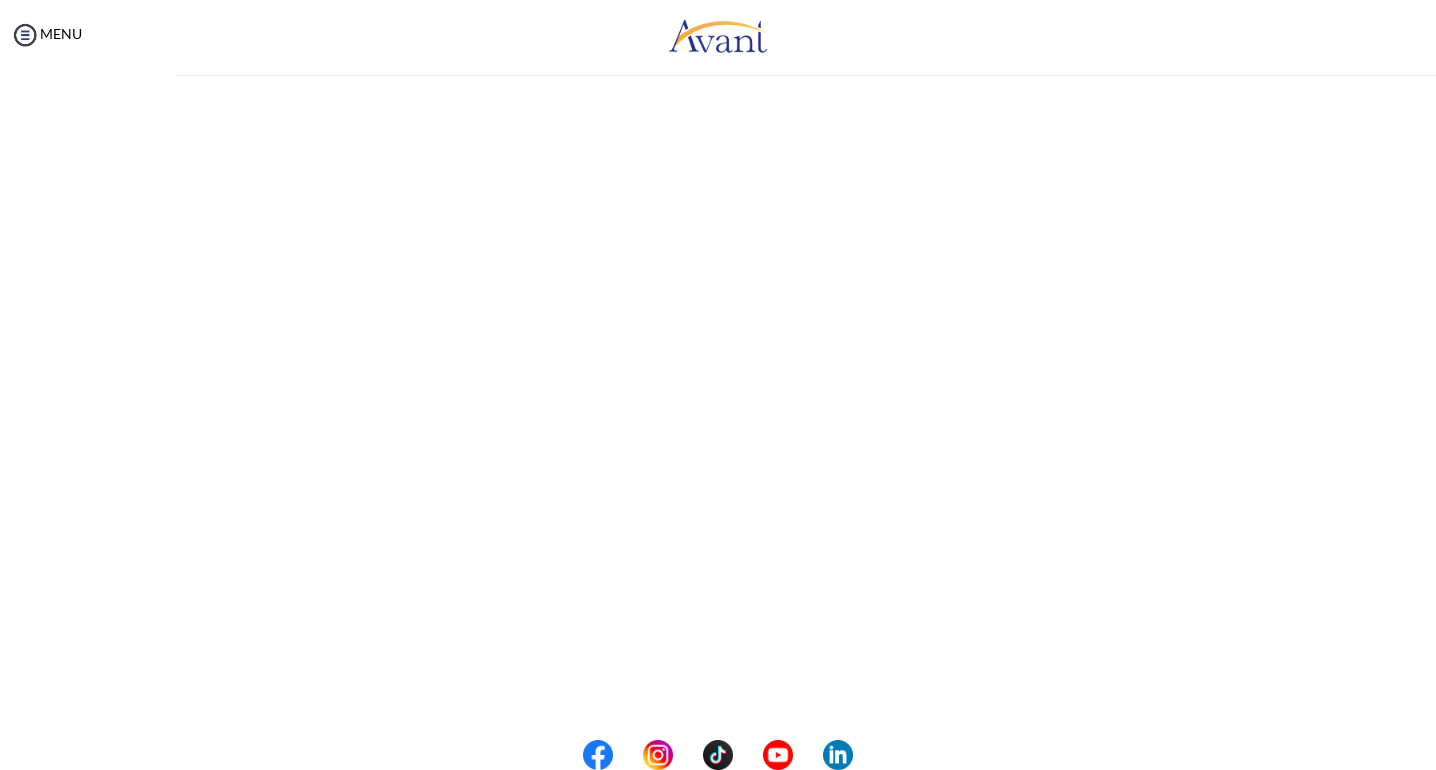 scroll, scrollTop: 0, scrollLeft: 0, axis: both 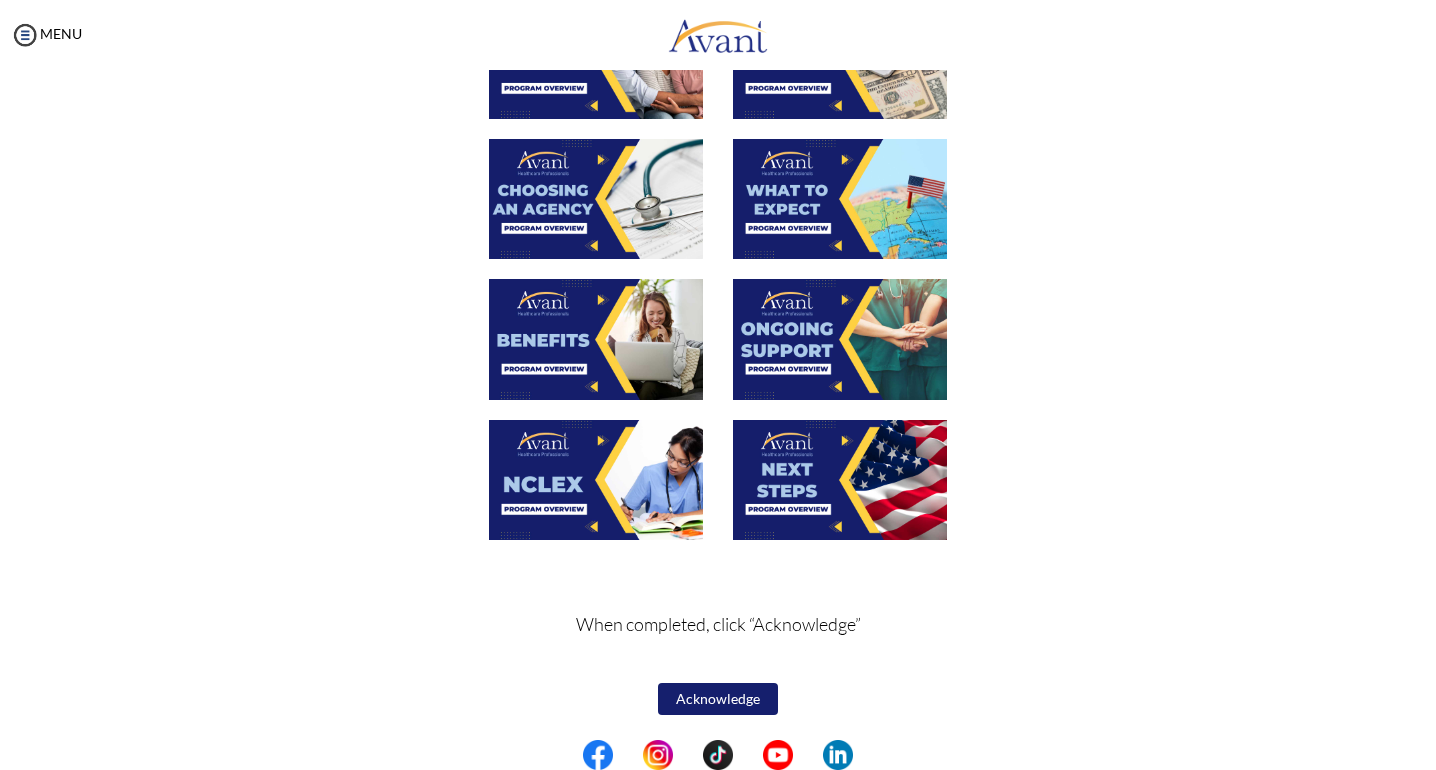 click on "Acknowledge" at bounding box center (718, 699) 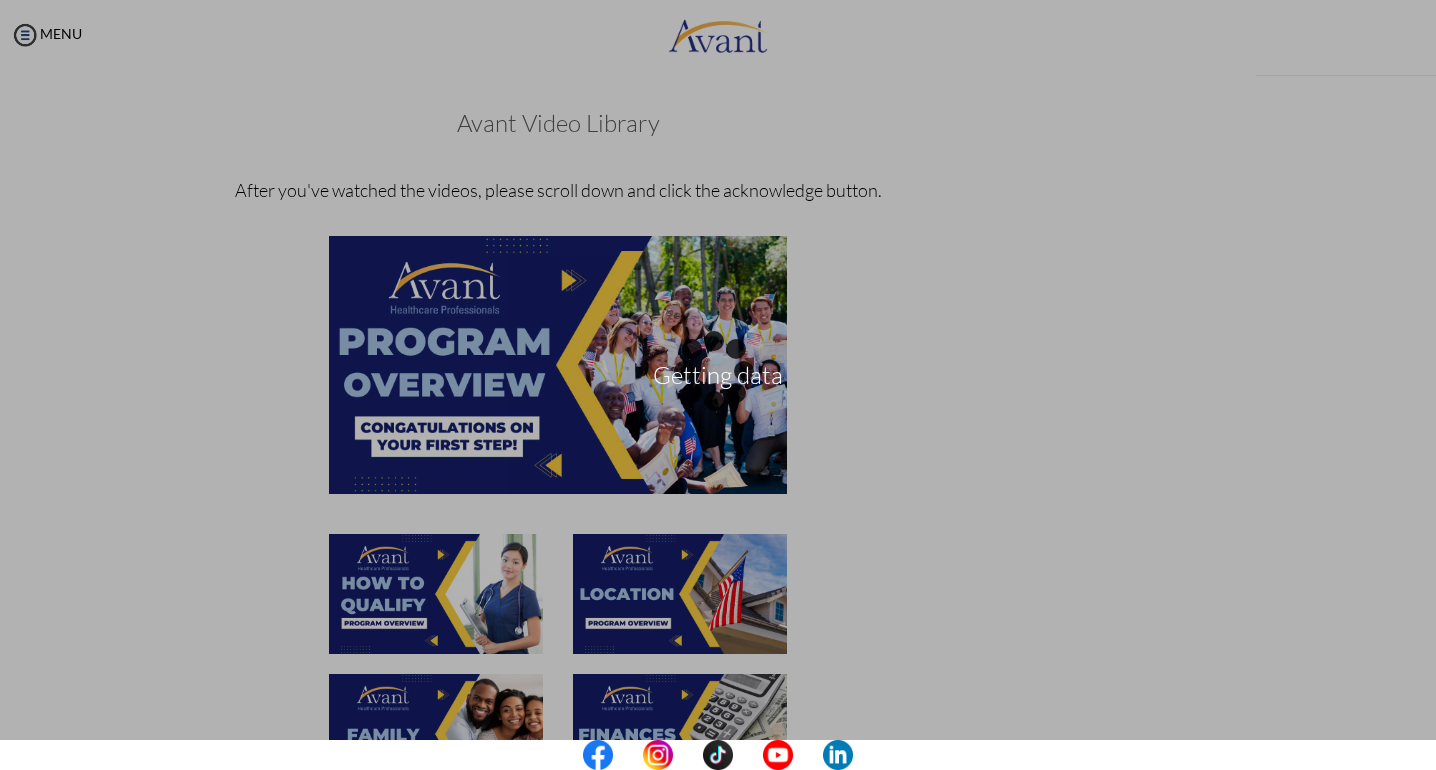 scroll, scrollTop: 677, scrollLeft: 0, axis: vertical 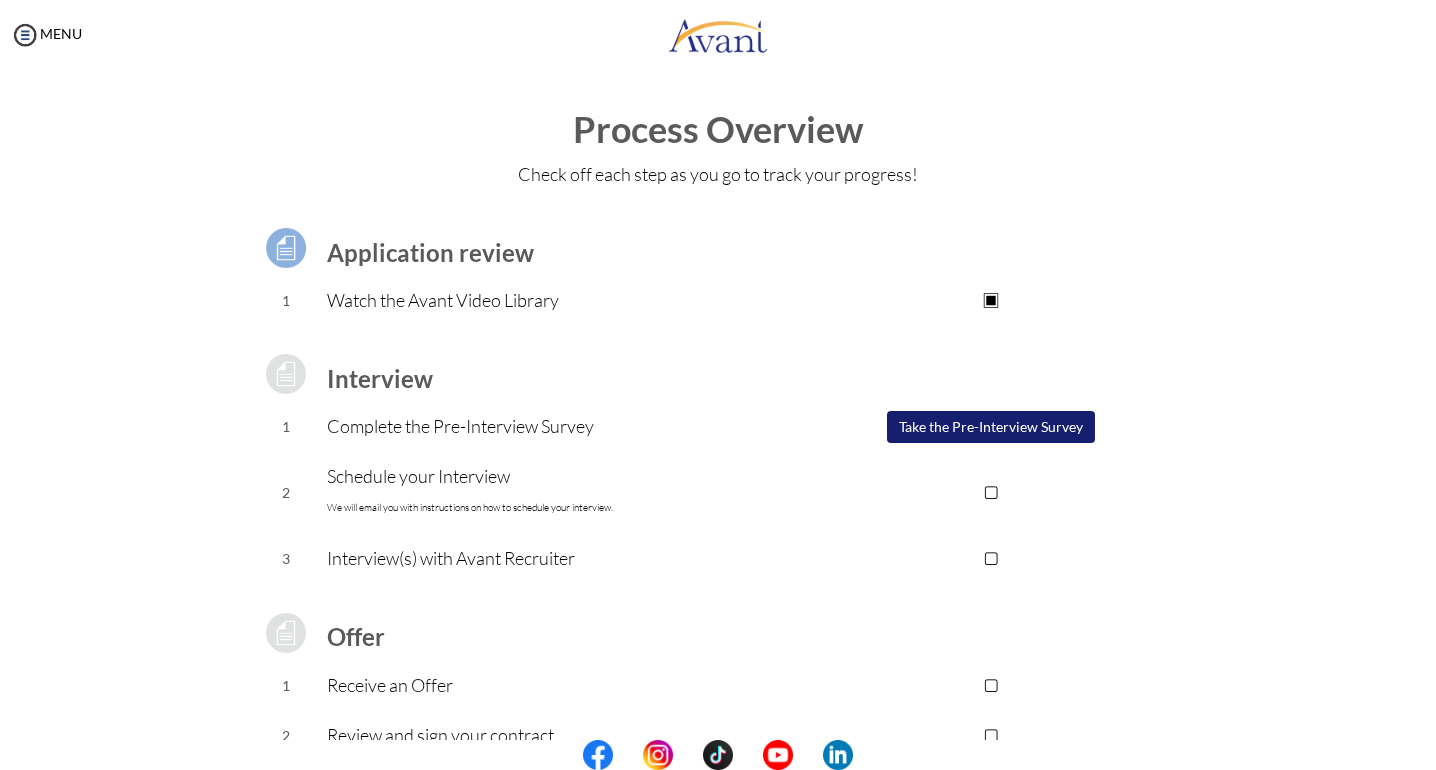 click on "Take the Pre-Interview Survey" at bounding box center (991, 427) 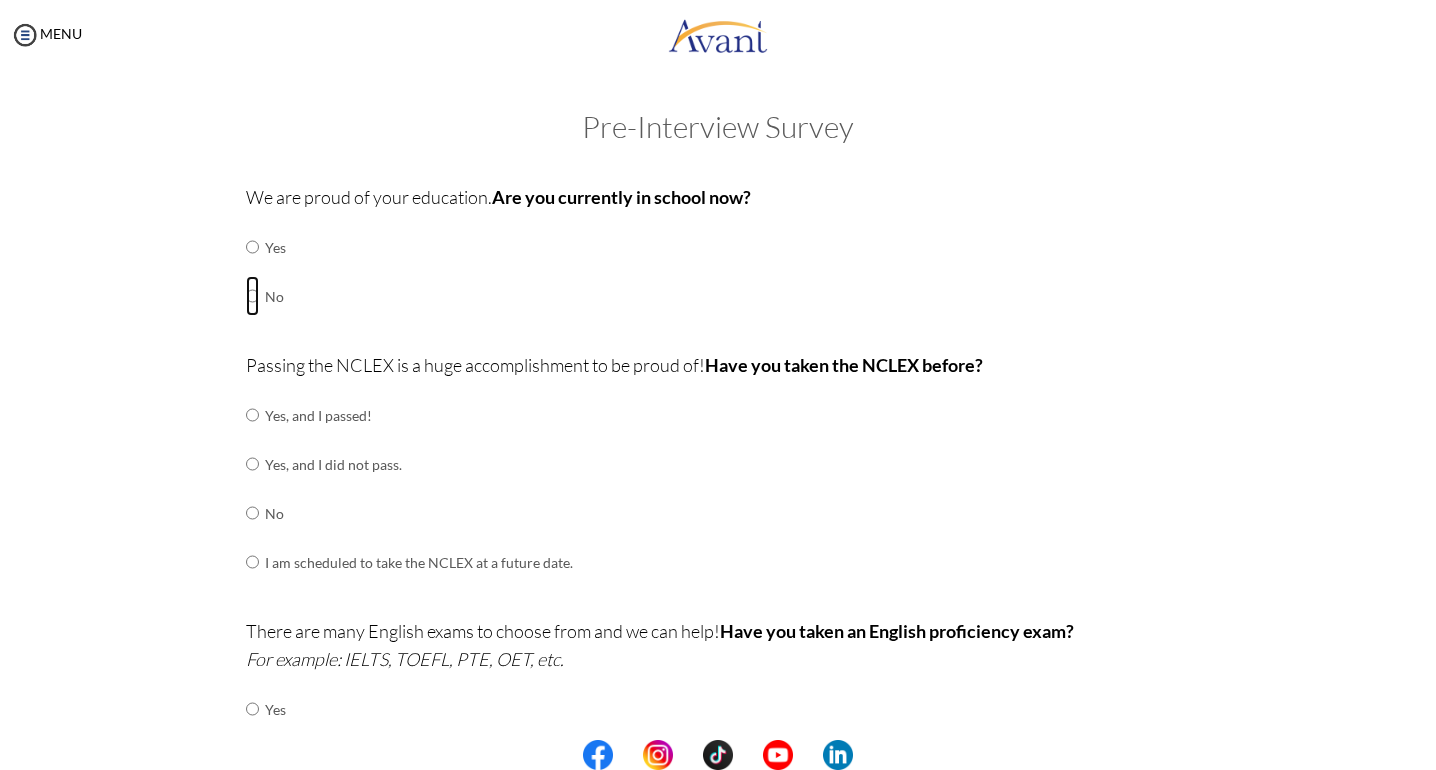 click at bounding box center (252, 247) 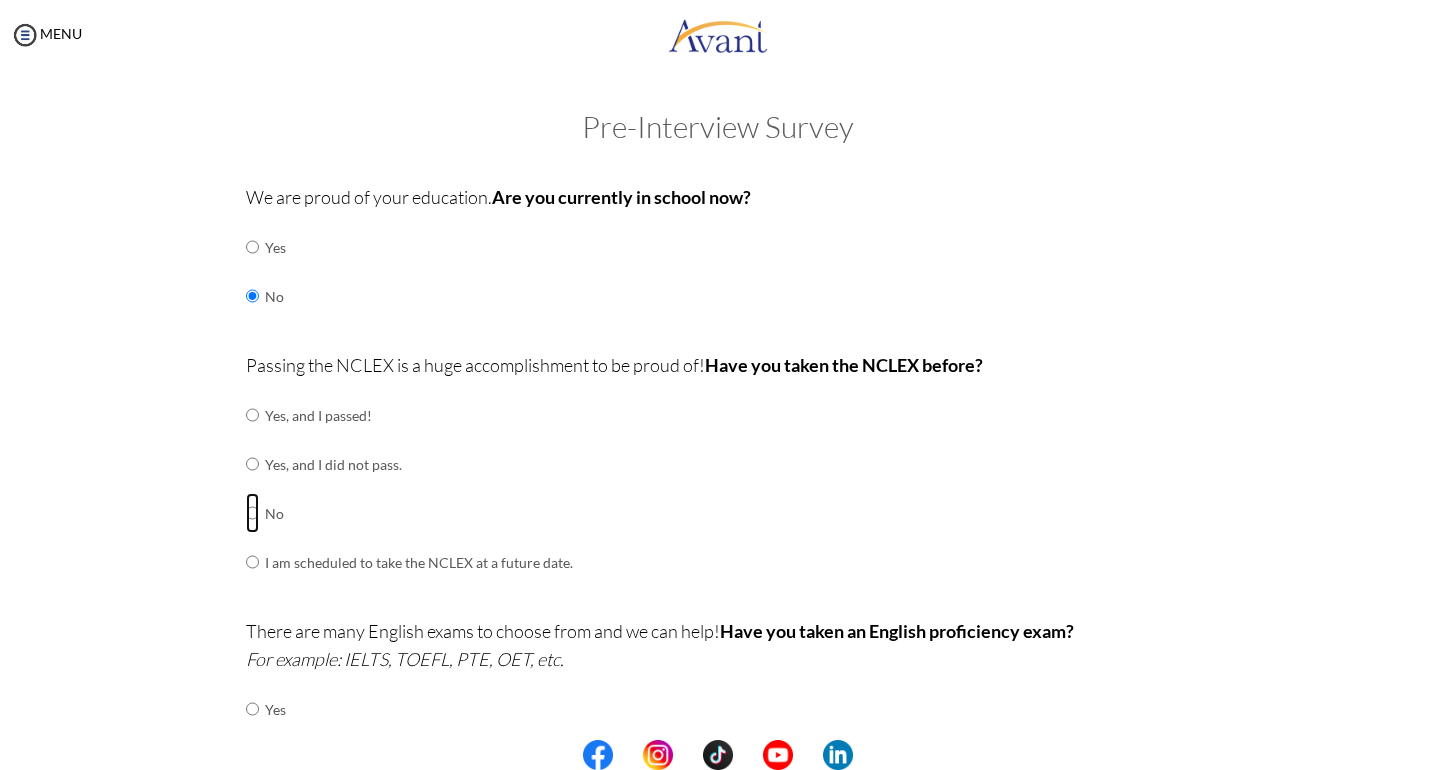 click at bounding box center (252, 415) 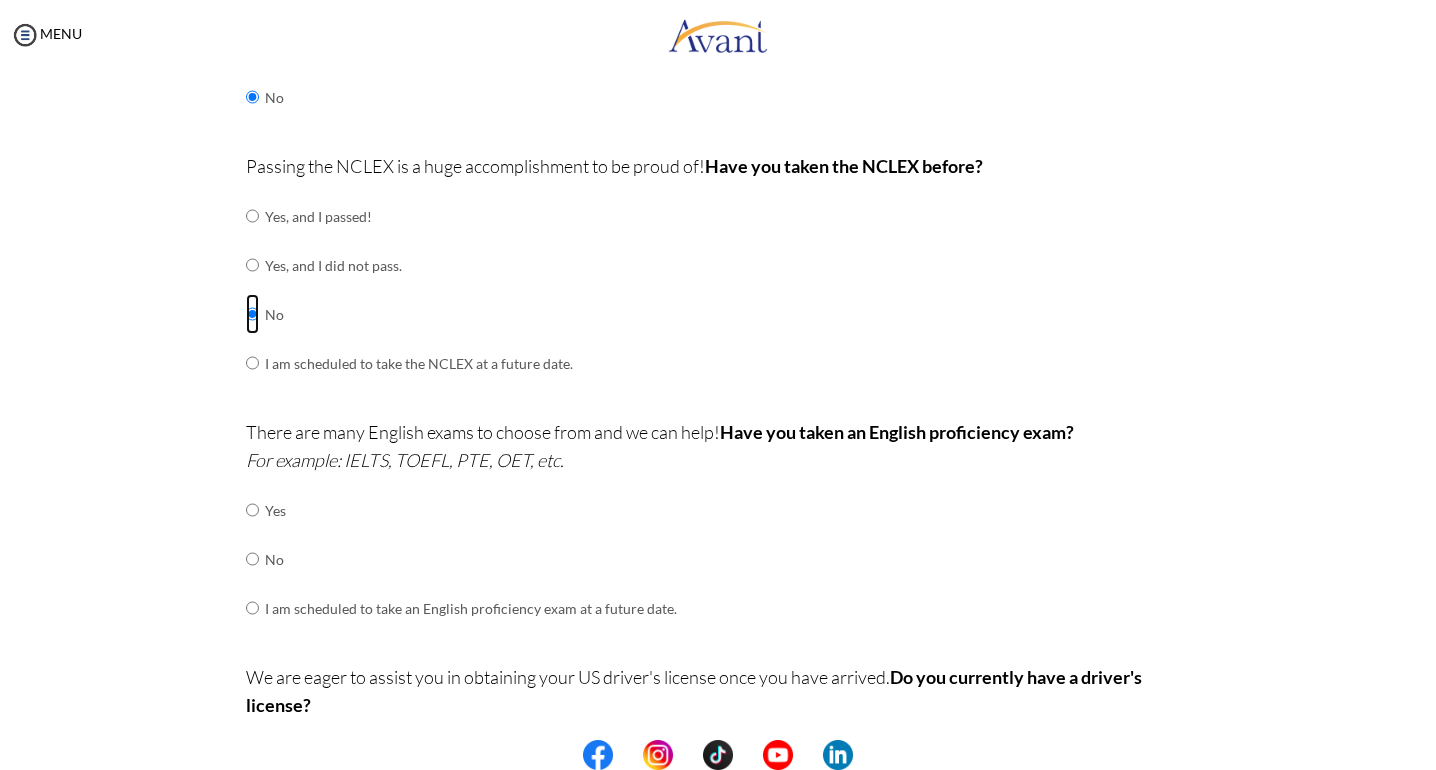 scroll, scrollTop: 200, scrollLeft: 0, axis: vertical 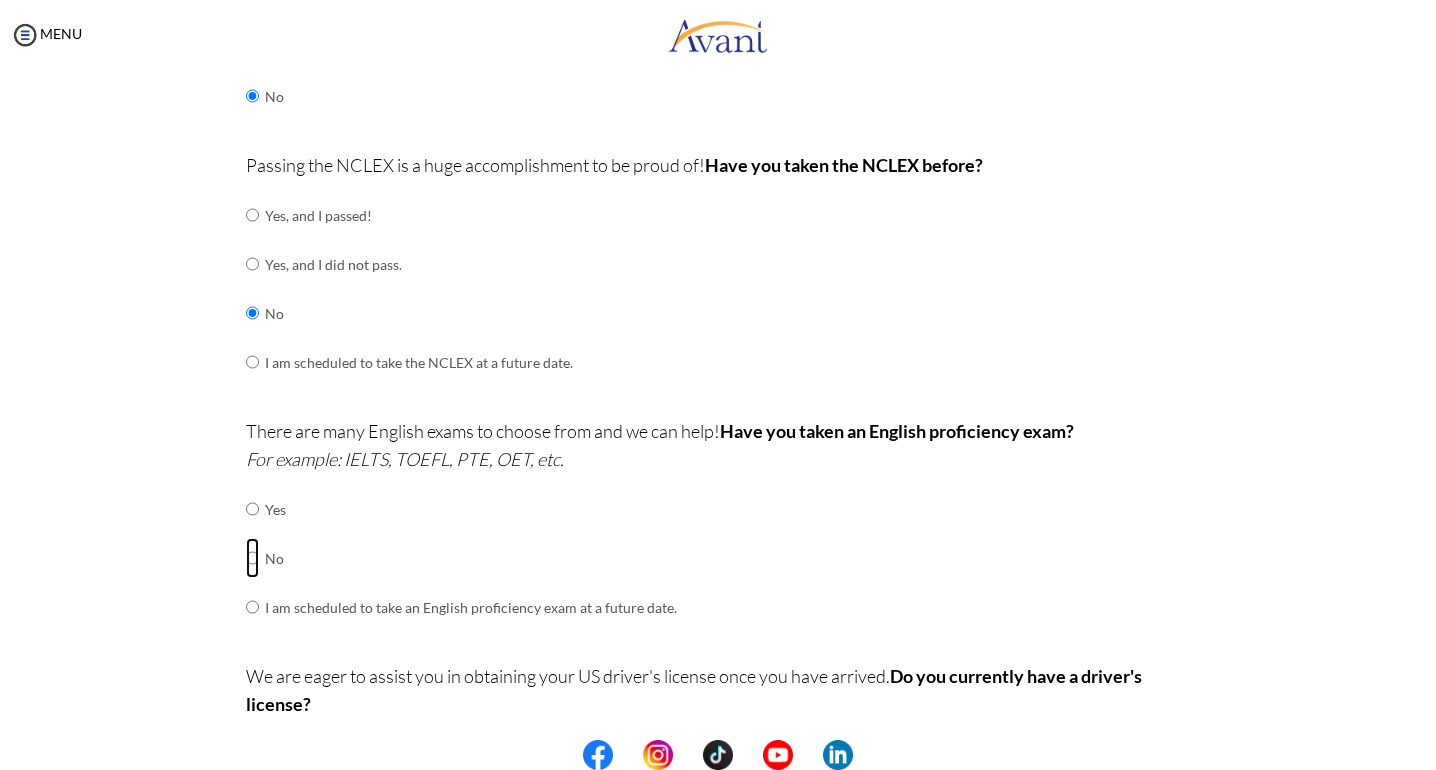 click at bounding box center (252, 509) 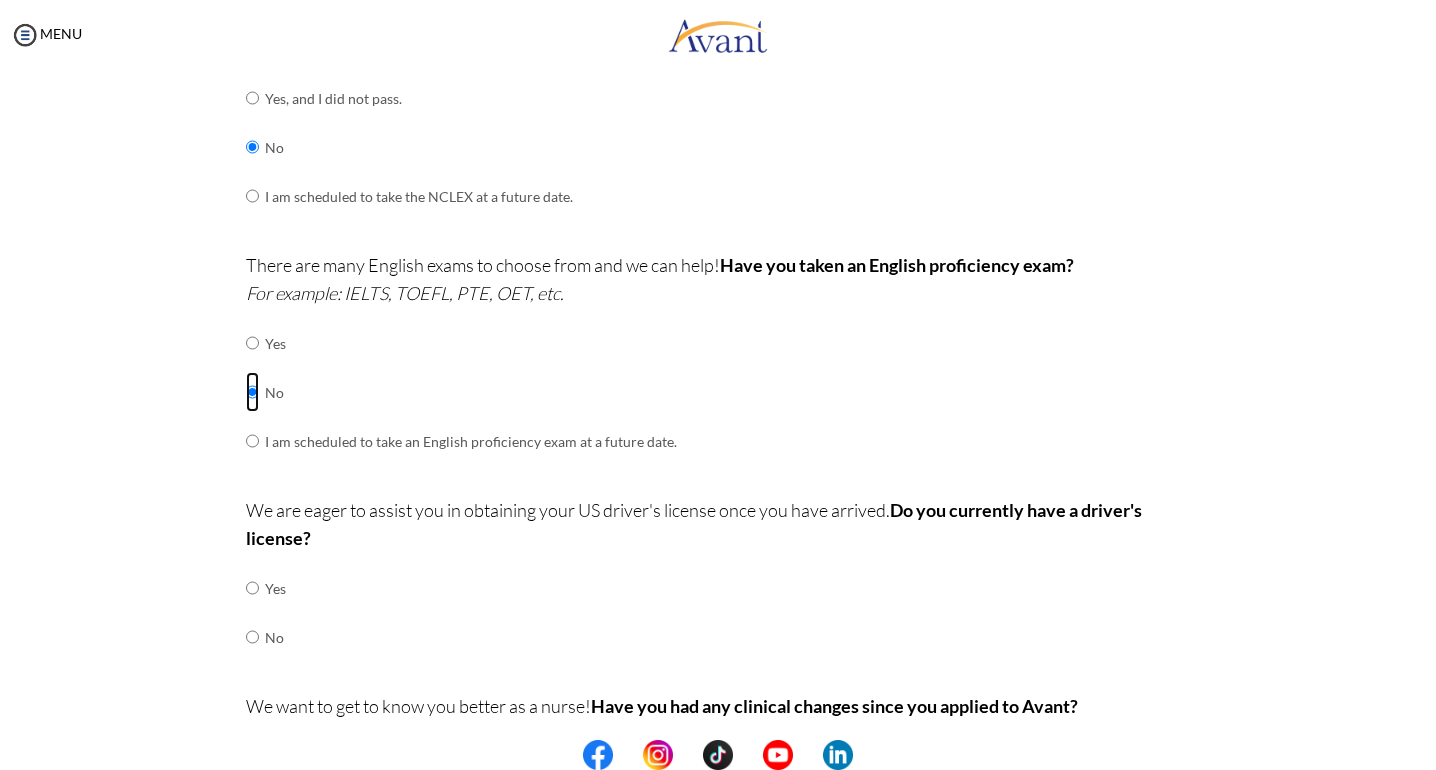 scroll, scrollTop: 400, scrollLeft: 0, axis: vertical 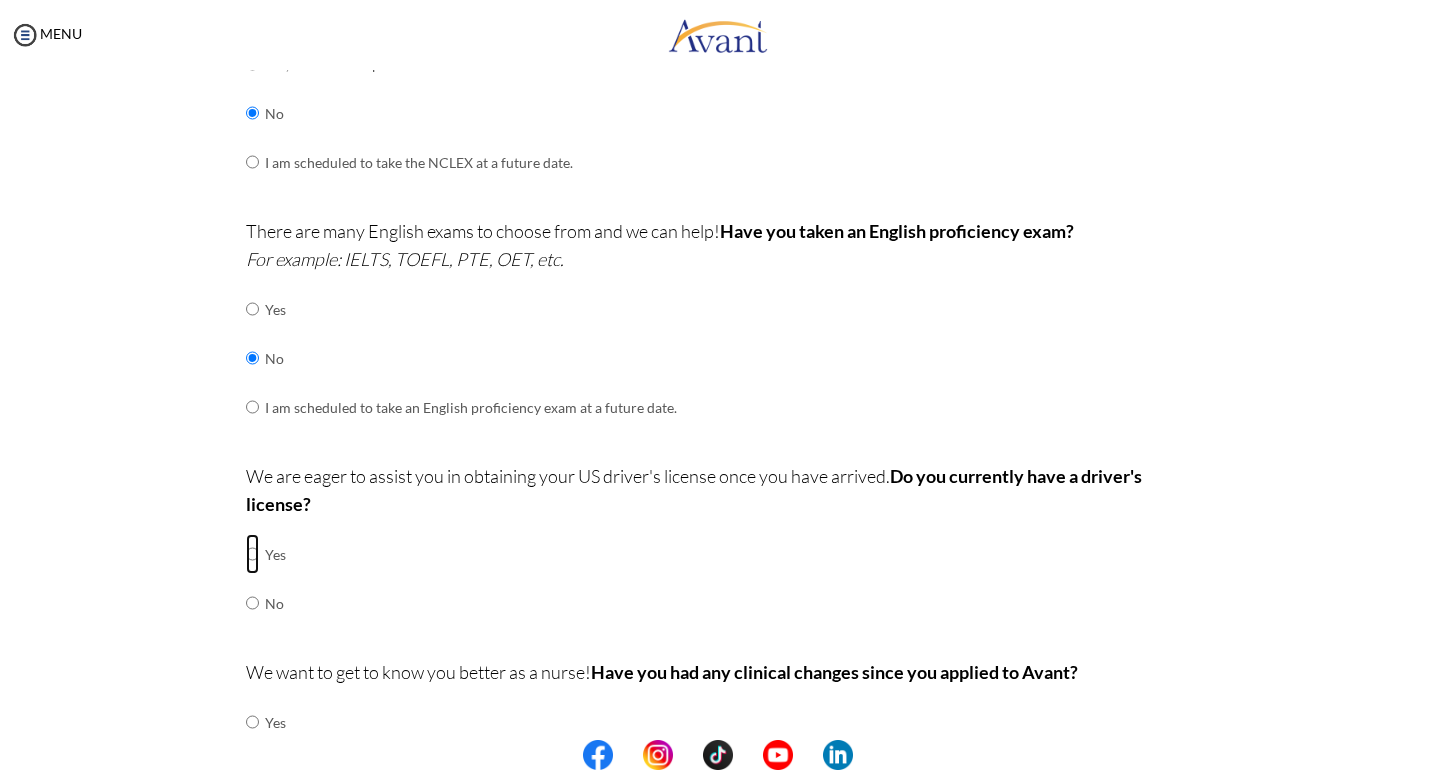 click at bounding box center (252, 554) 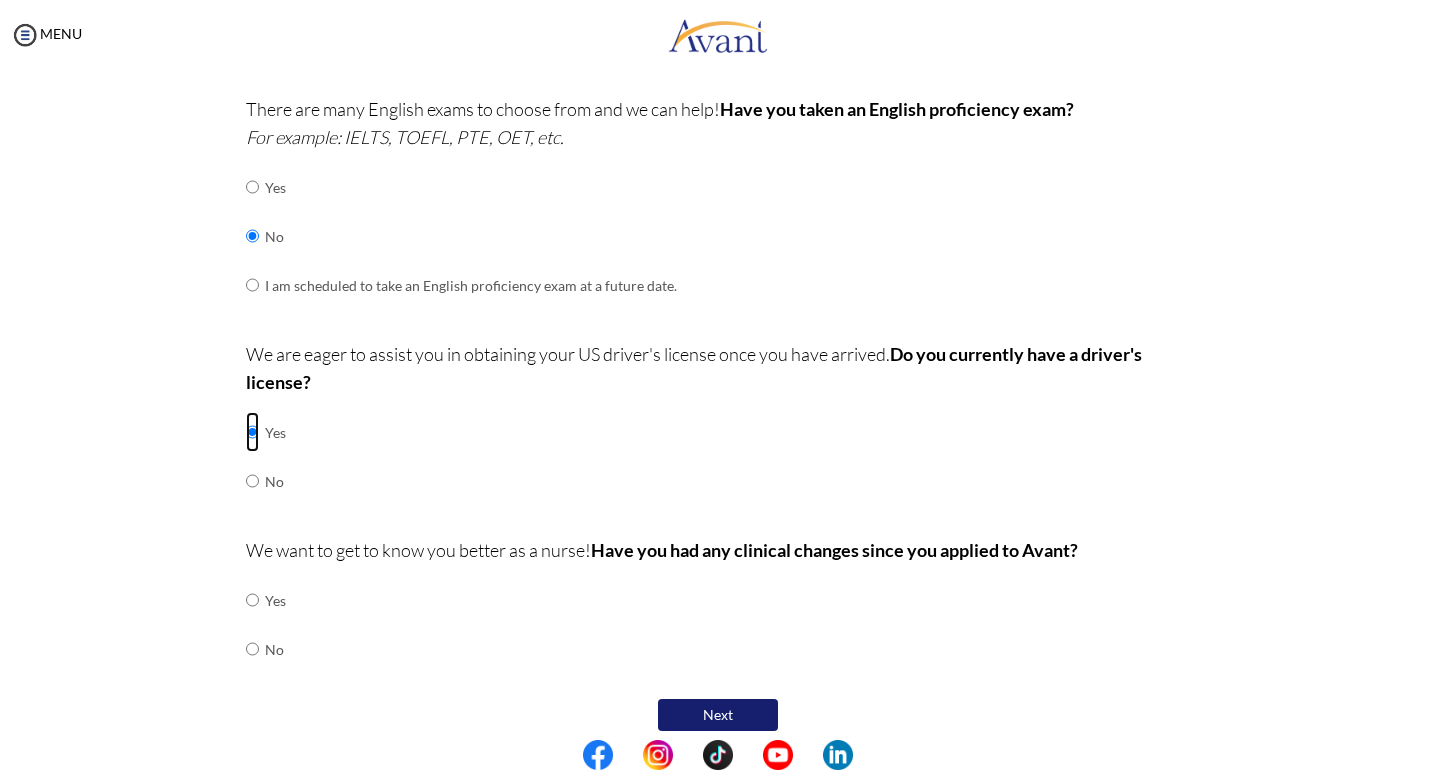 scroll, scrollTop: 538, scrollLeft: 0, axis: vertical 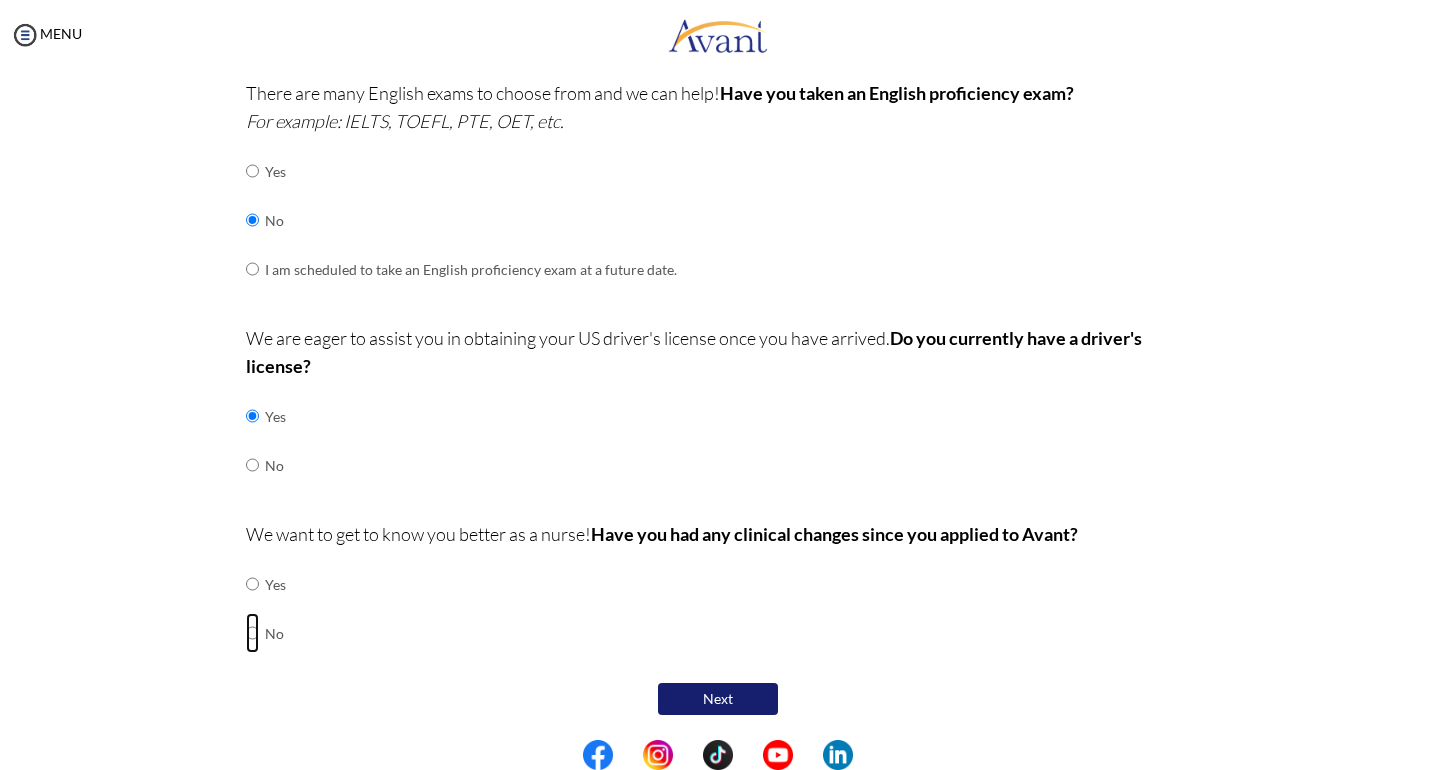 click at bounding box center (252, 584) 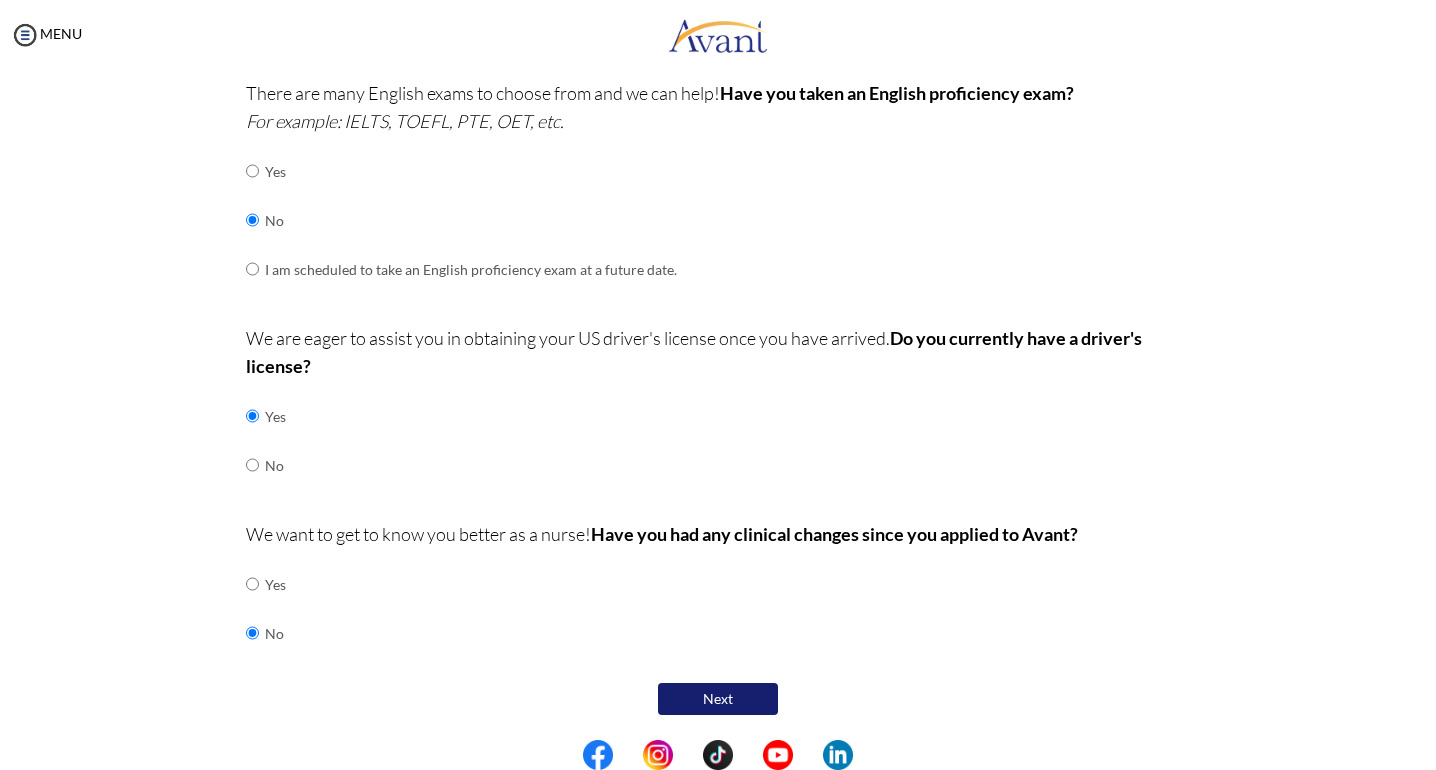 click on "Next" at bounding box center (718, 699) 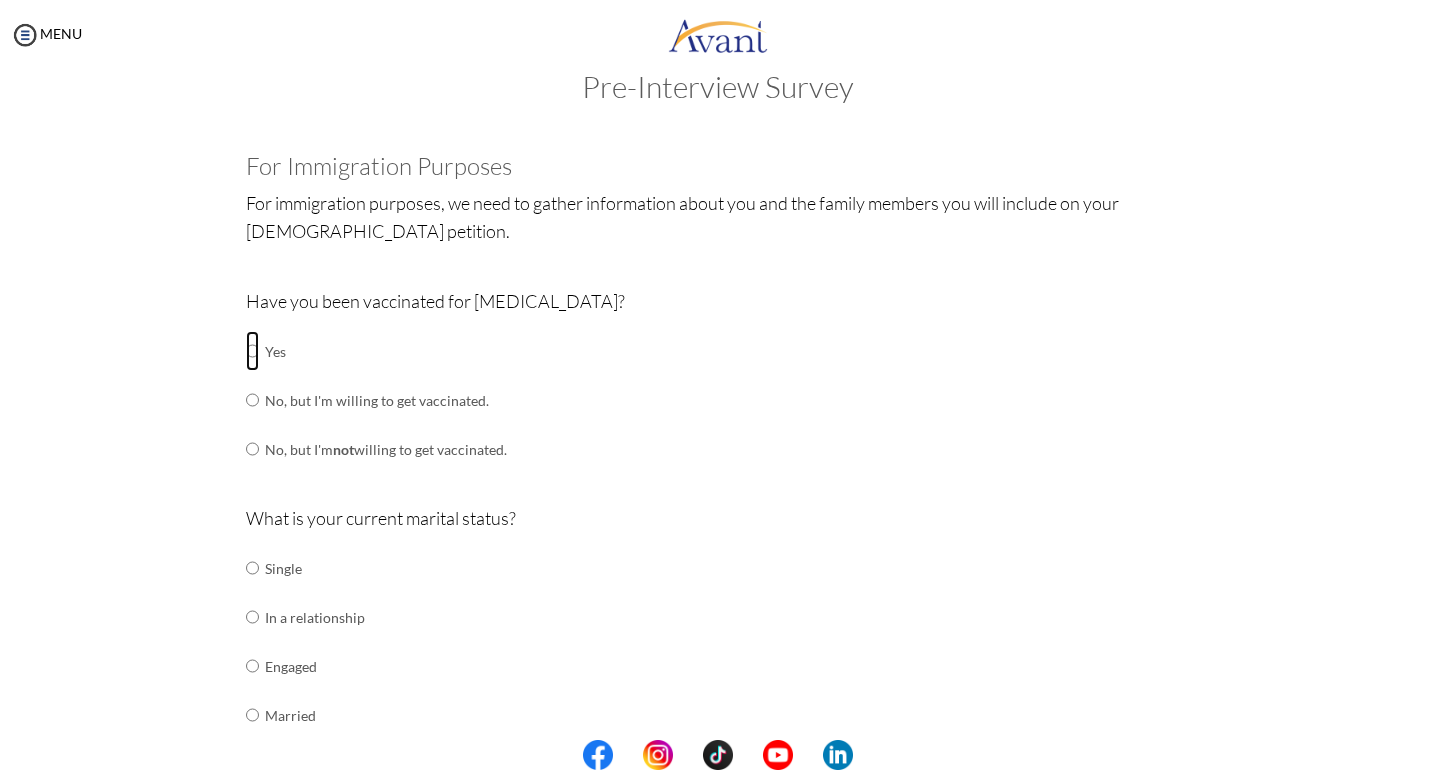 click at bounding box center (252, 351) 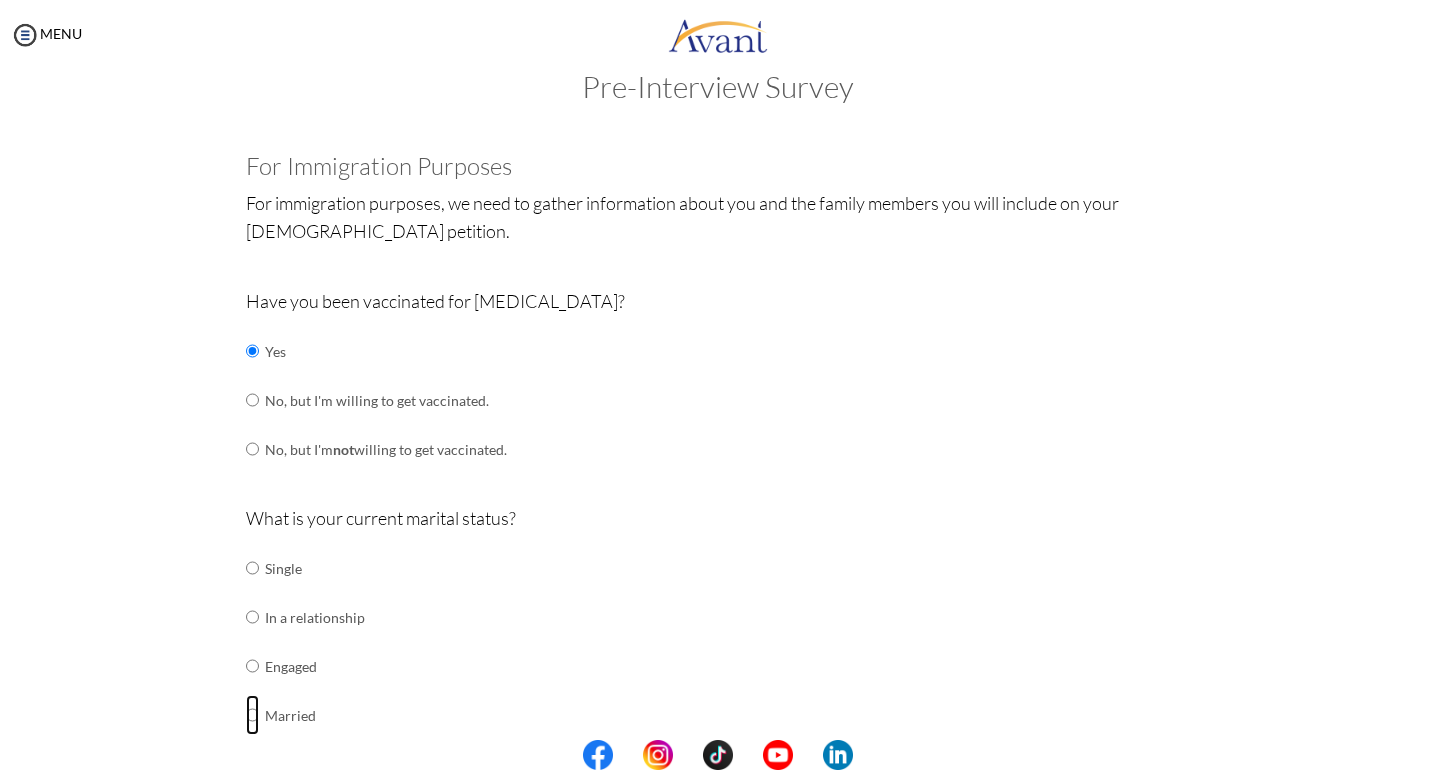 click at bounding box center (252, 568) 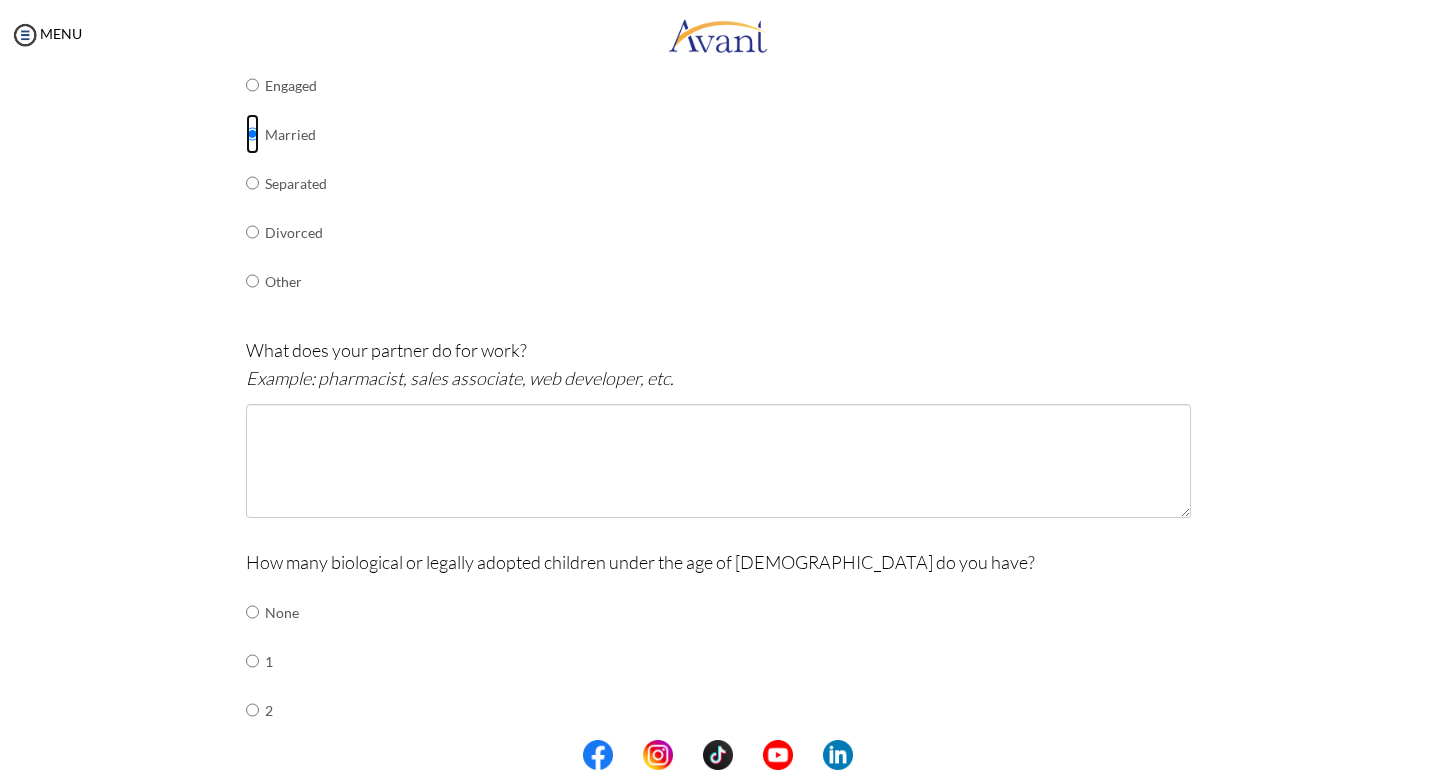 scroll, scrollTop: 740, scrollLeft: 0, axis: vertical 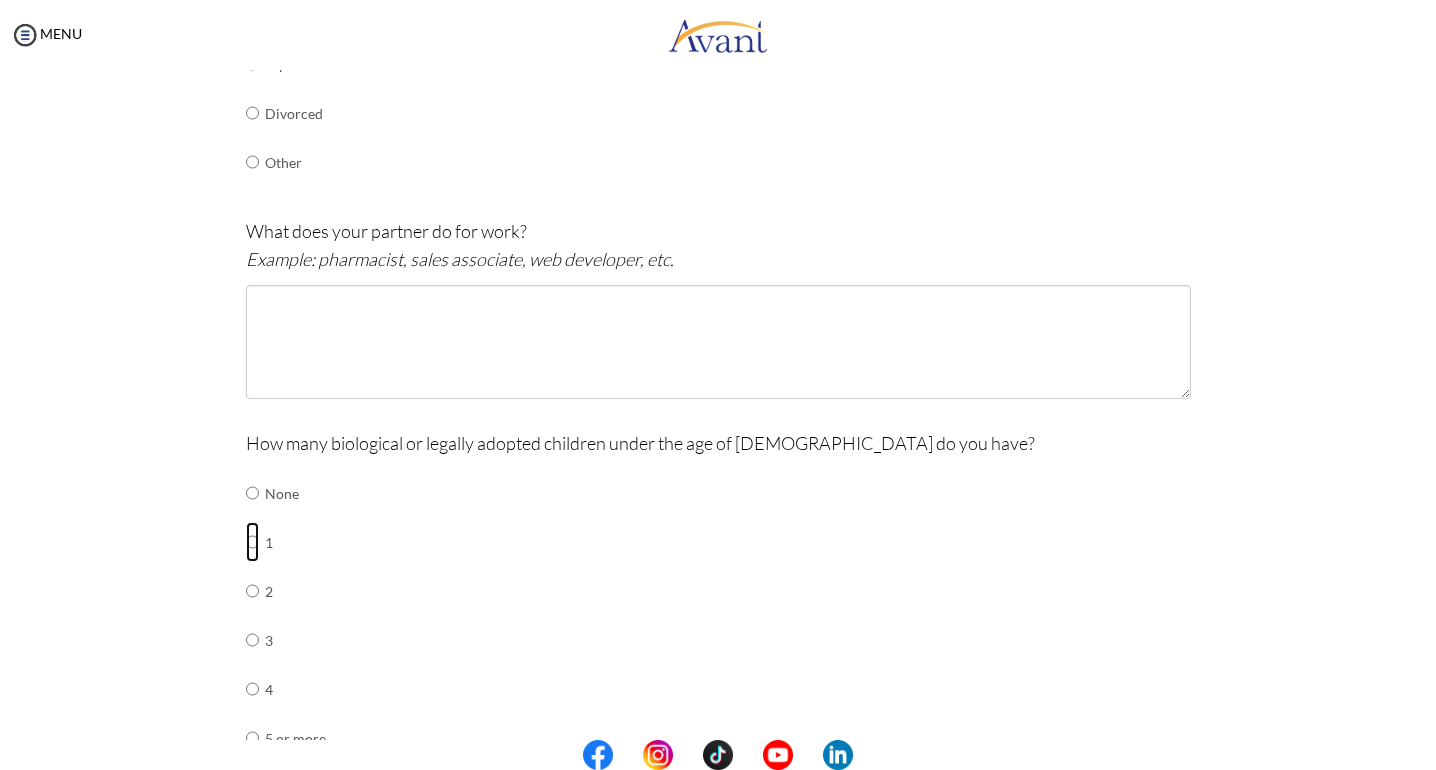 click at bounding box center [252, 493] 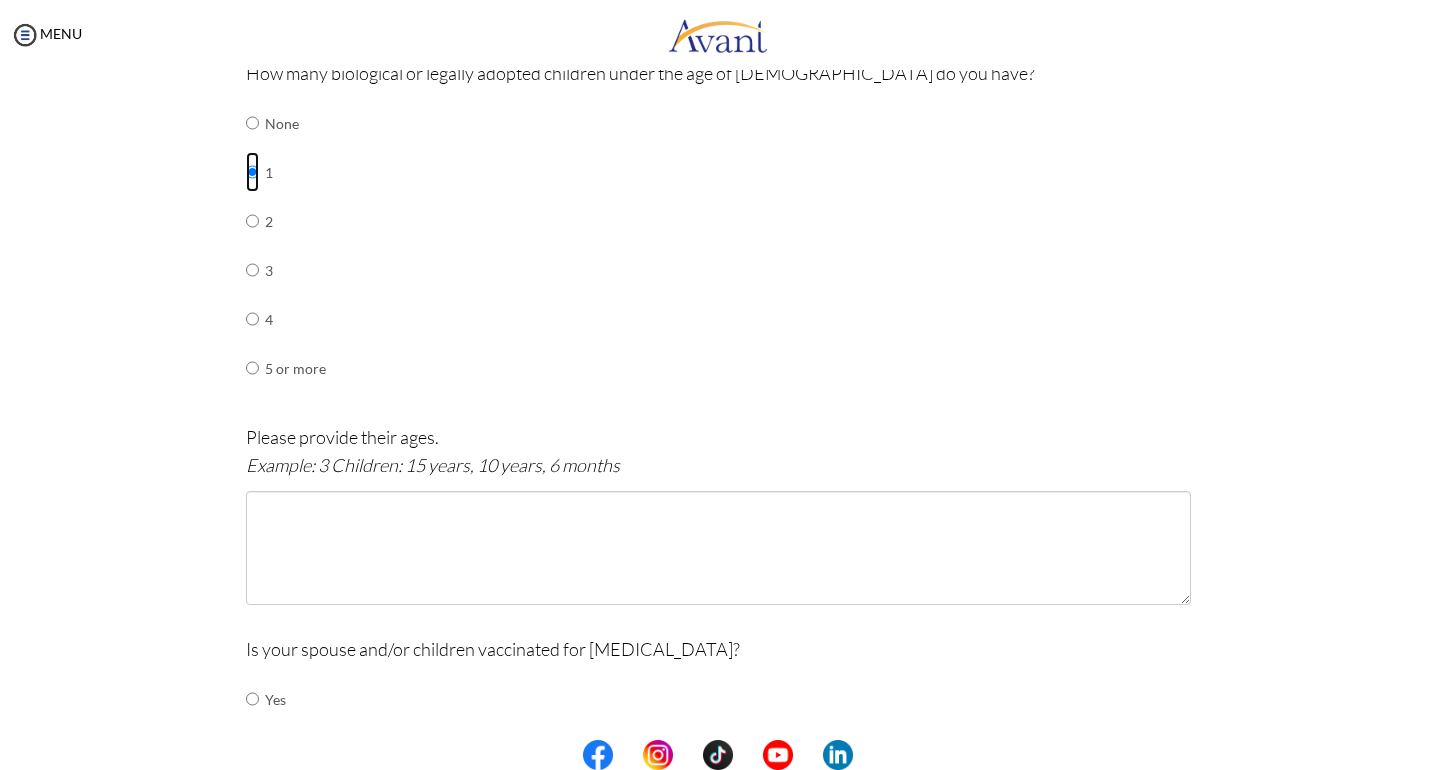 scroll, scrollTop: 1140, scrollLeft: 0, axis: vertical 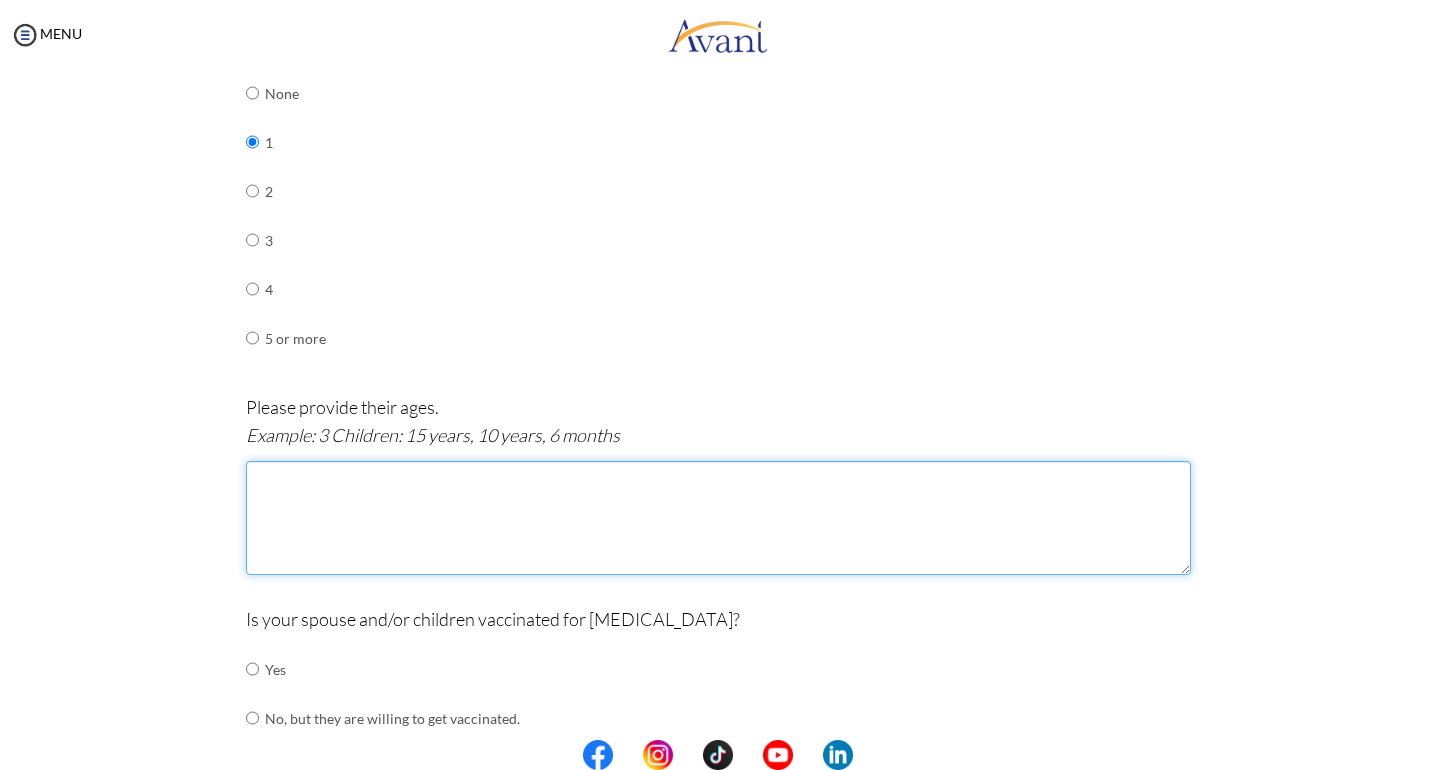 click at bounding box center (718, 518) 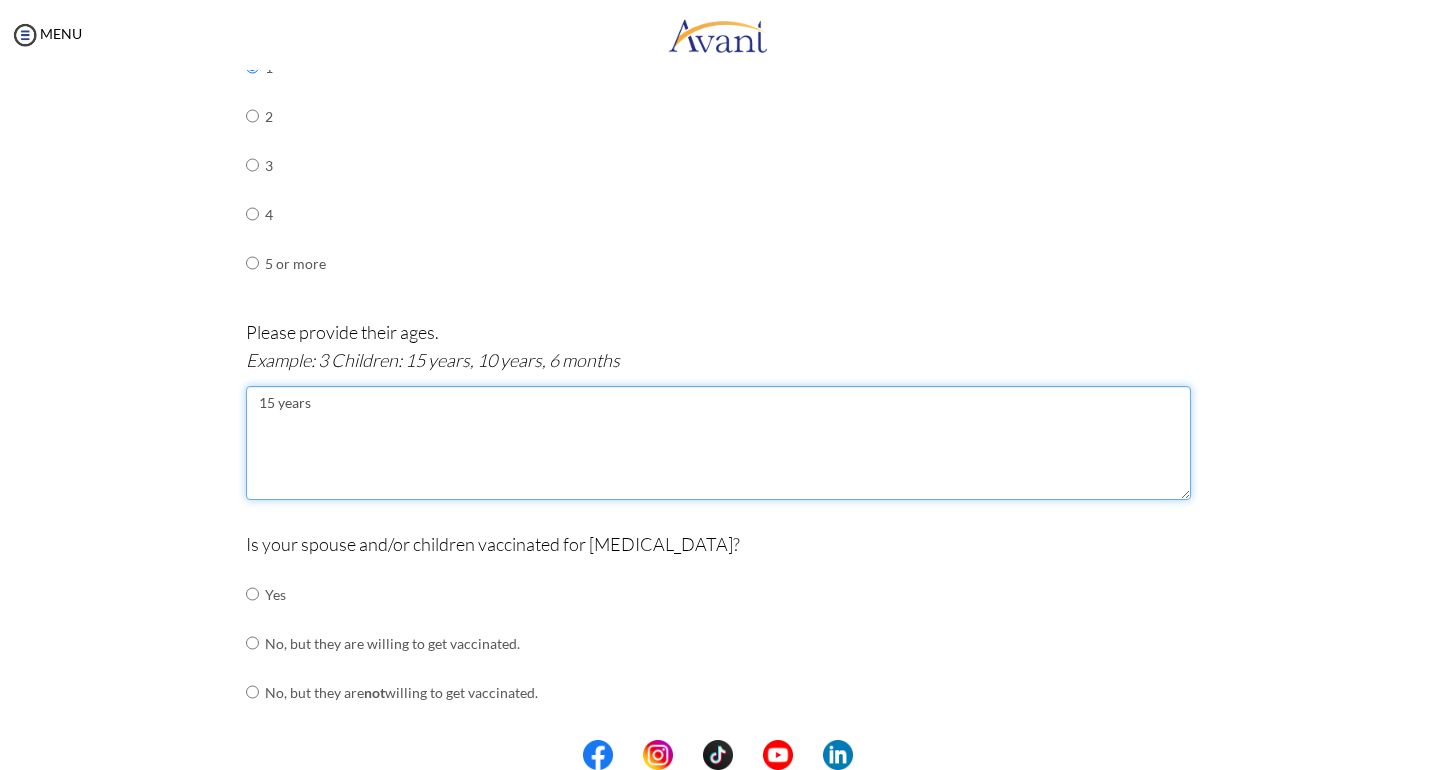 scroll, scrollTop: 1340, scrollLeft: 0, axis: vertical 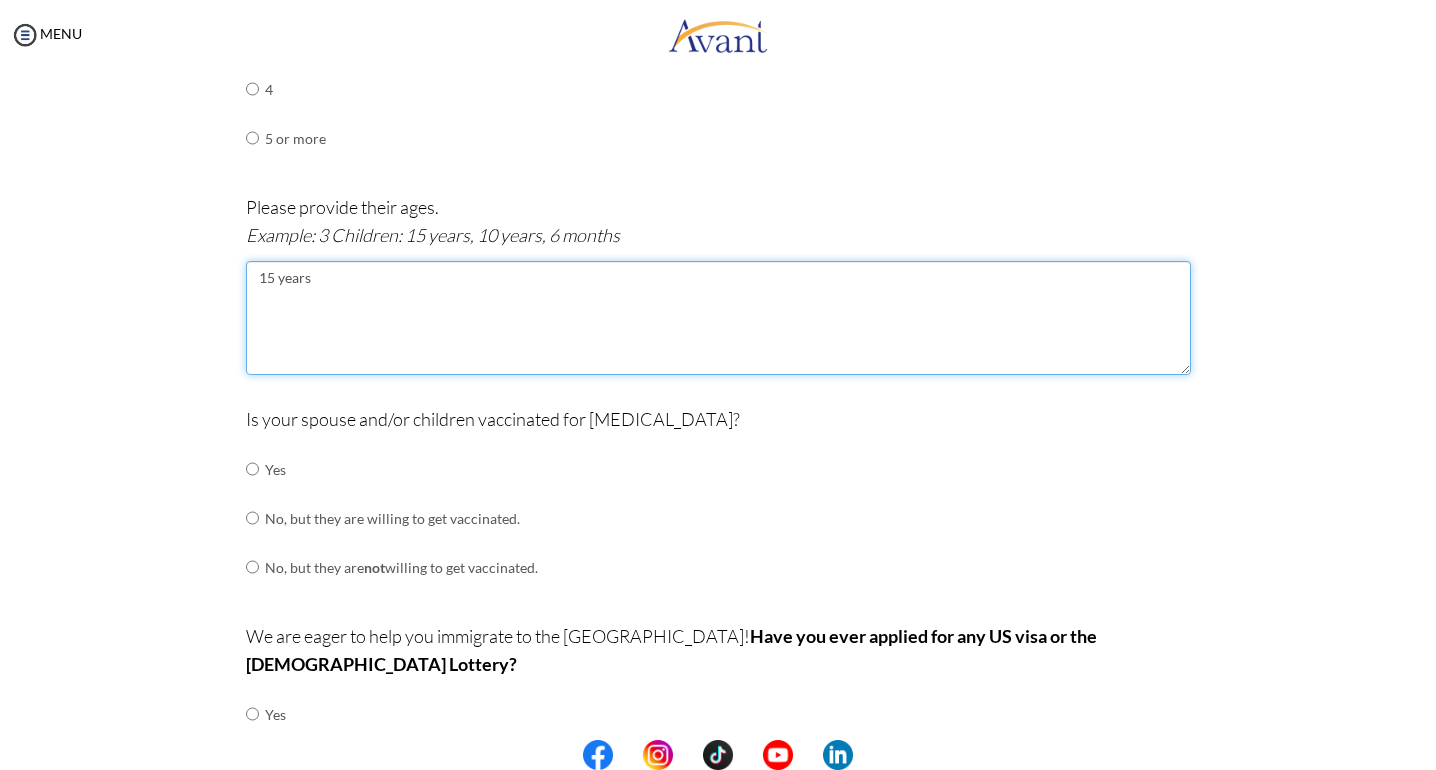 type on "15 years" 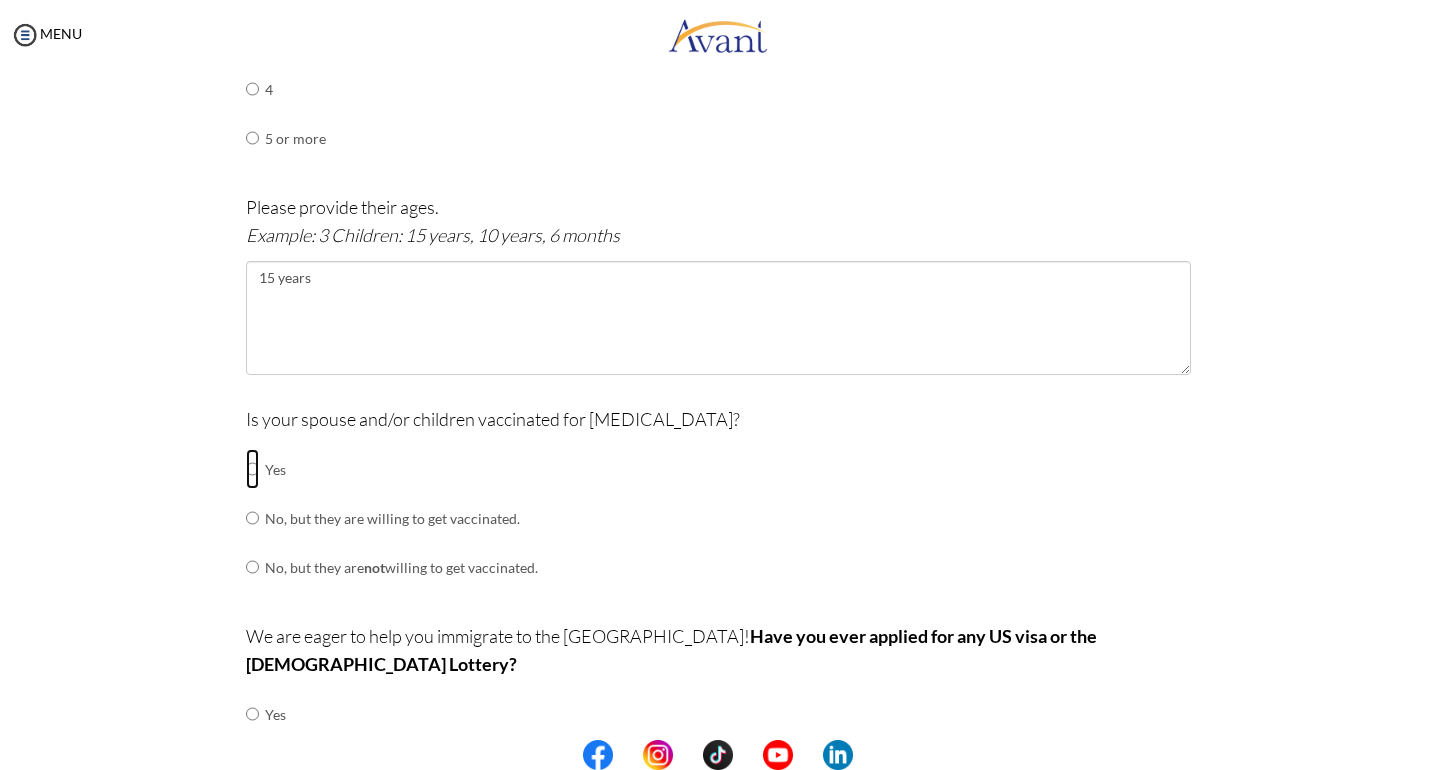 click at bounding box center [252, 469] 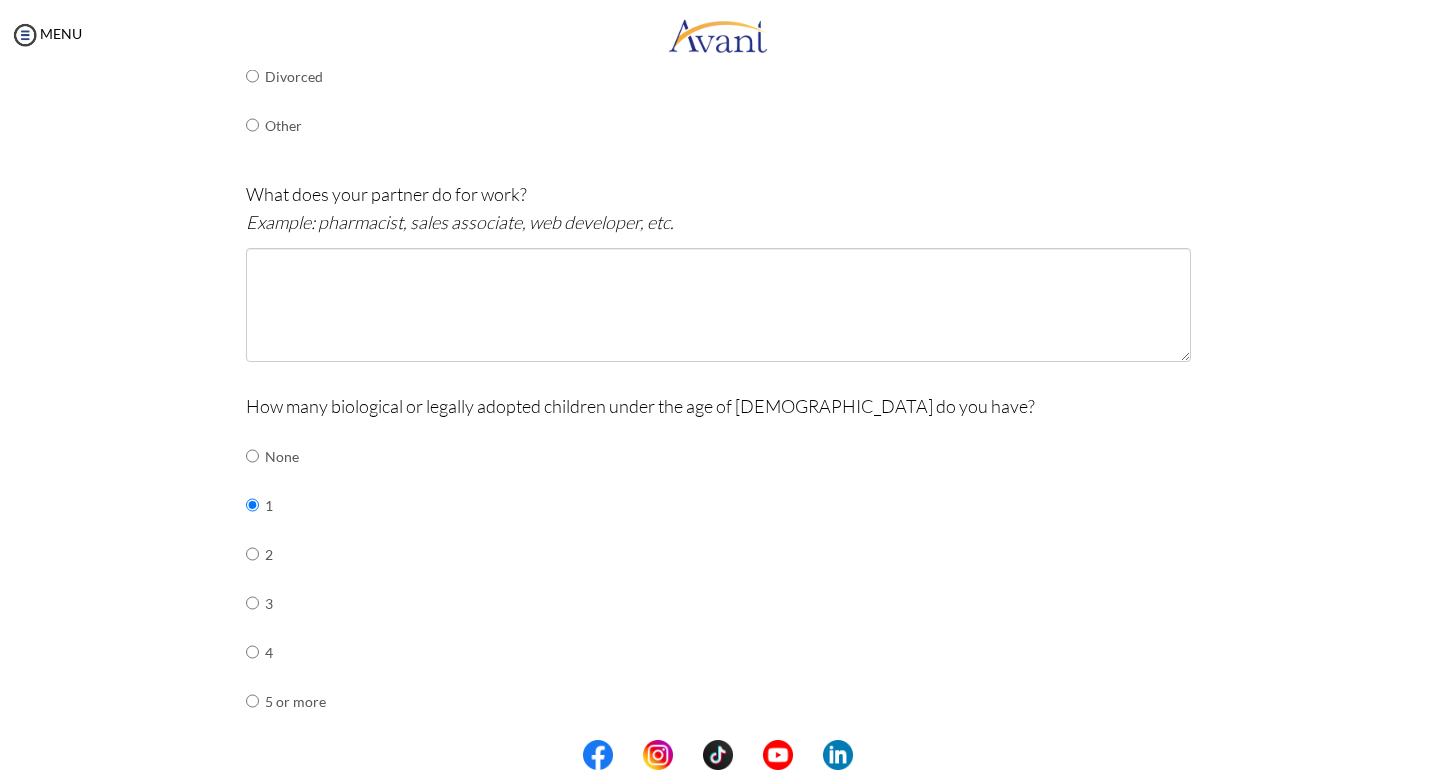 scroll, scrollTop: 740, scrollLeft: 0, axis: vertical 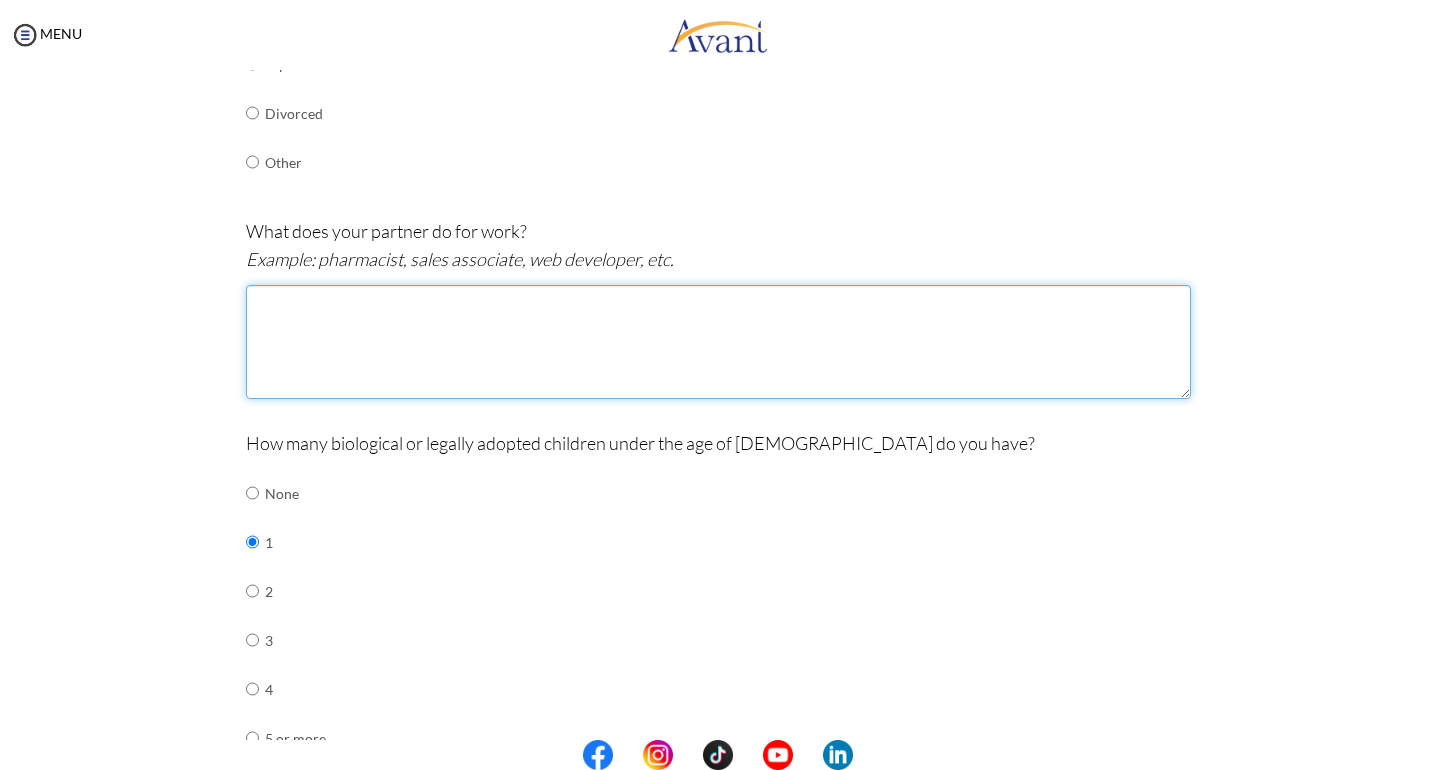 click at bounding box center [718, 342] 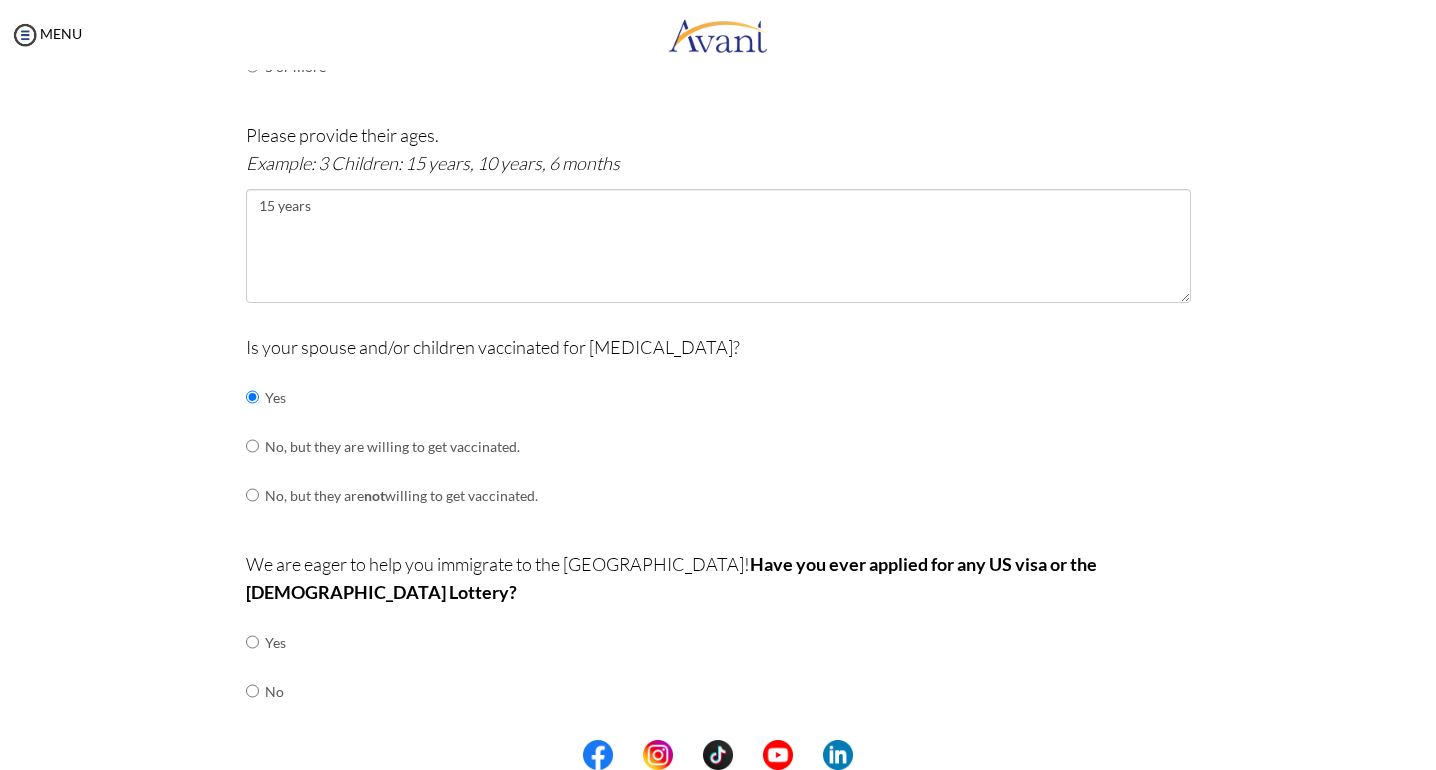 scroll, scrollTop: 1442, scrollLeft: 0, axis: vertical 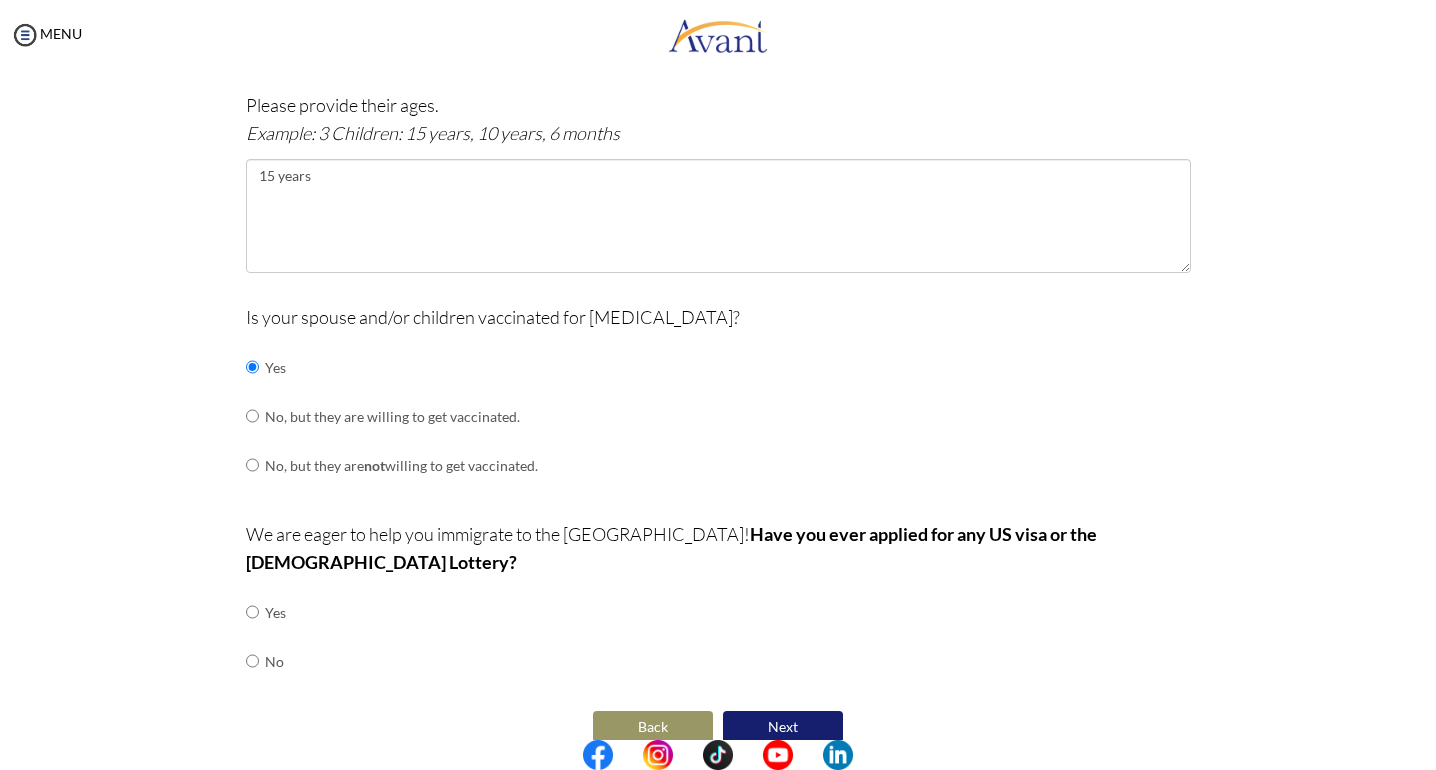 type on "marketer" 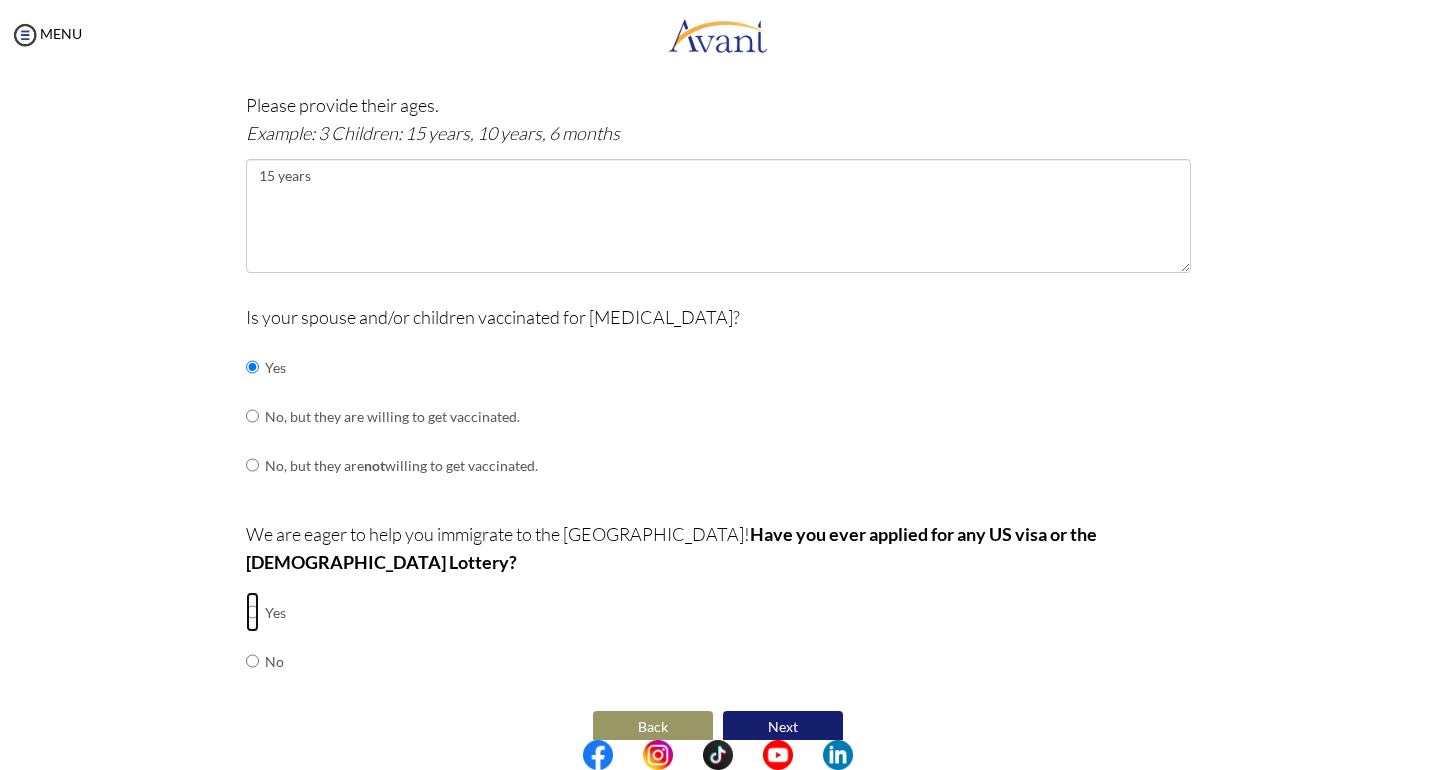 click at bounding box center (252, 612) 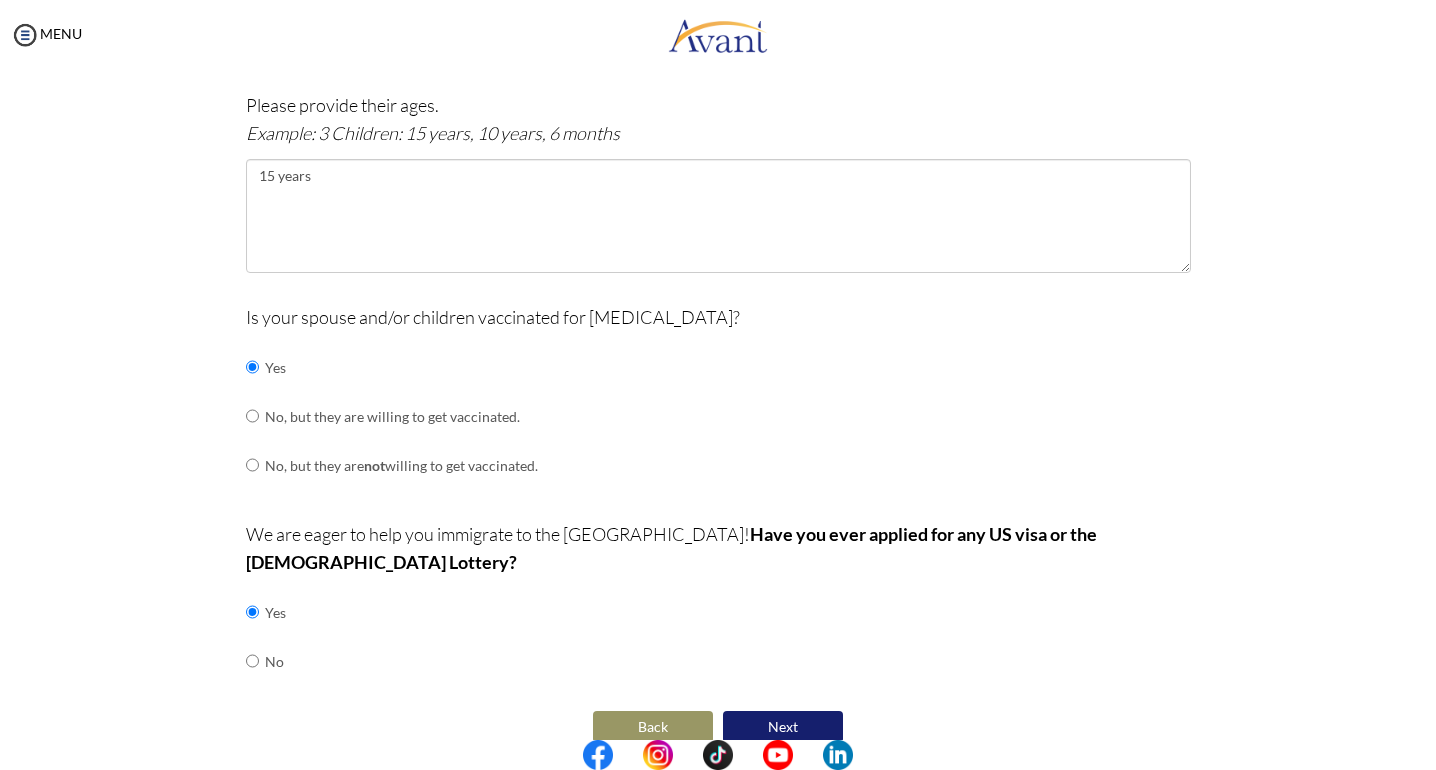click on "Next" at bounding box center (783, 727) 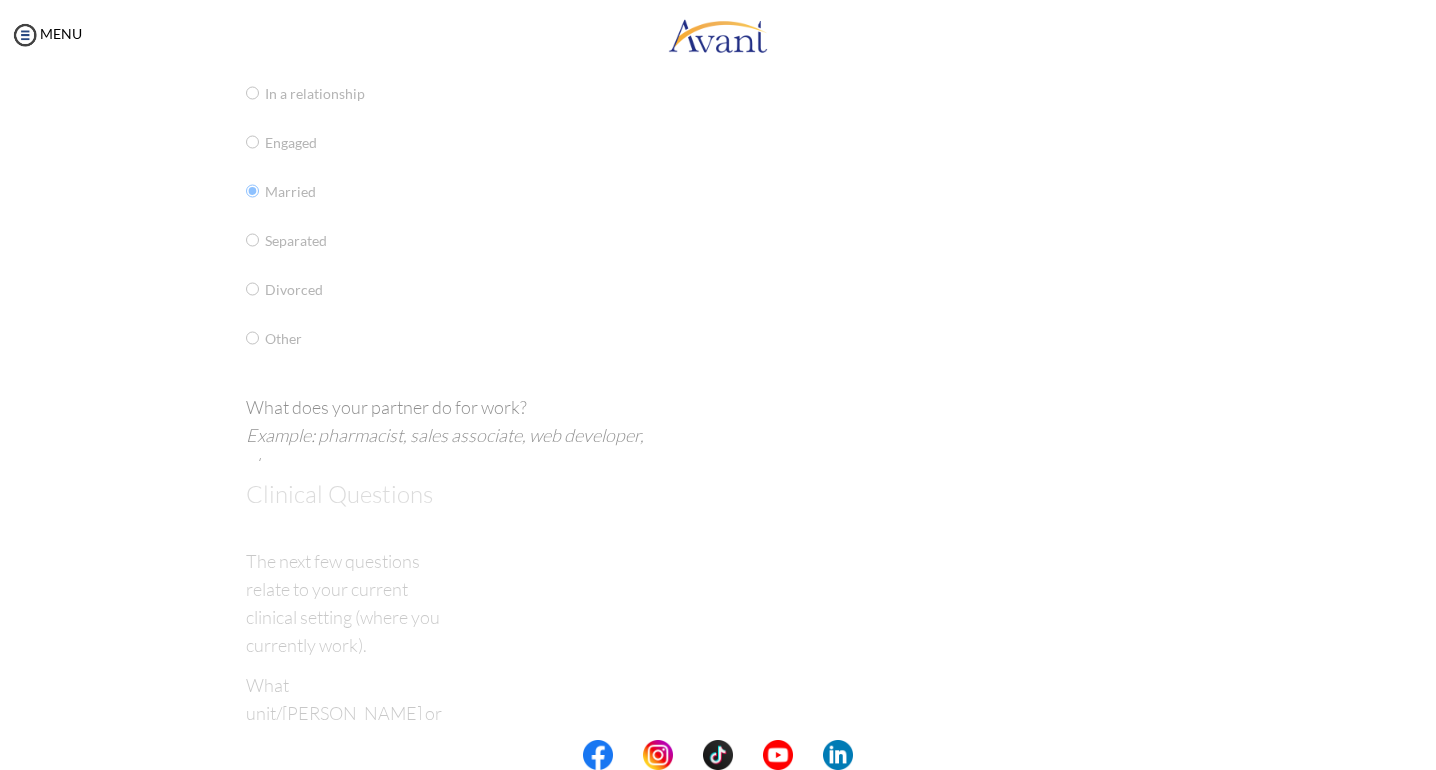 scroll, scrollTop: 40, scrollLeft: 0, axis: vertical 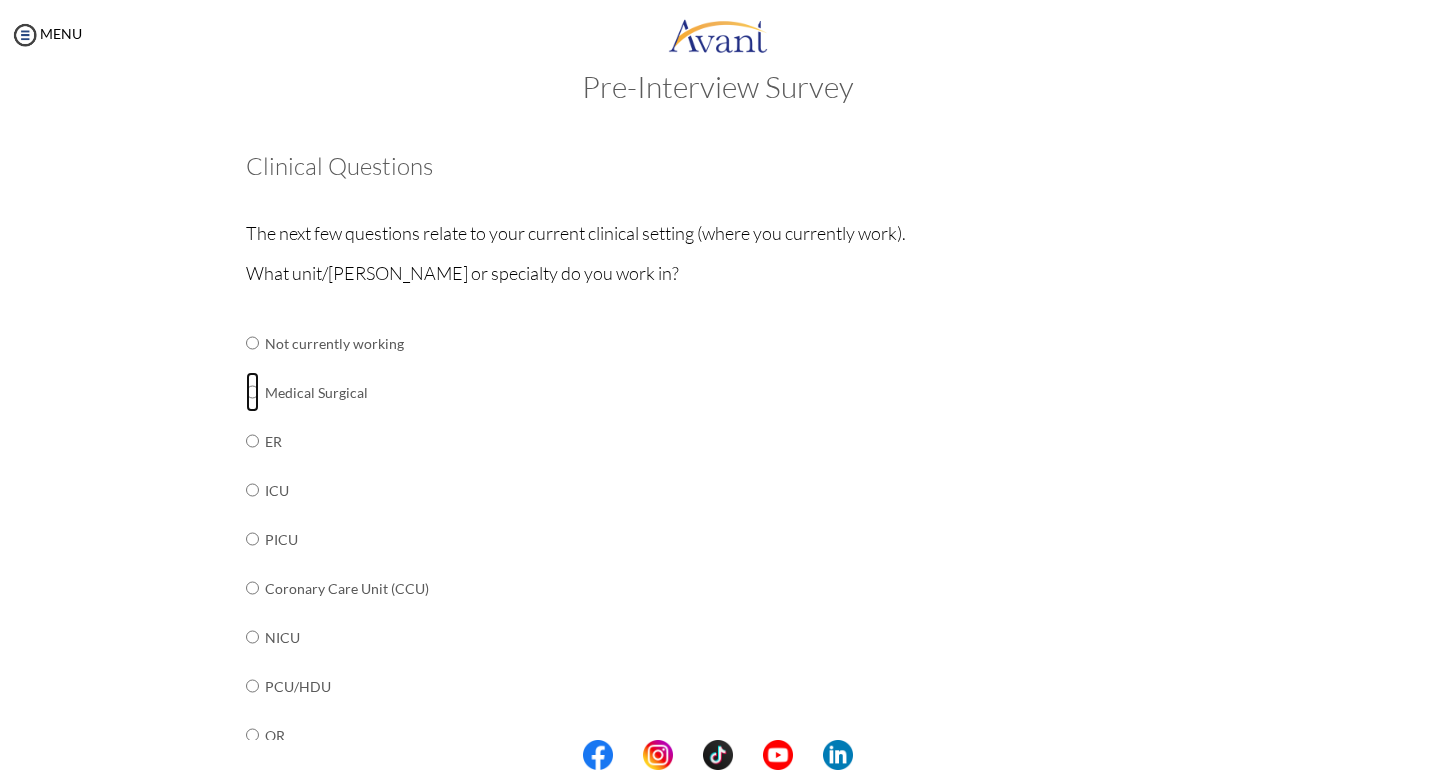 click at bounding box center (252, 343) 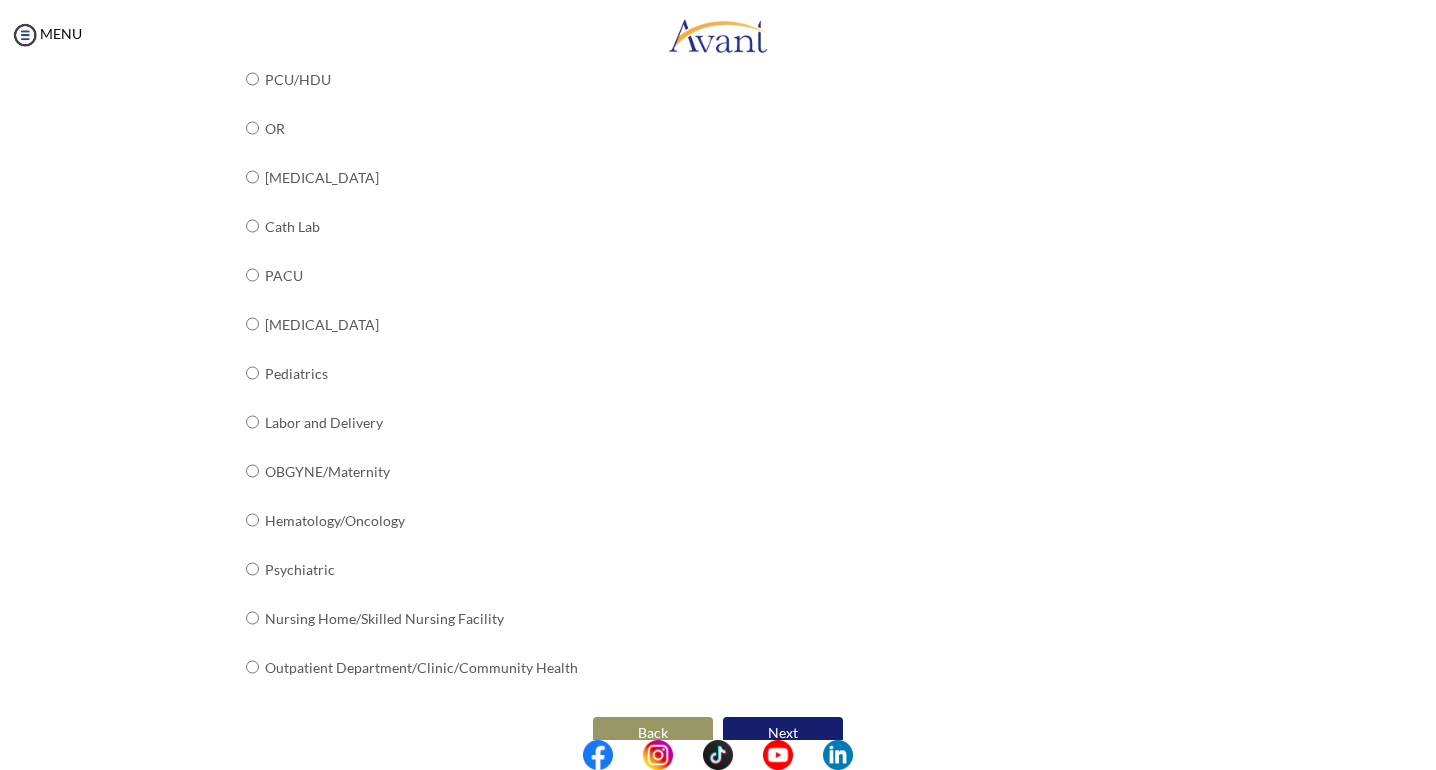 scroll, scrollTop: 681, scrollLeft: 0, axis: vertical 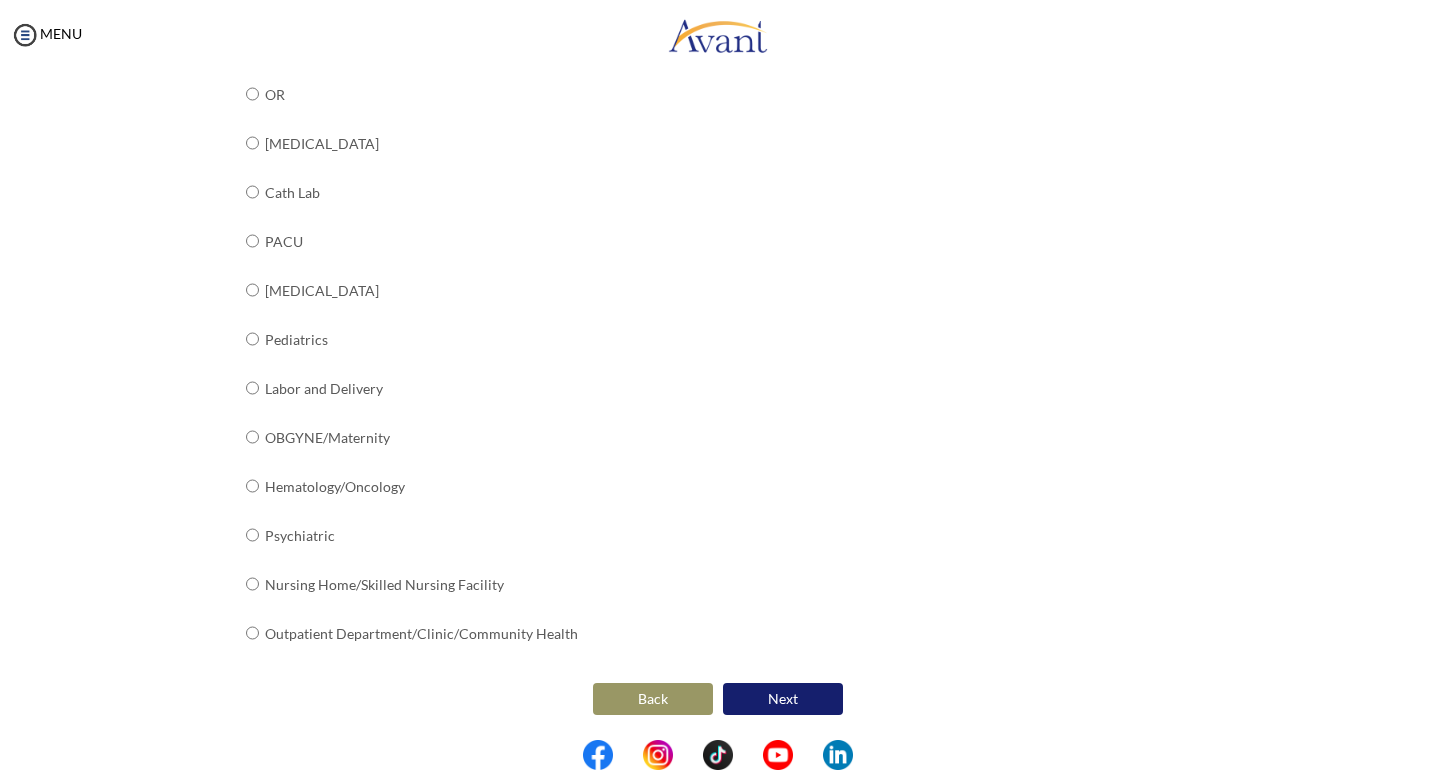 click on "Next" at bounding box center (783, 699) 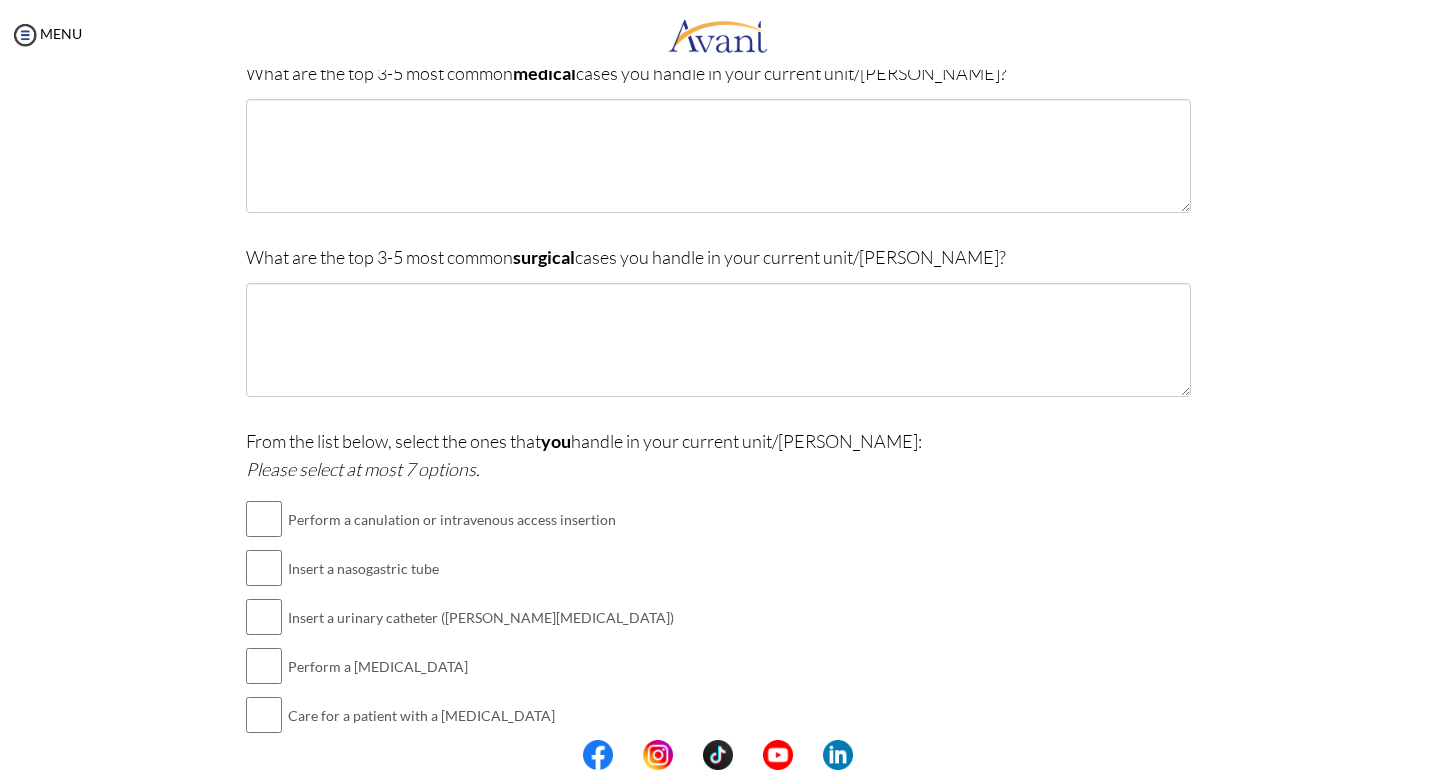 scroll, scrollTop: 100, scrollLeft: 0, axis: vertical 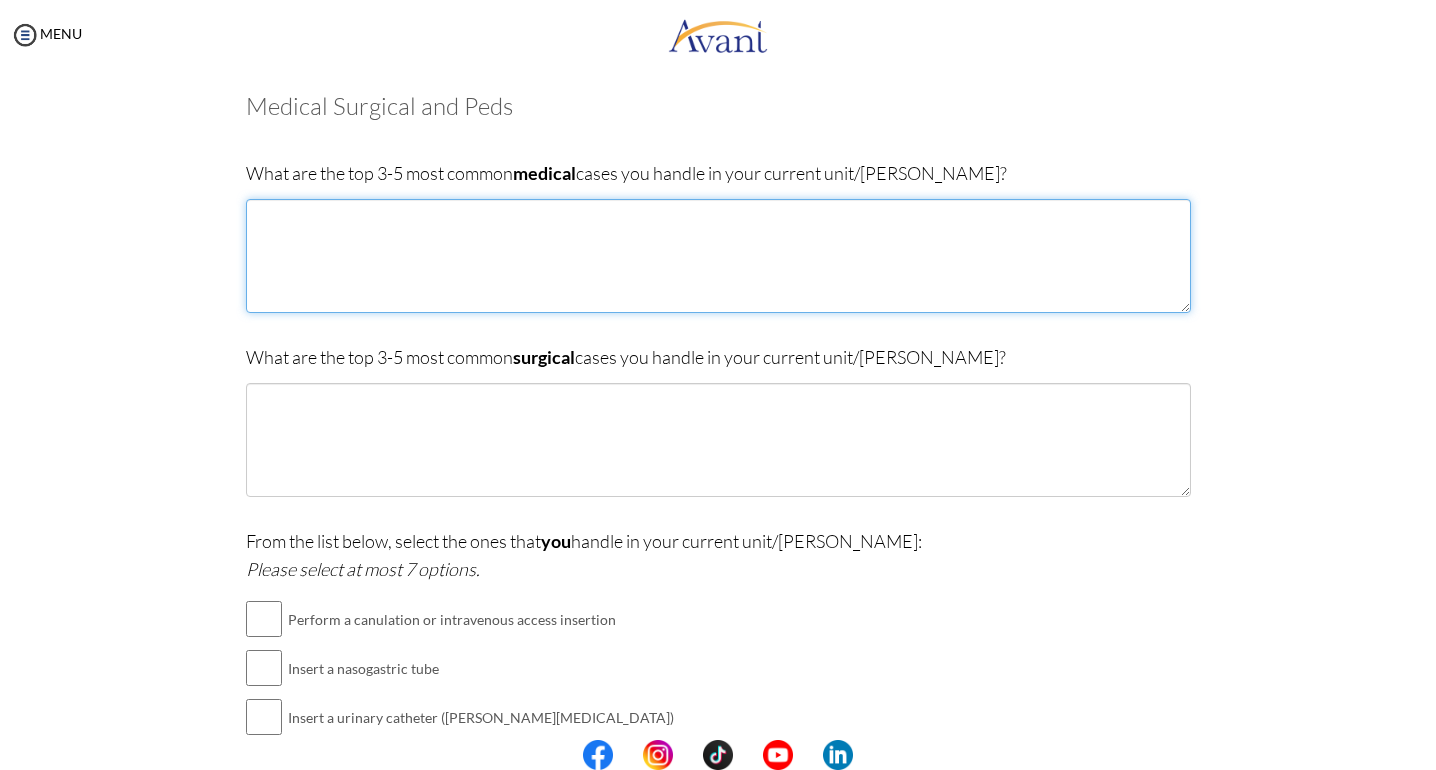 click at bounding box center (718, 256) 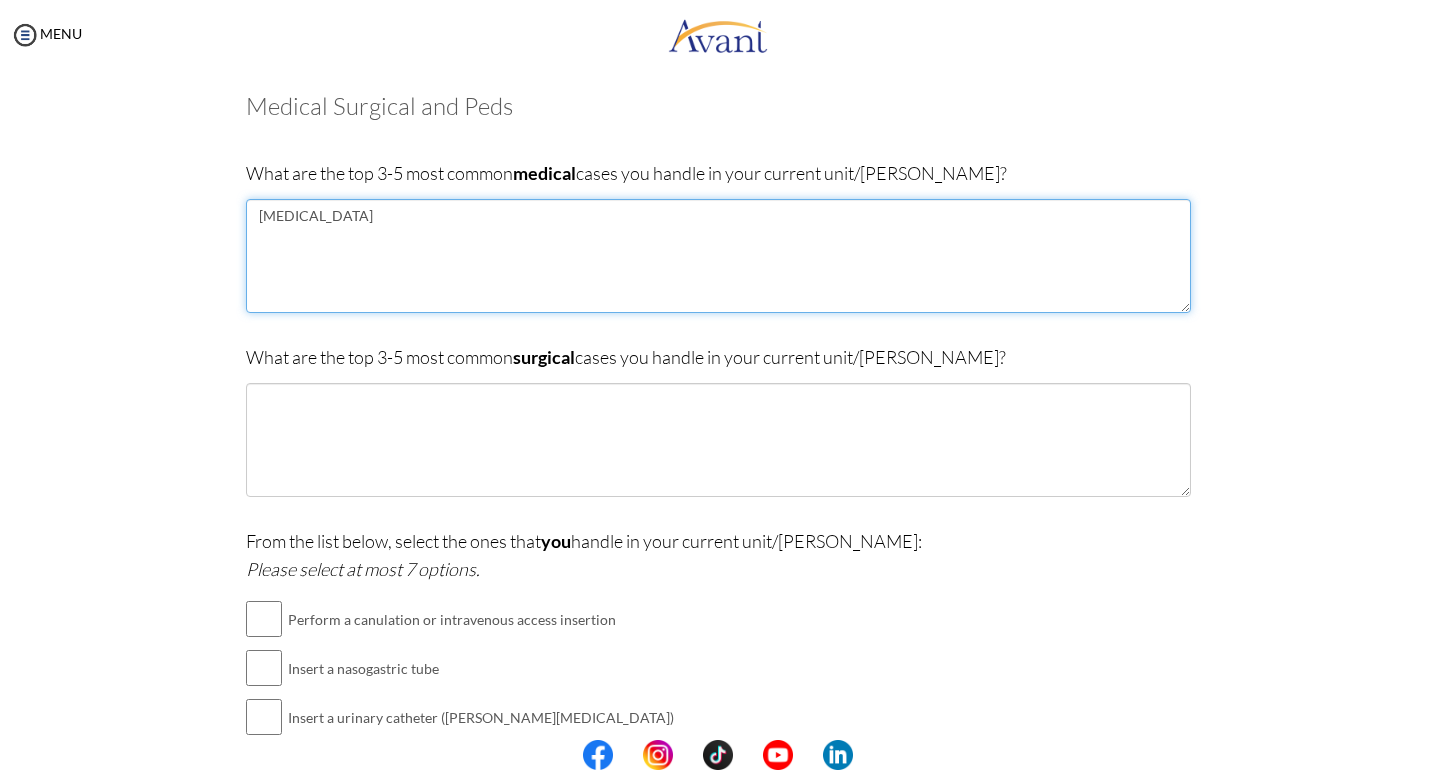 click on "[MEDICAL_DATA]" at bounding box center (718, 256) 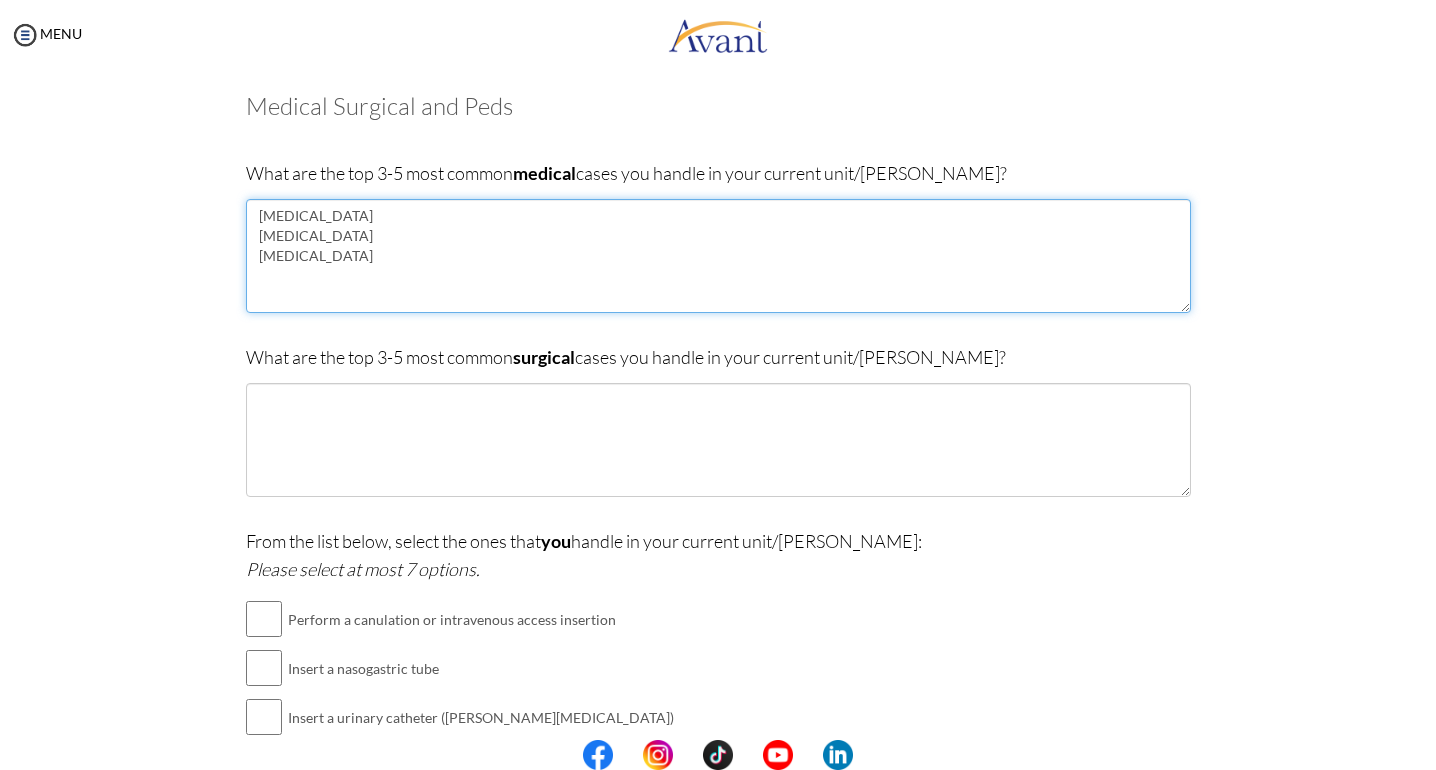 type on "[MEDICAL_DATA]
[MEDICAL_DATA]
[MEDICAL_DATA]" 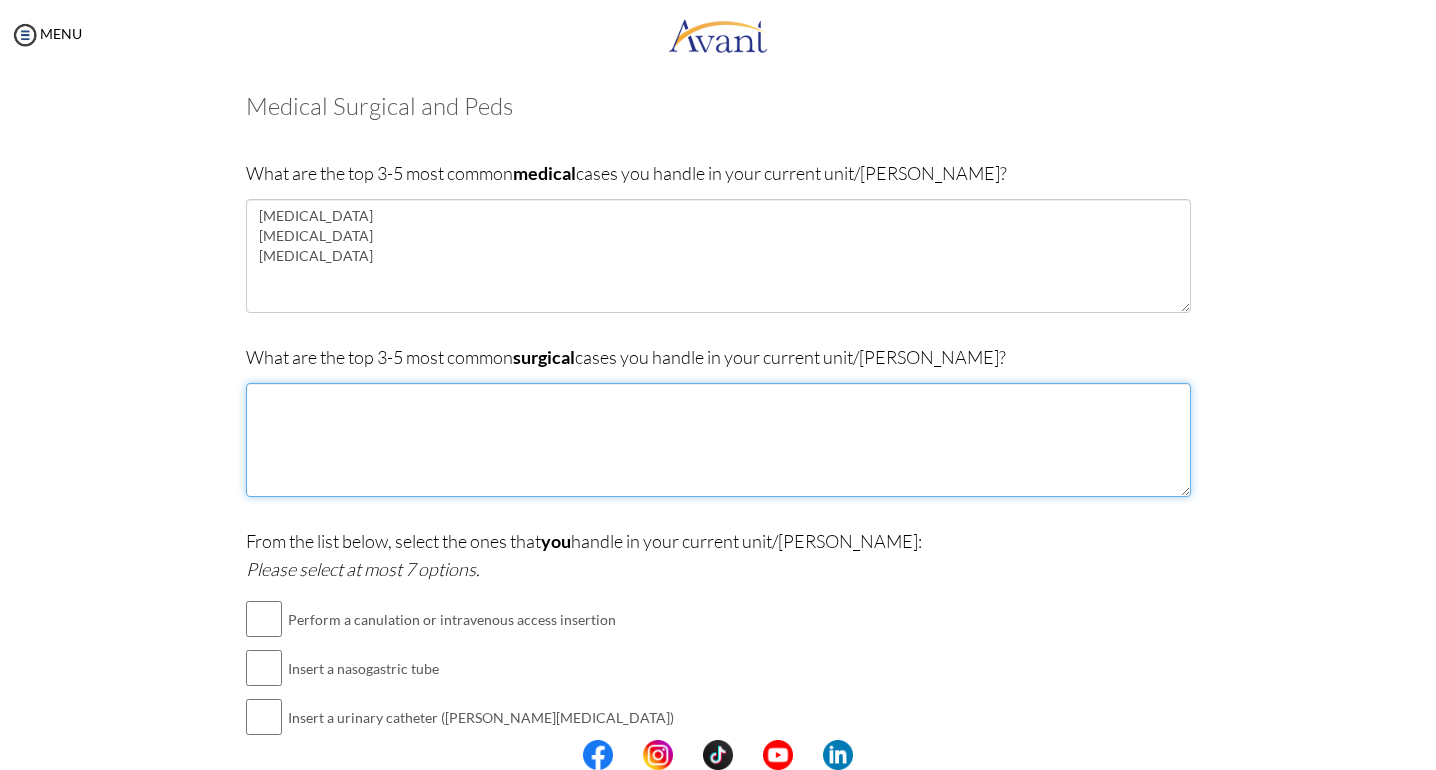 click at bounding box center (718, 440) 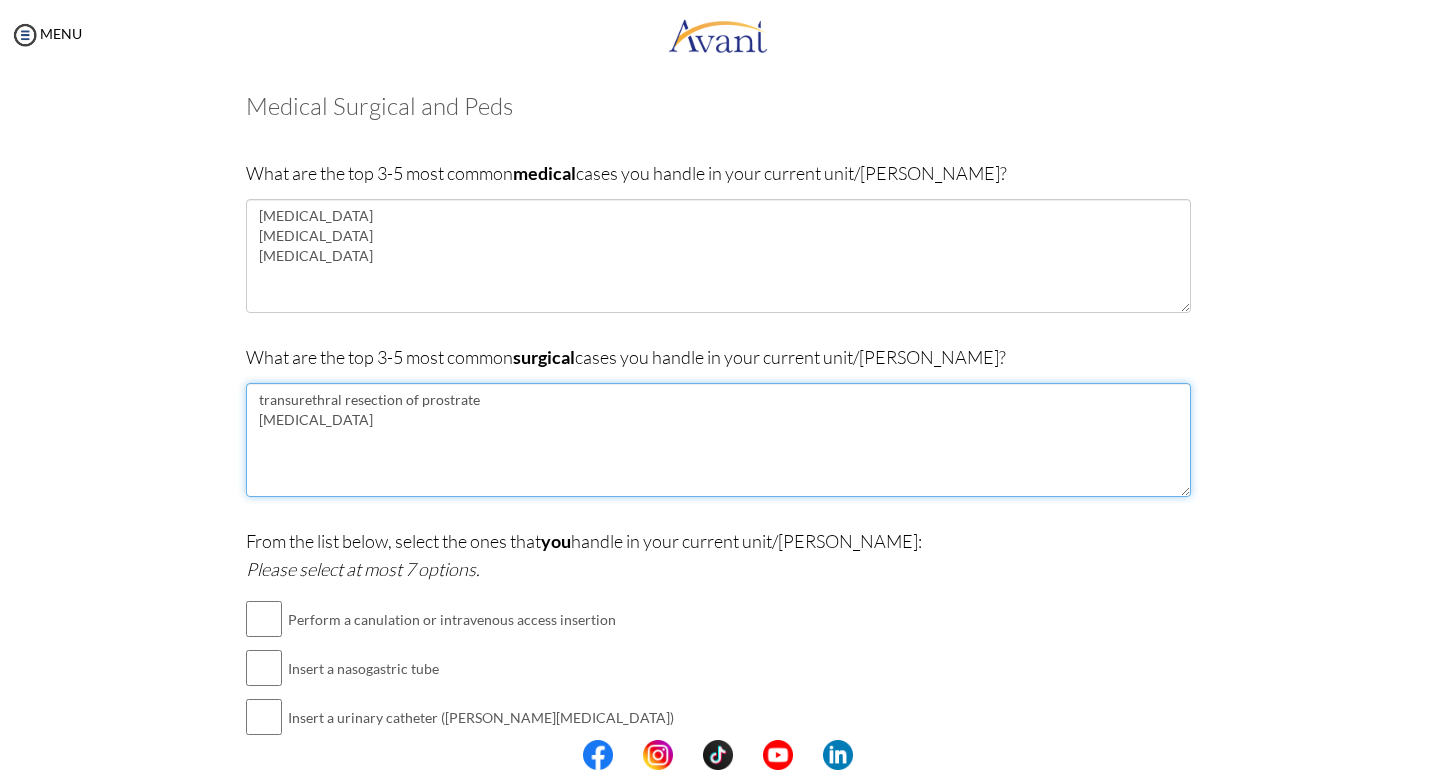 click on "transurethral resection of prostrate
[MEDICAL_DATA]" at bounding box center (718, 440) 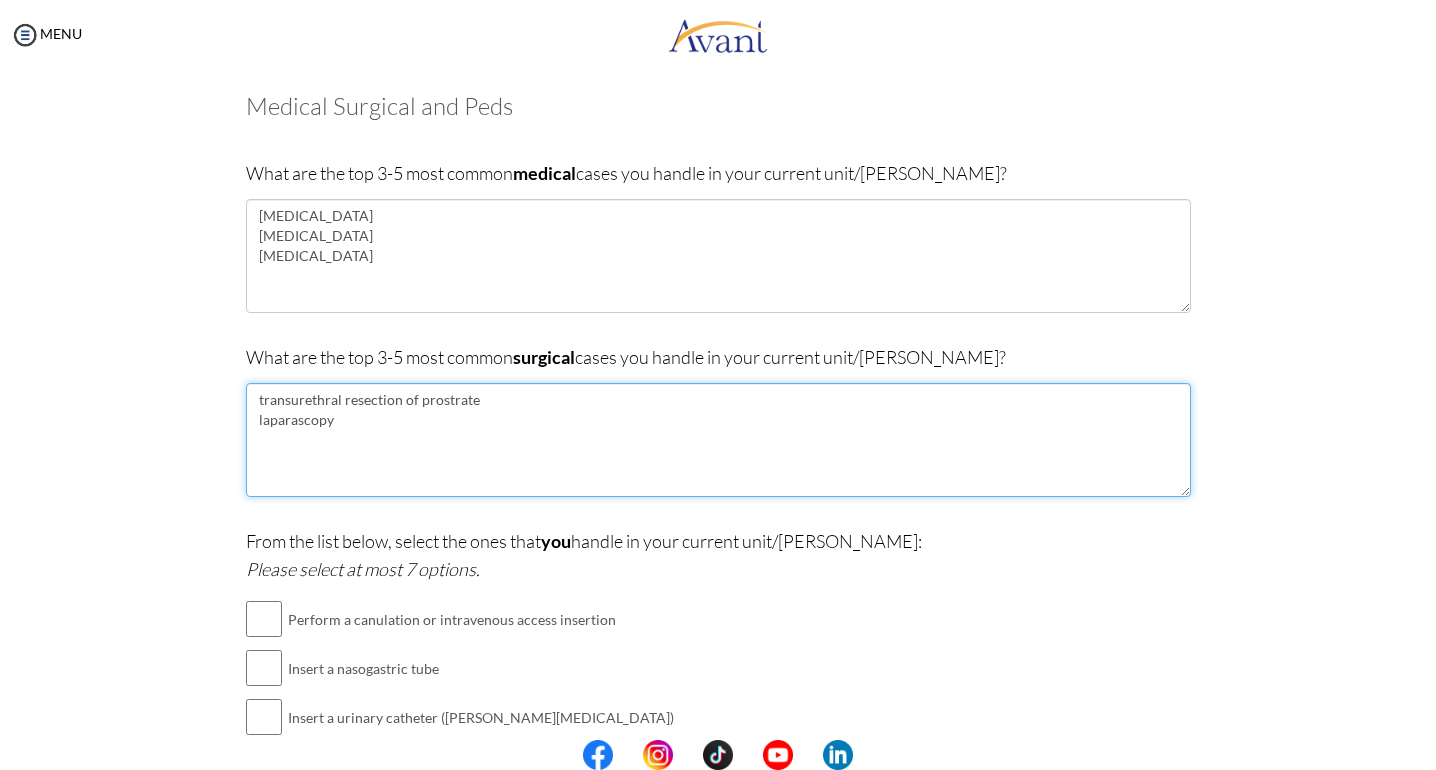 click on "transurethral resection of prostrate
laparascopy" at bounding box center [718, 440] 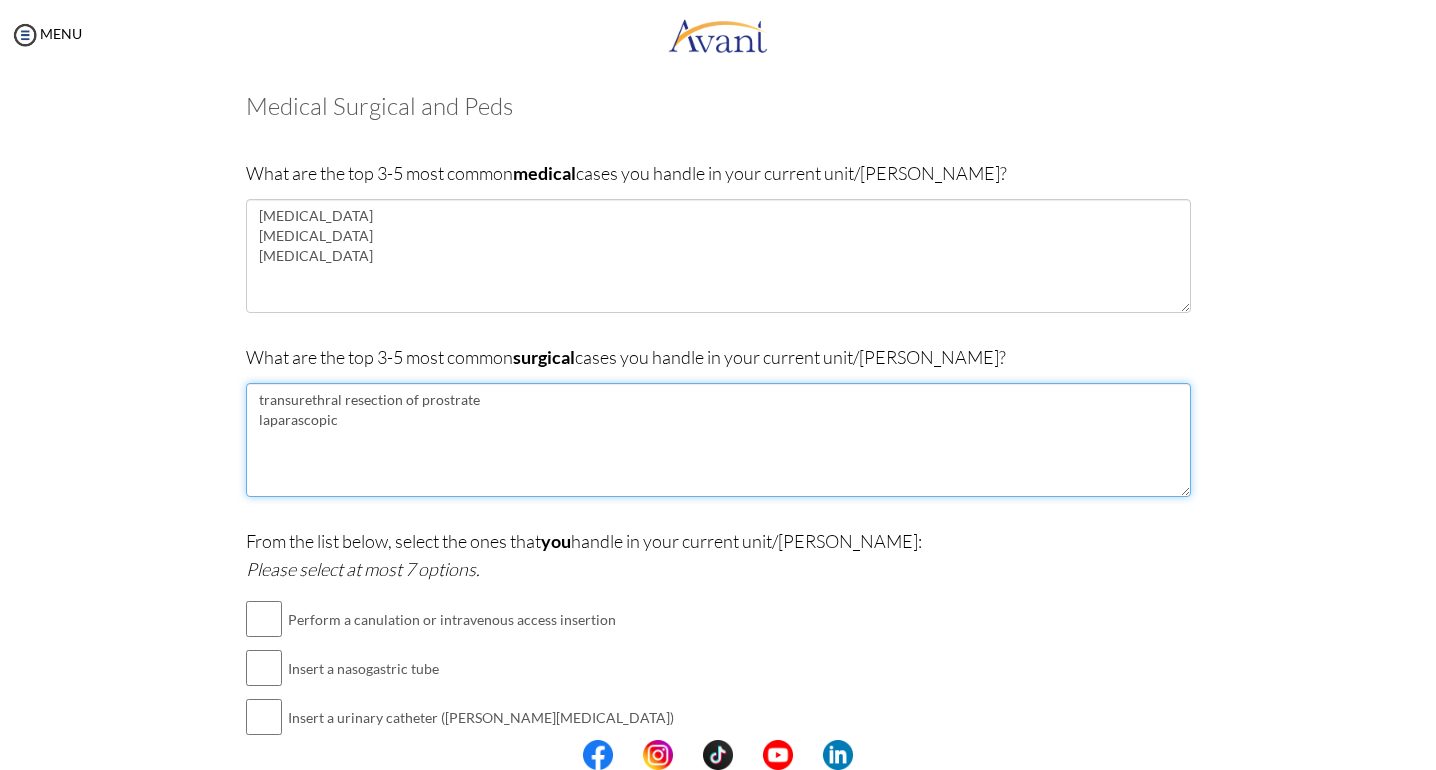 click on "transurethral resection of prostrate
laparascopic" at bounding box center (718, 440) 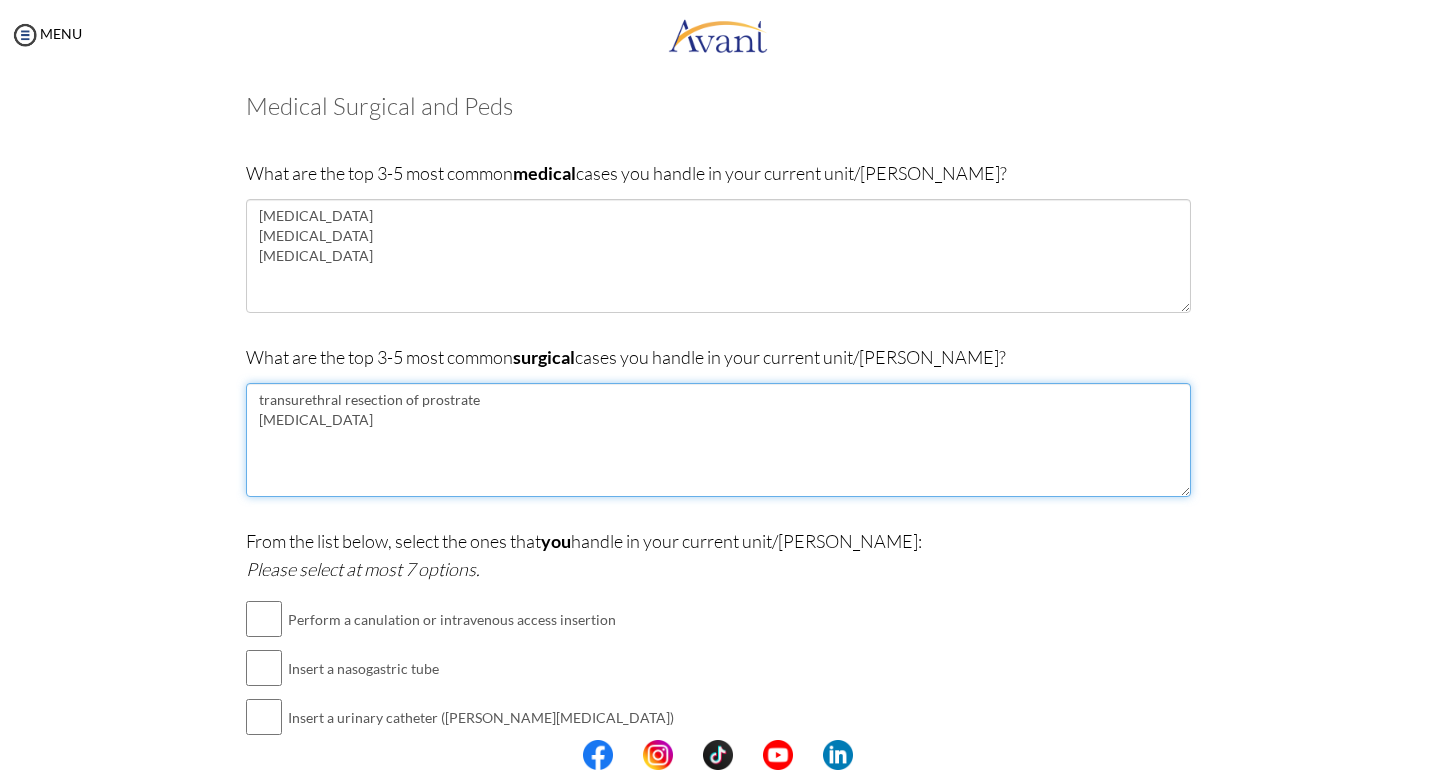 drag, startPoint x: 337, startPoint y: 431, endPoint x: 348, endPoint y: 426, distance: 12.083046 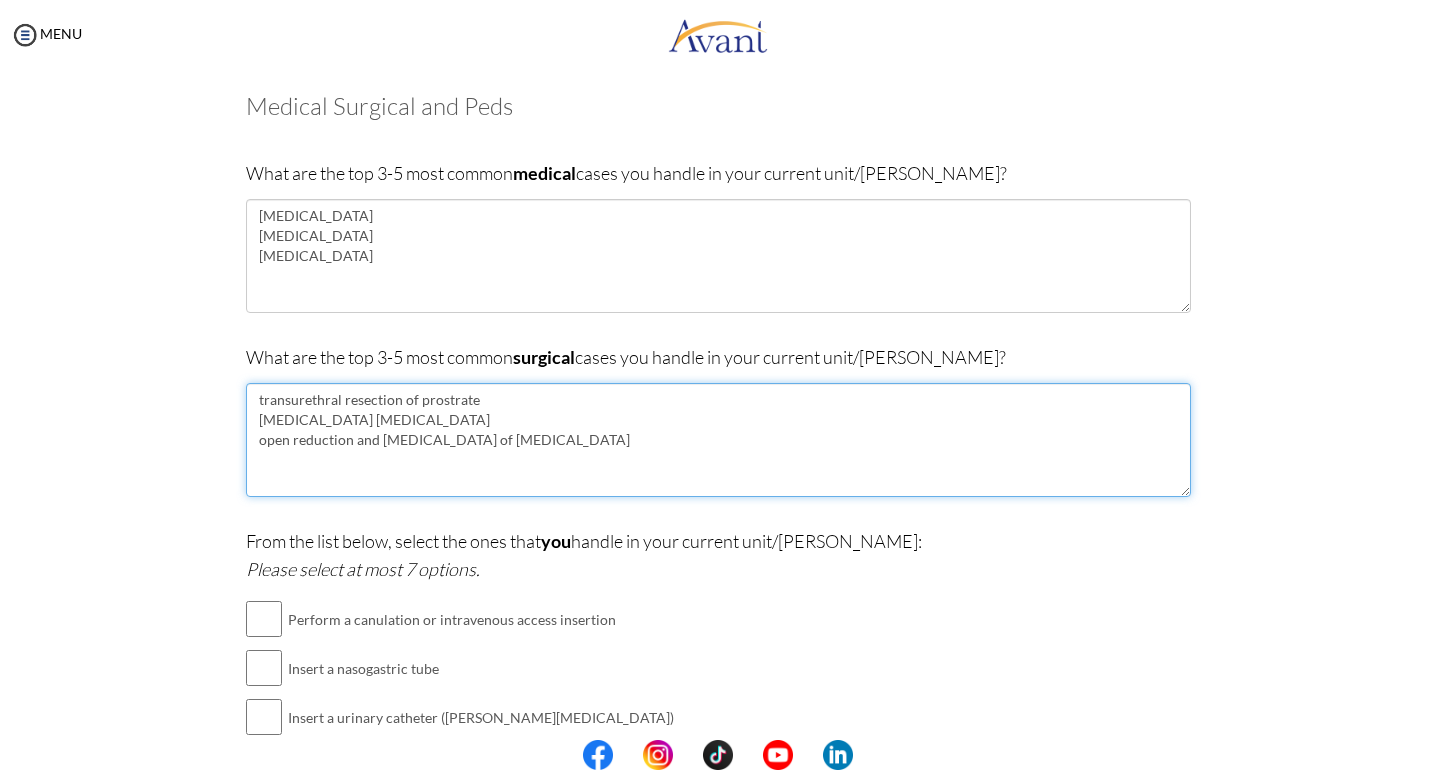 type on "transurethral resection of prostrate
[MEDICAL_DATA] [MEDICAL_DATA]
open reduction and [MEDICAL_DATA] of [MEDICAL_DATA]" 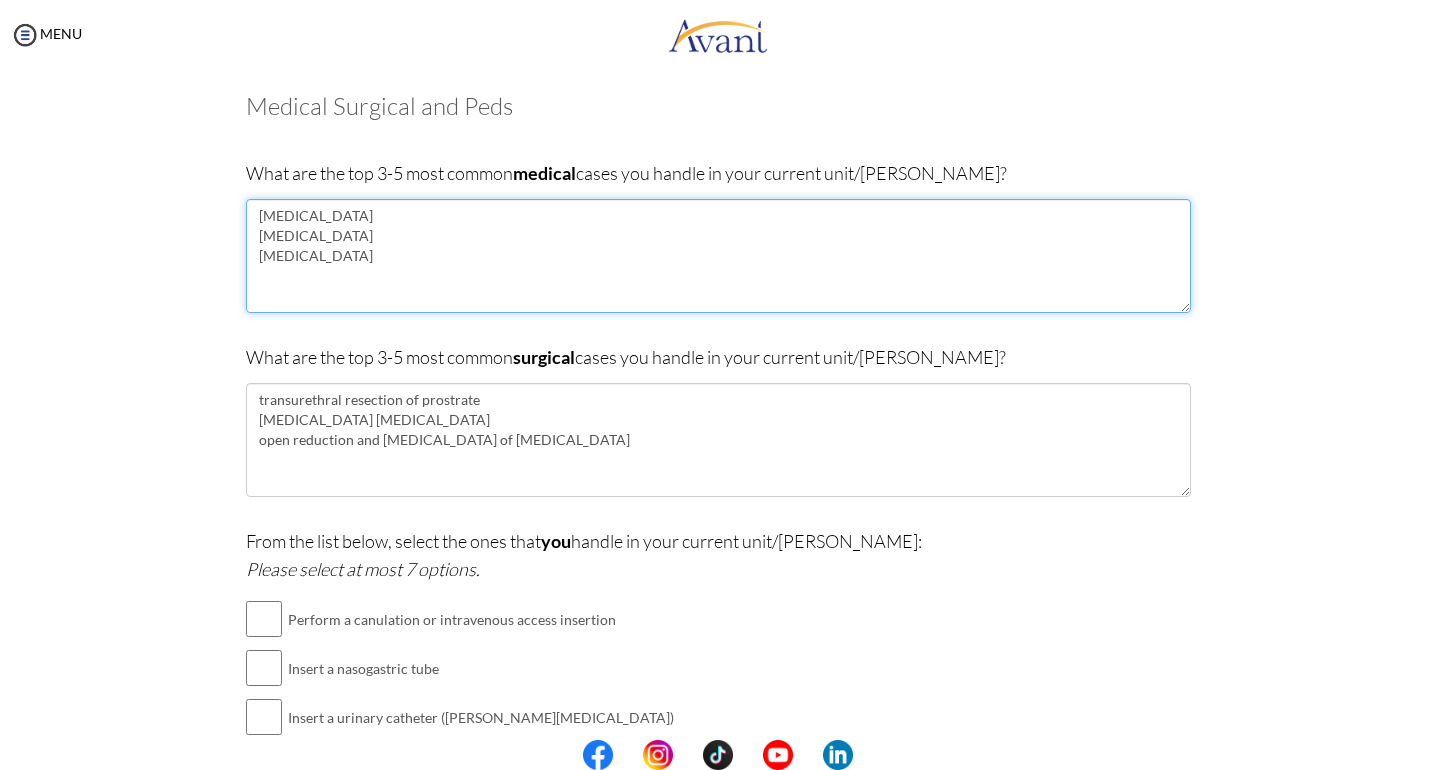 click on "[MEDICAL_DATA]
[MEDICAL_DATA]
[MEDICAL_DATA]" at bounding box center [718, 256] 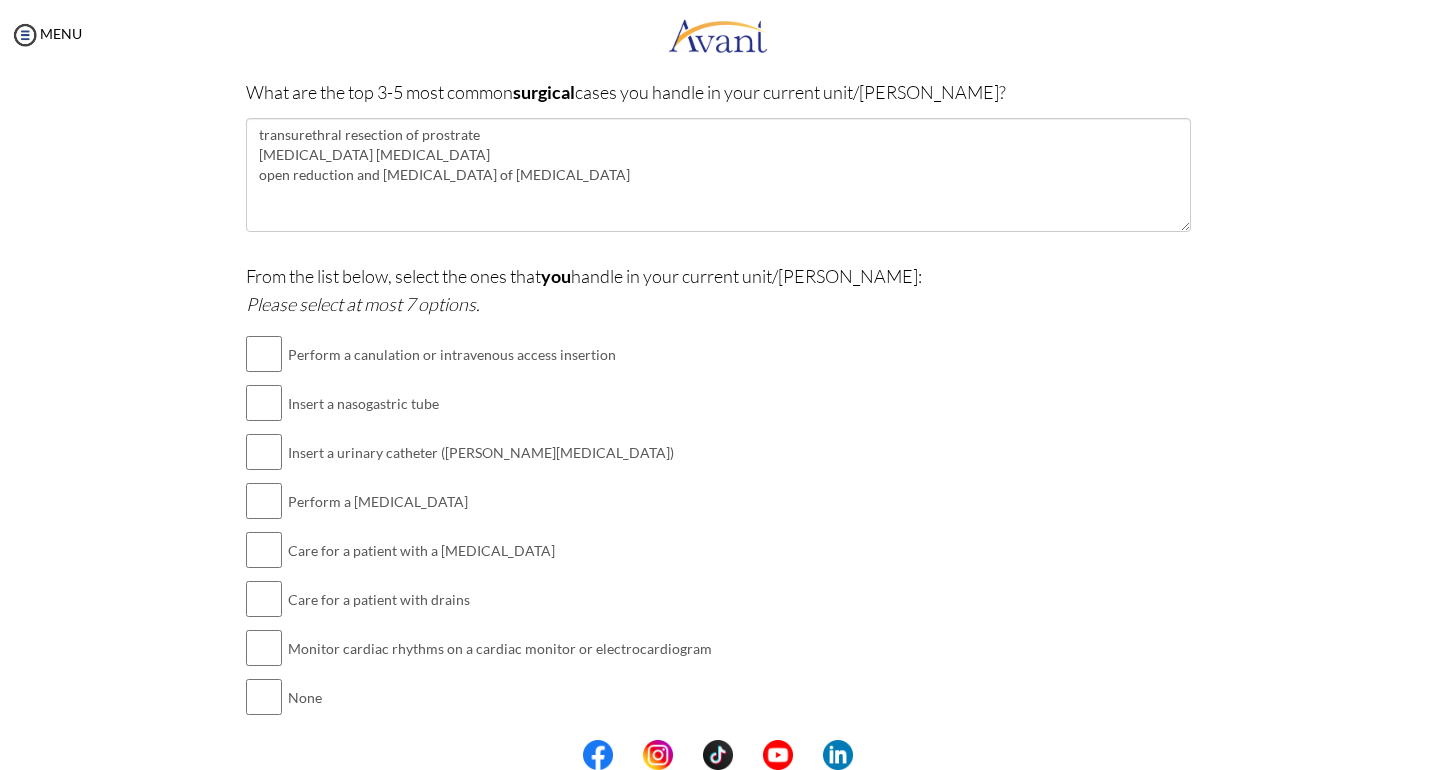 scroll, scrollTop: 400, scrollLeft: 0, axis: vertical 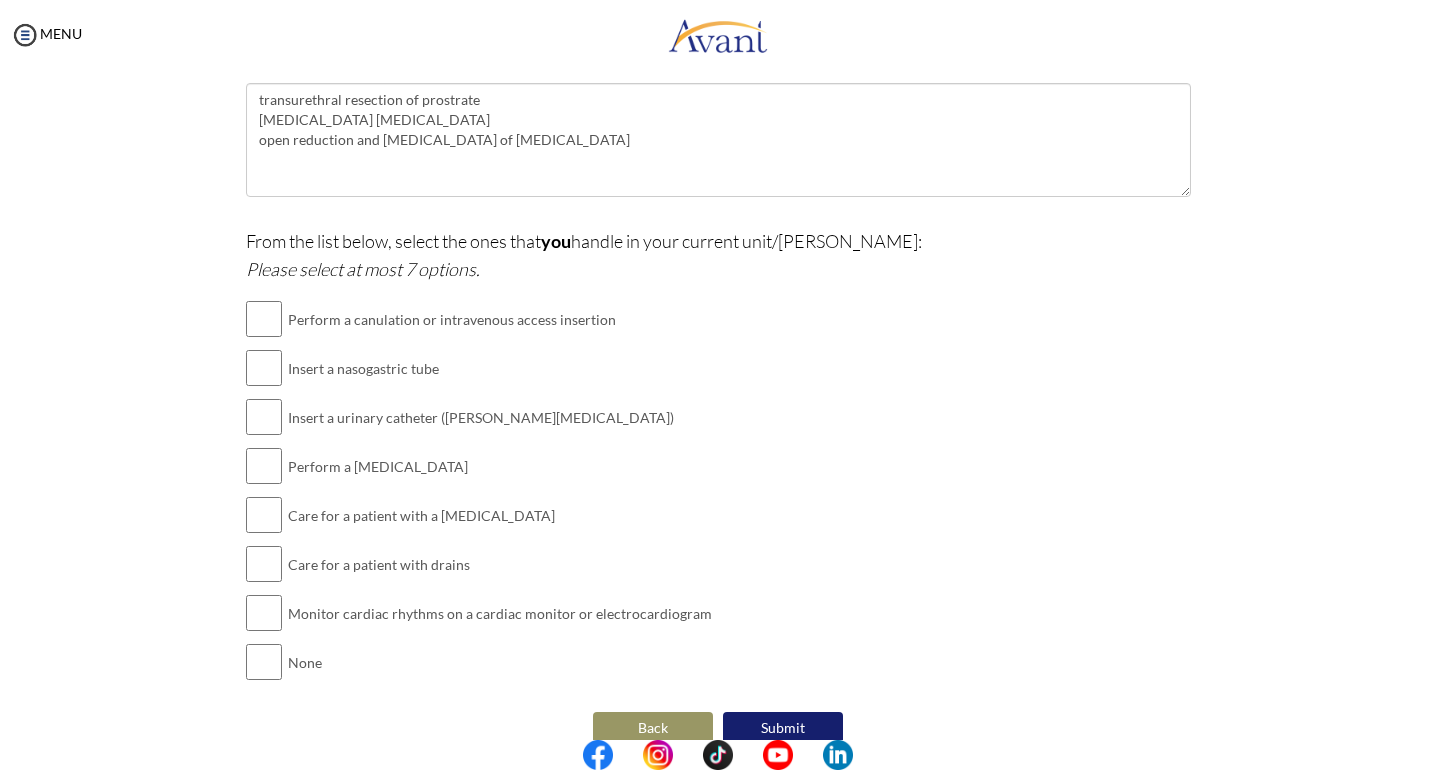 type on "[MEDICAL_DATA]
[MEDICAL_DATA]
[MEDICAL_DATA]" 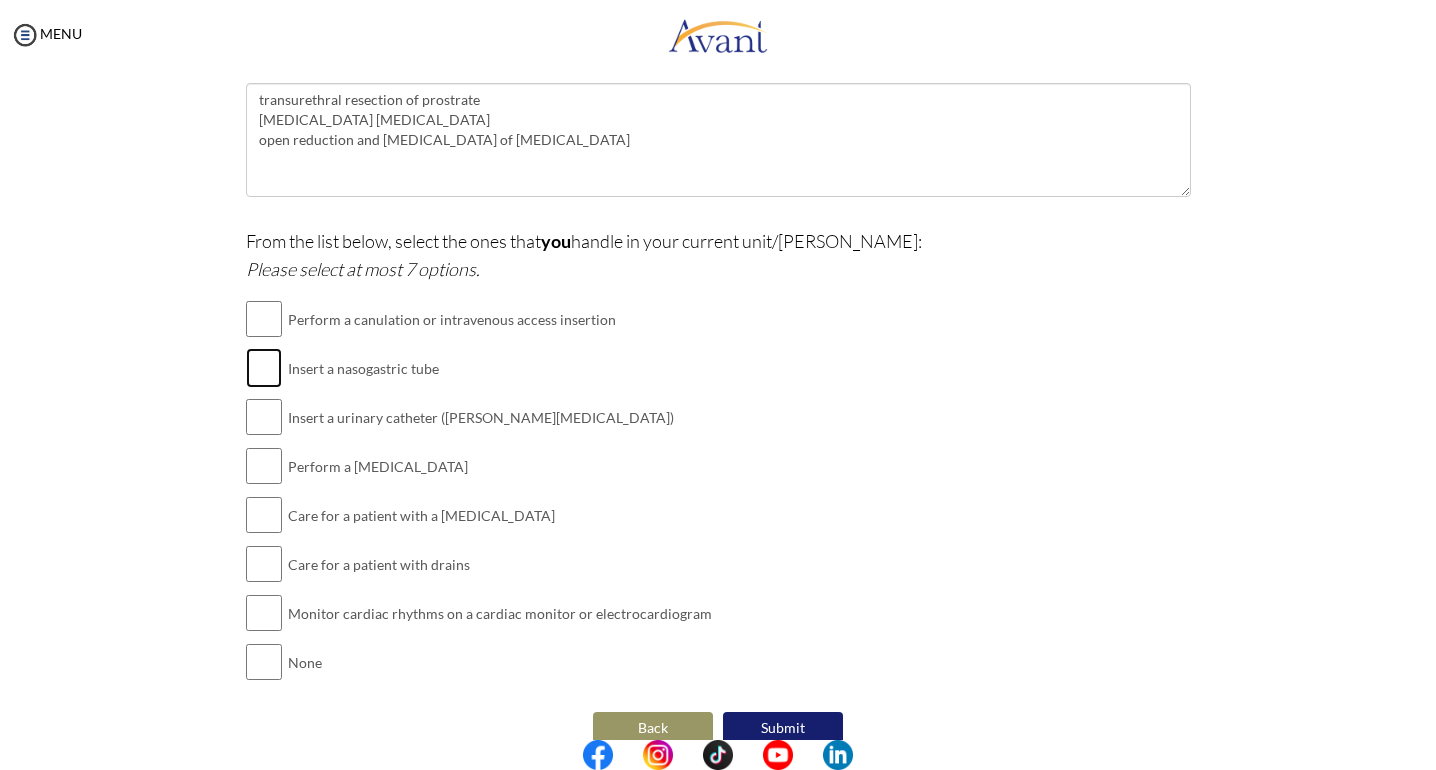 click at bounding box center (264, 368) 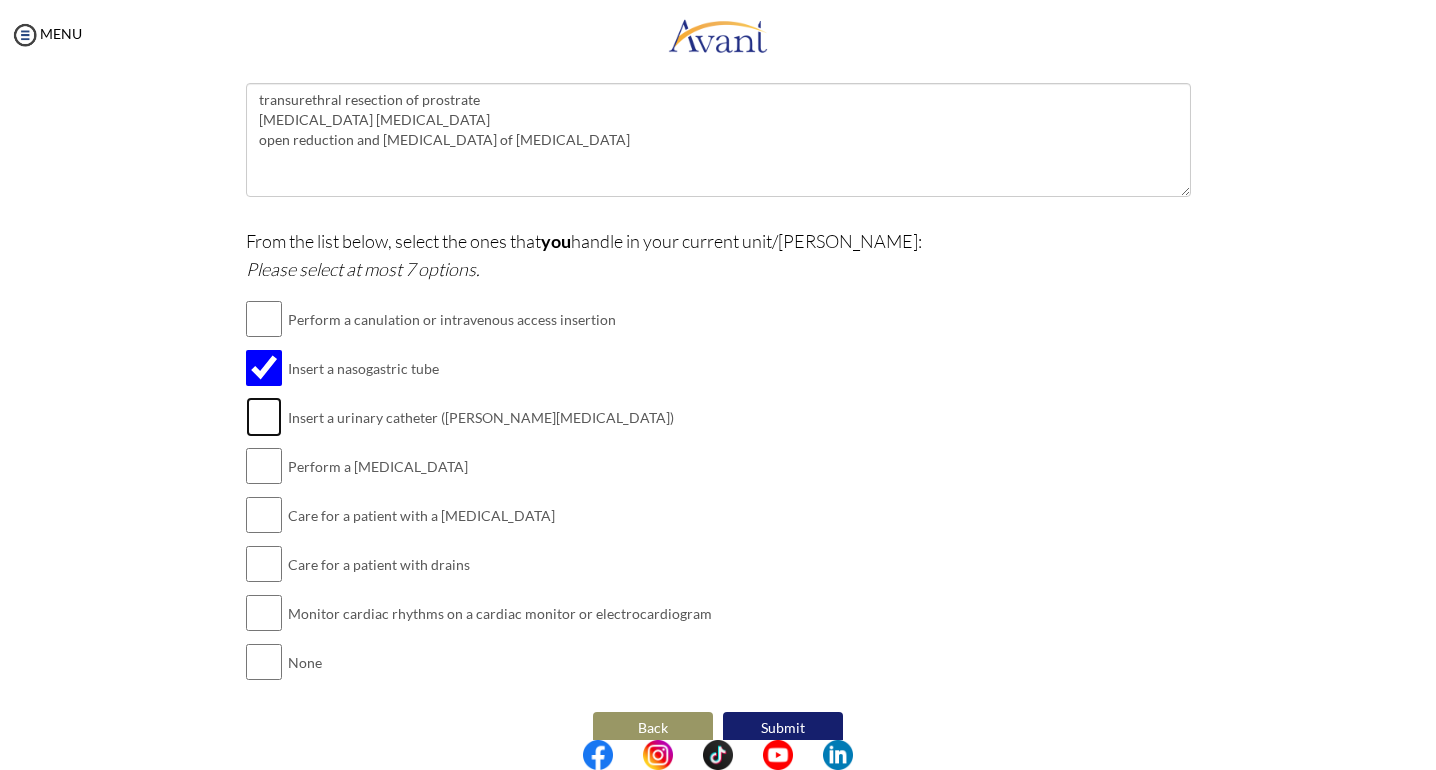 click at bounding box center [264, 417] 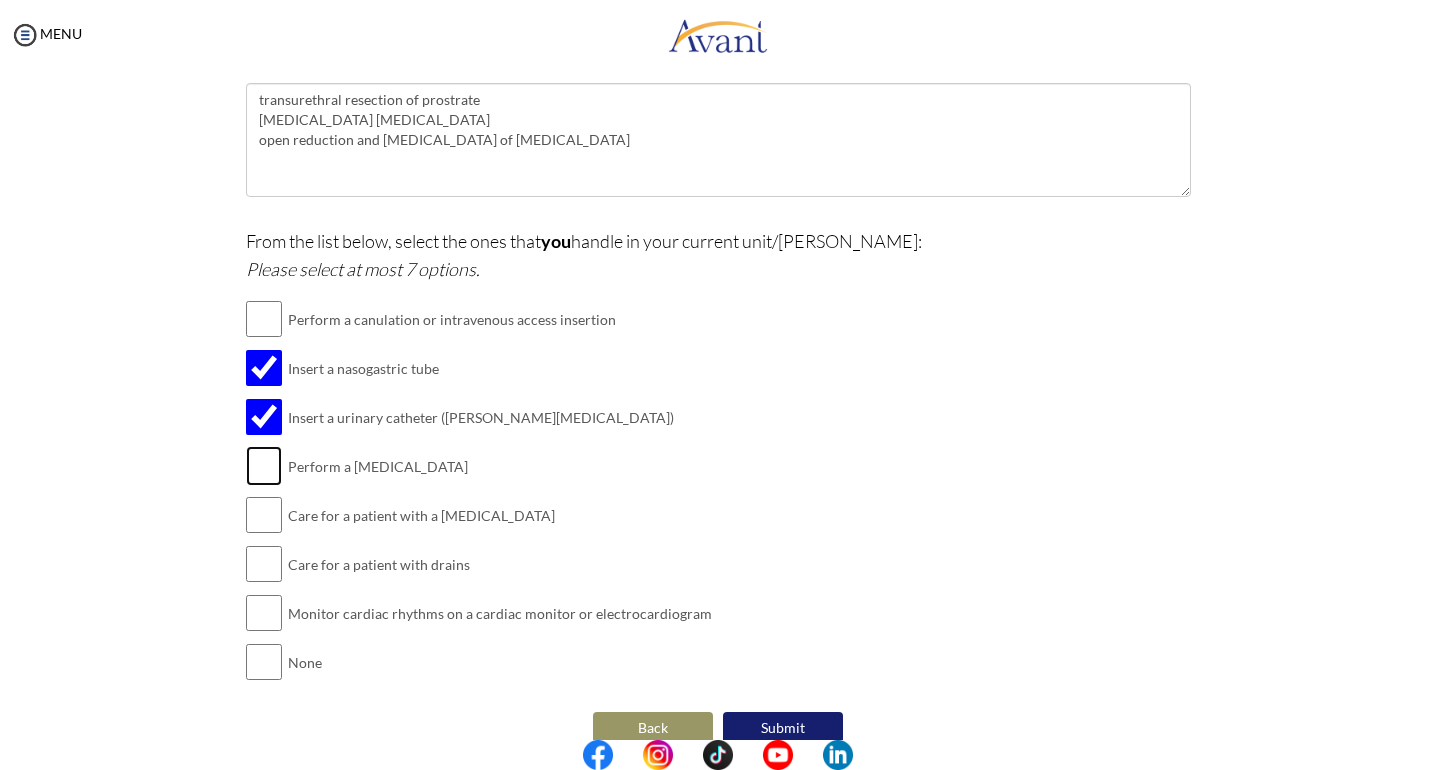 click at bounding box center (264, 466) 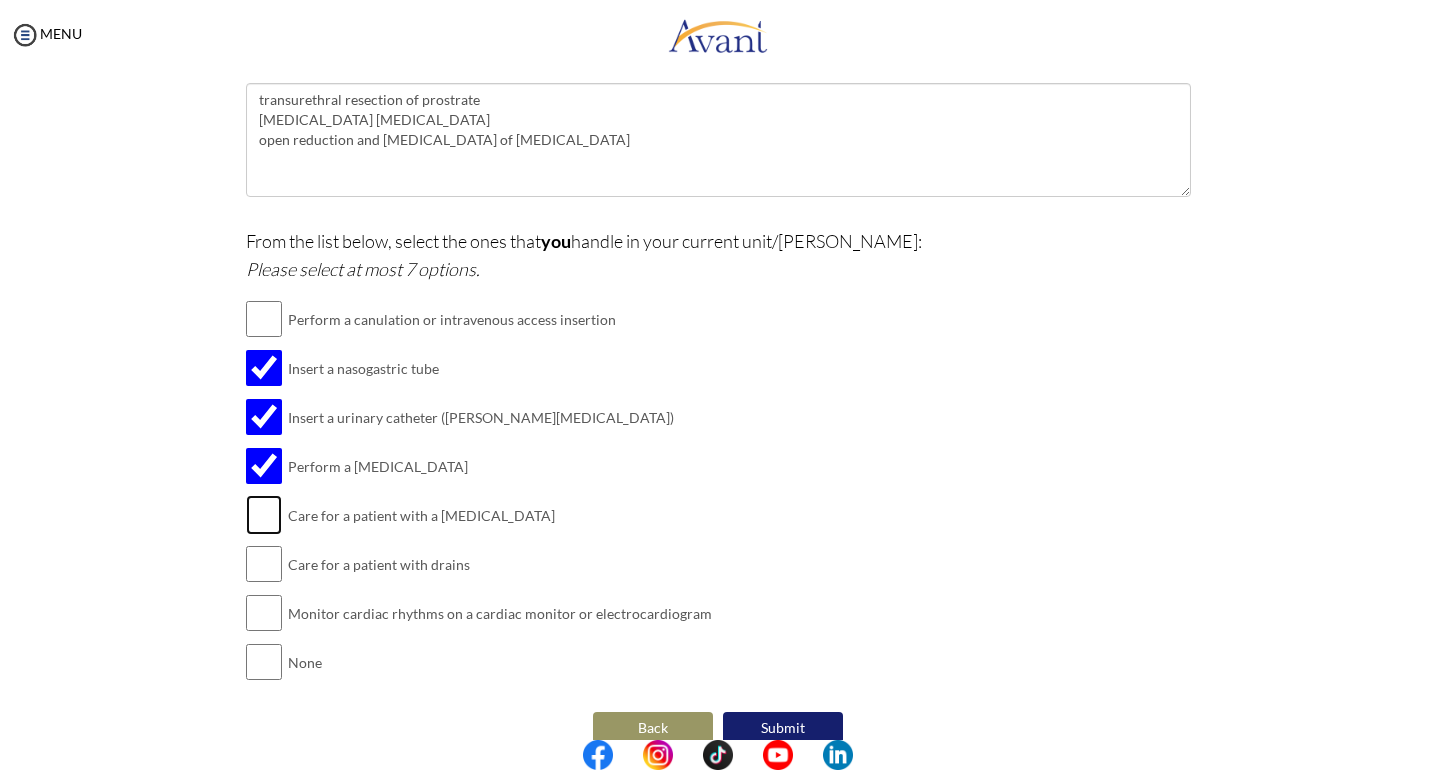 click at bounding box center (264, 515) 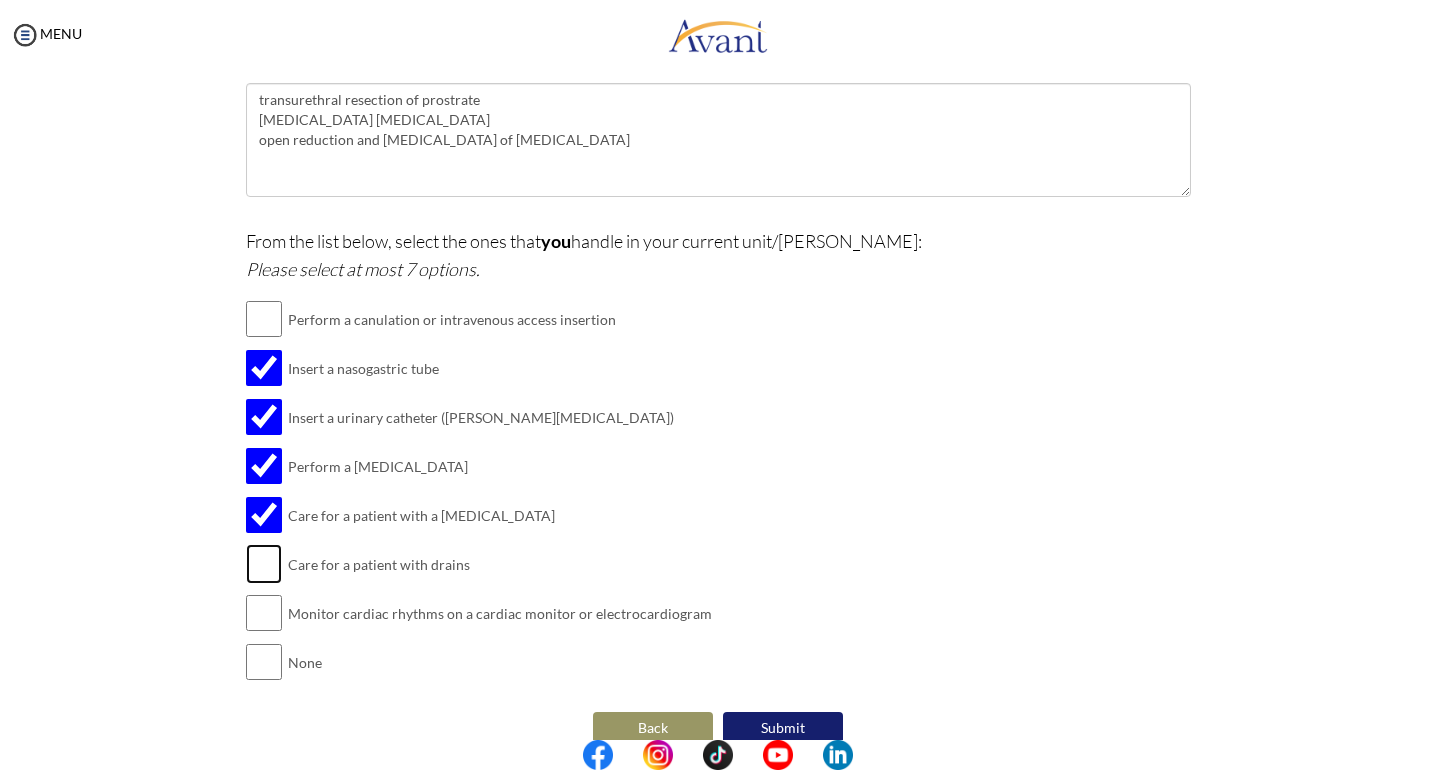 click at bounding box center [264, 564] 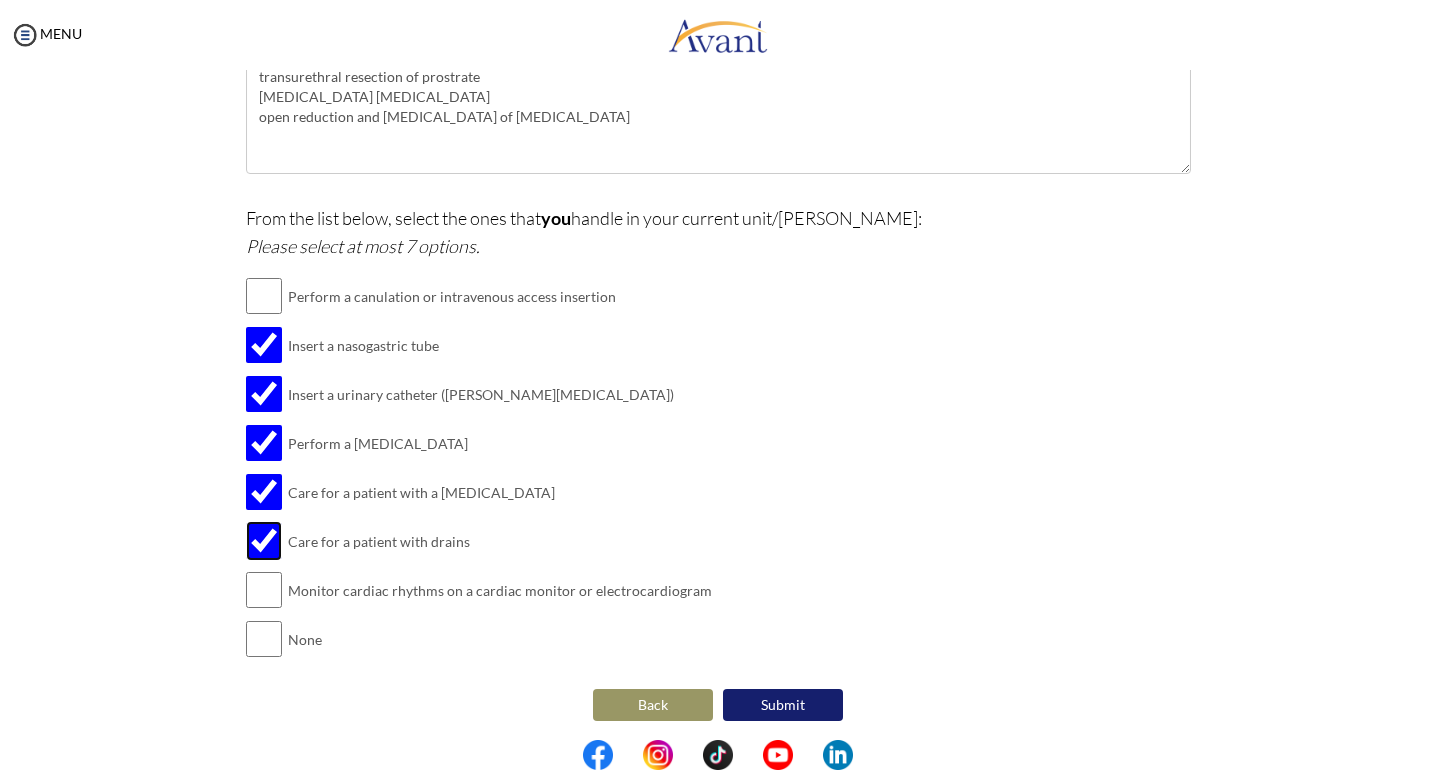 scroll, scrollTop: 429, scrollLeft: 0, axis: vertical 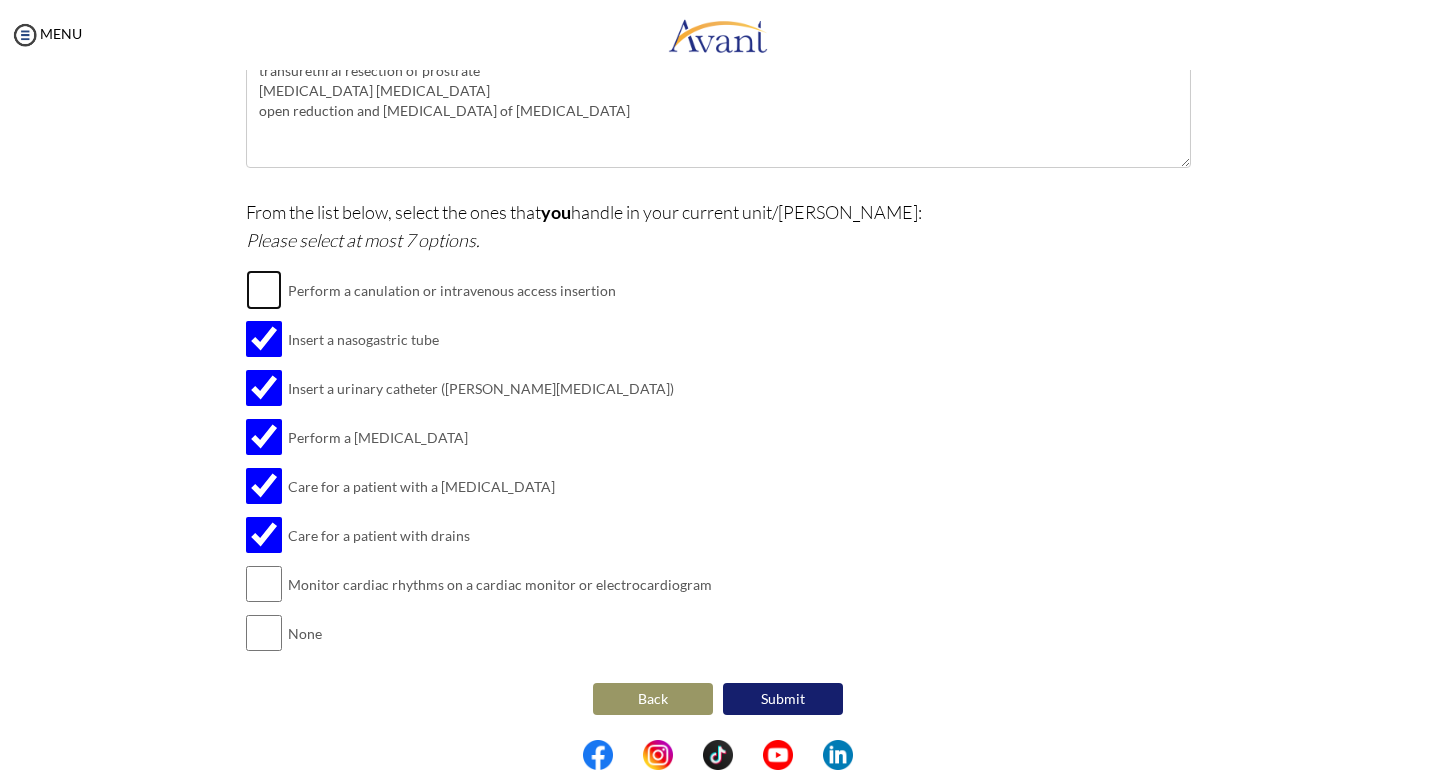 click at bounding box center [264, 290] 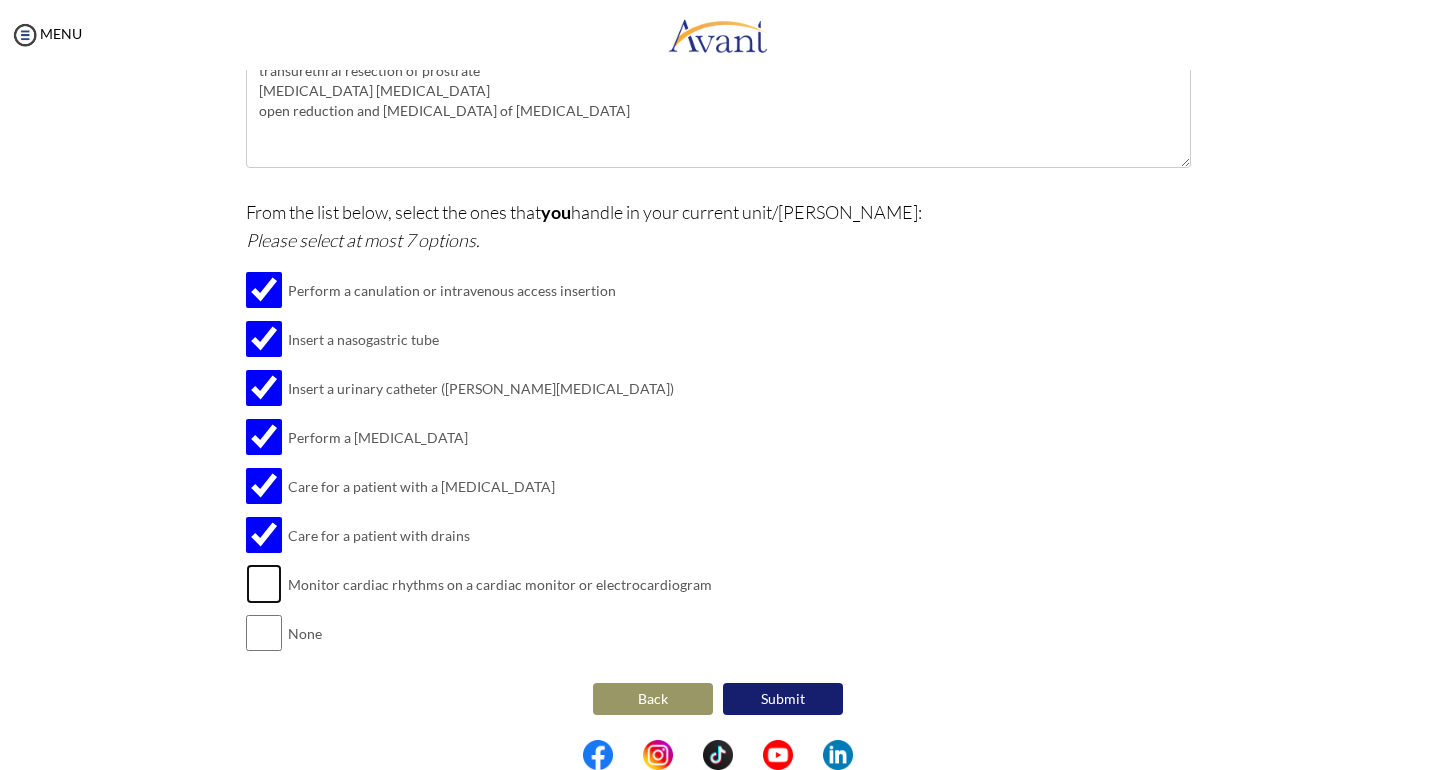 click at bounding box center (264, 584) 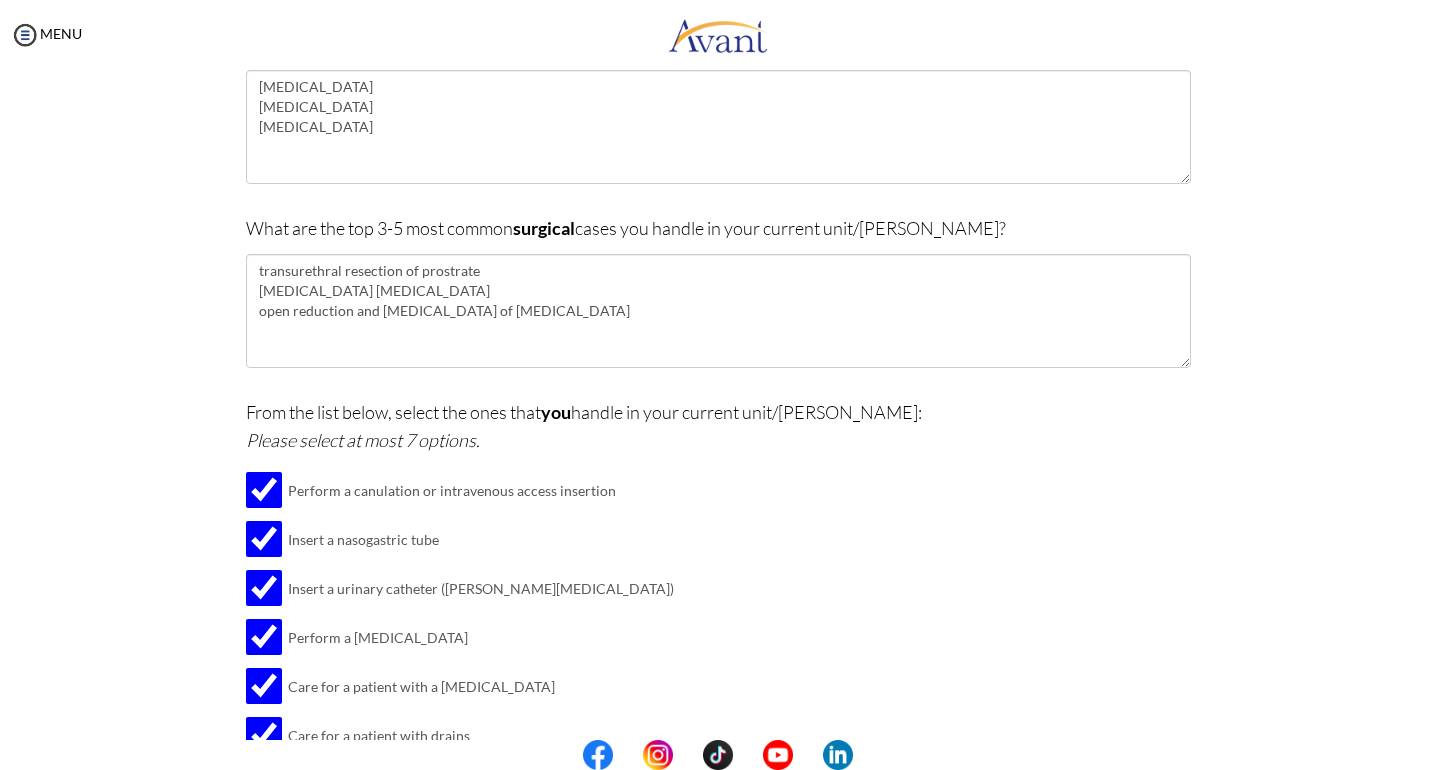 scroll, scrollTop: 129, scrollLeft: 0, axis: vertical 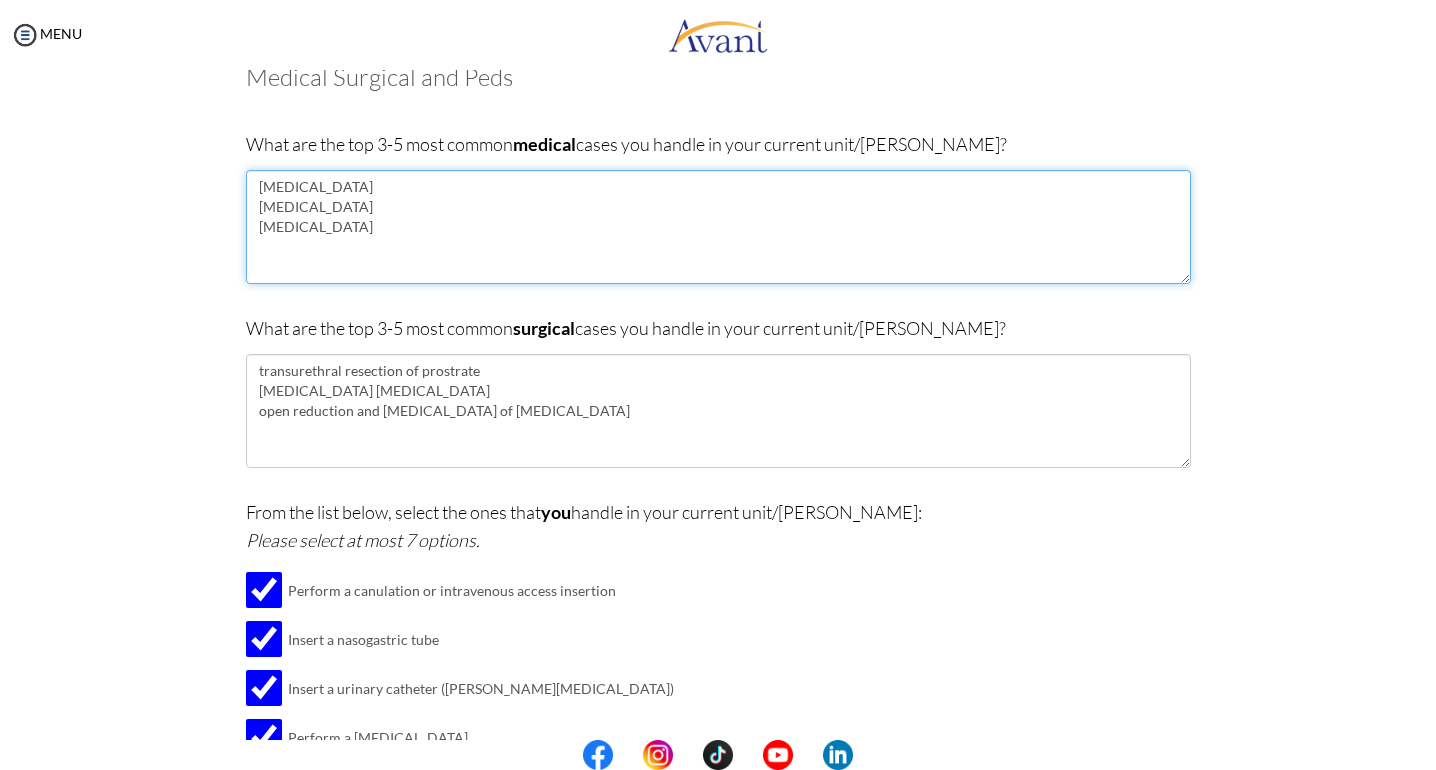 click on "[MEDICAL_DATA]
[MEDICAL_DATA]
[MEDICAL_DATA]" at bounding box center (718, 227) 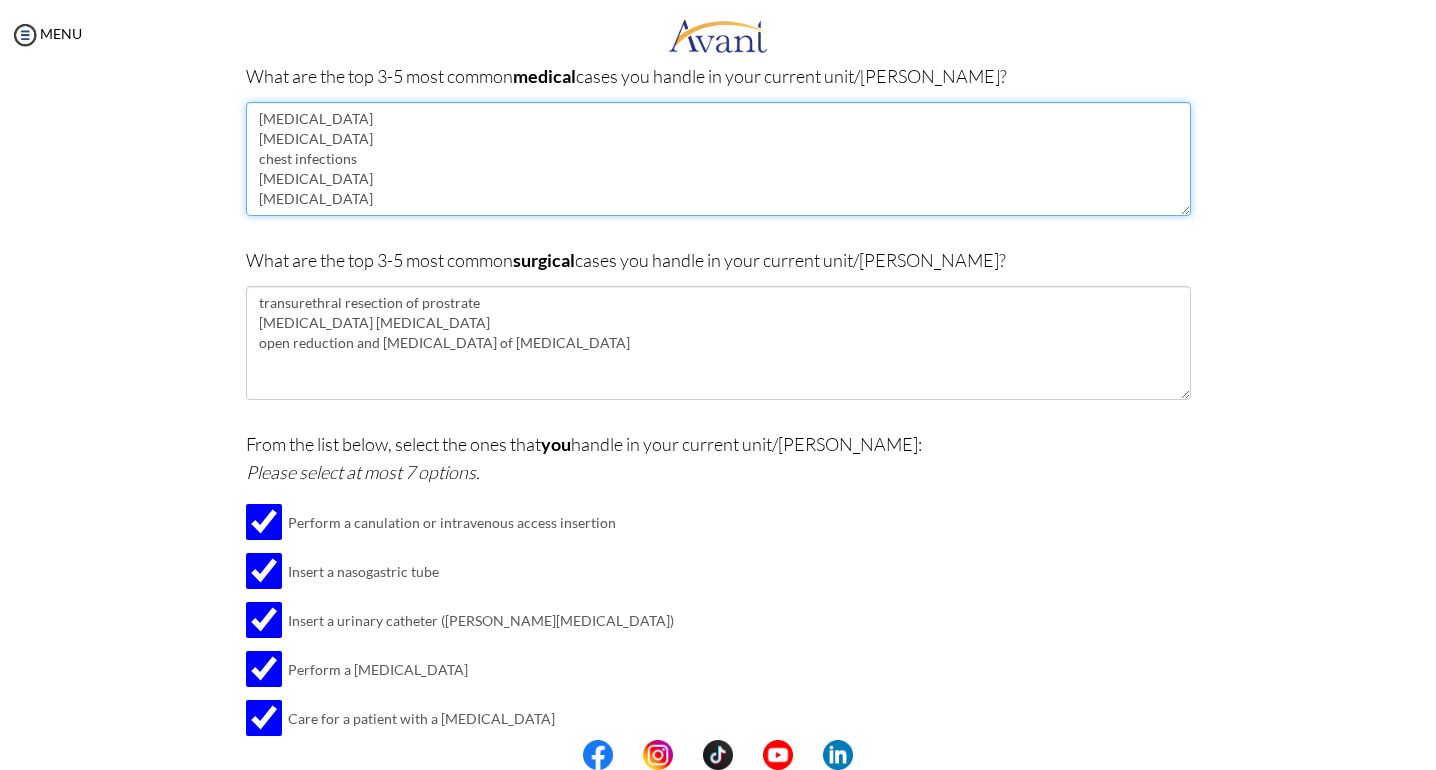 scroll, scrollTop: 229, scrollLeft: 0, axis: vertical 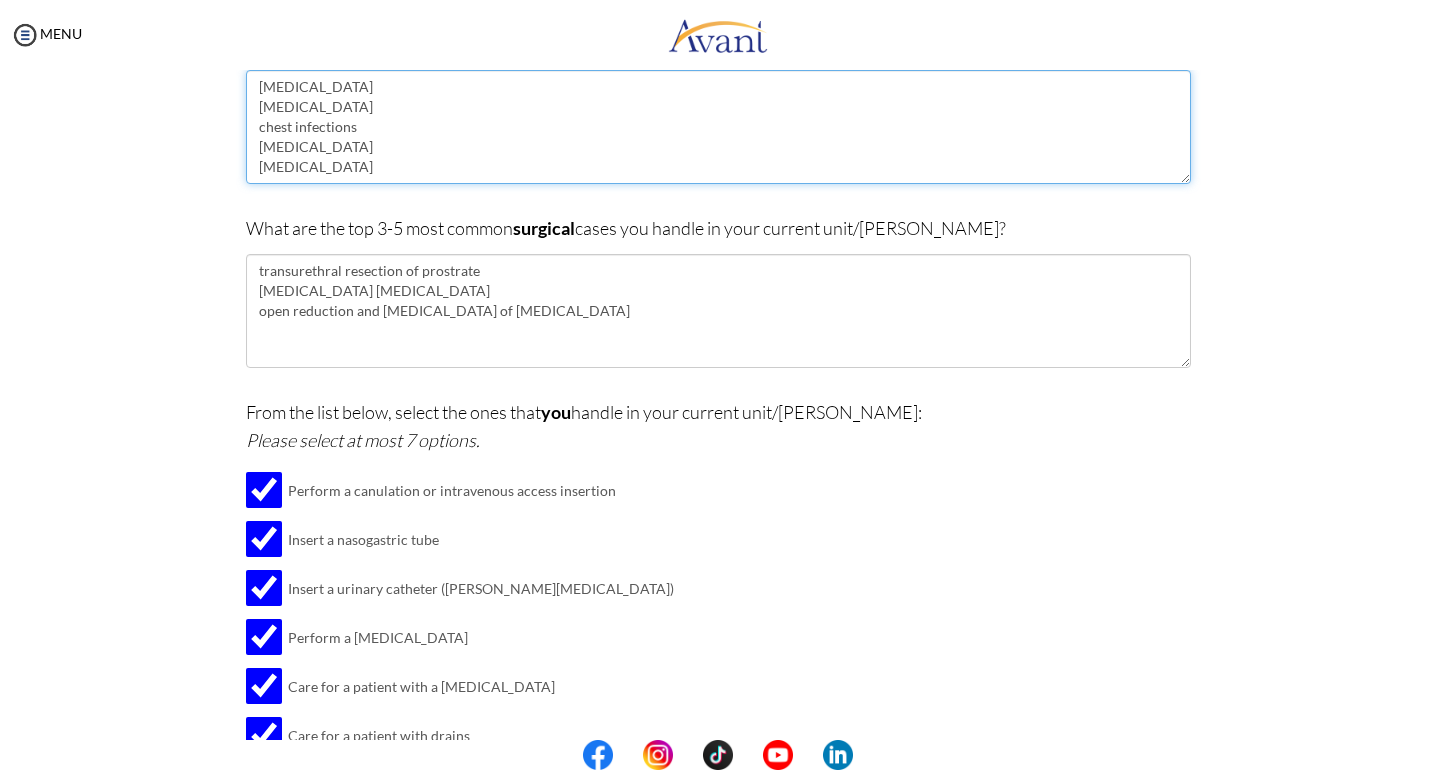 type on "[MEDICAL_DATA]
[MEDICAL_DATA]
chest infections
[MEDICAL_DATA]
[MEDICAL_DATA]" 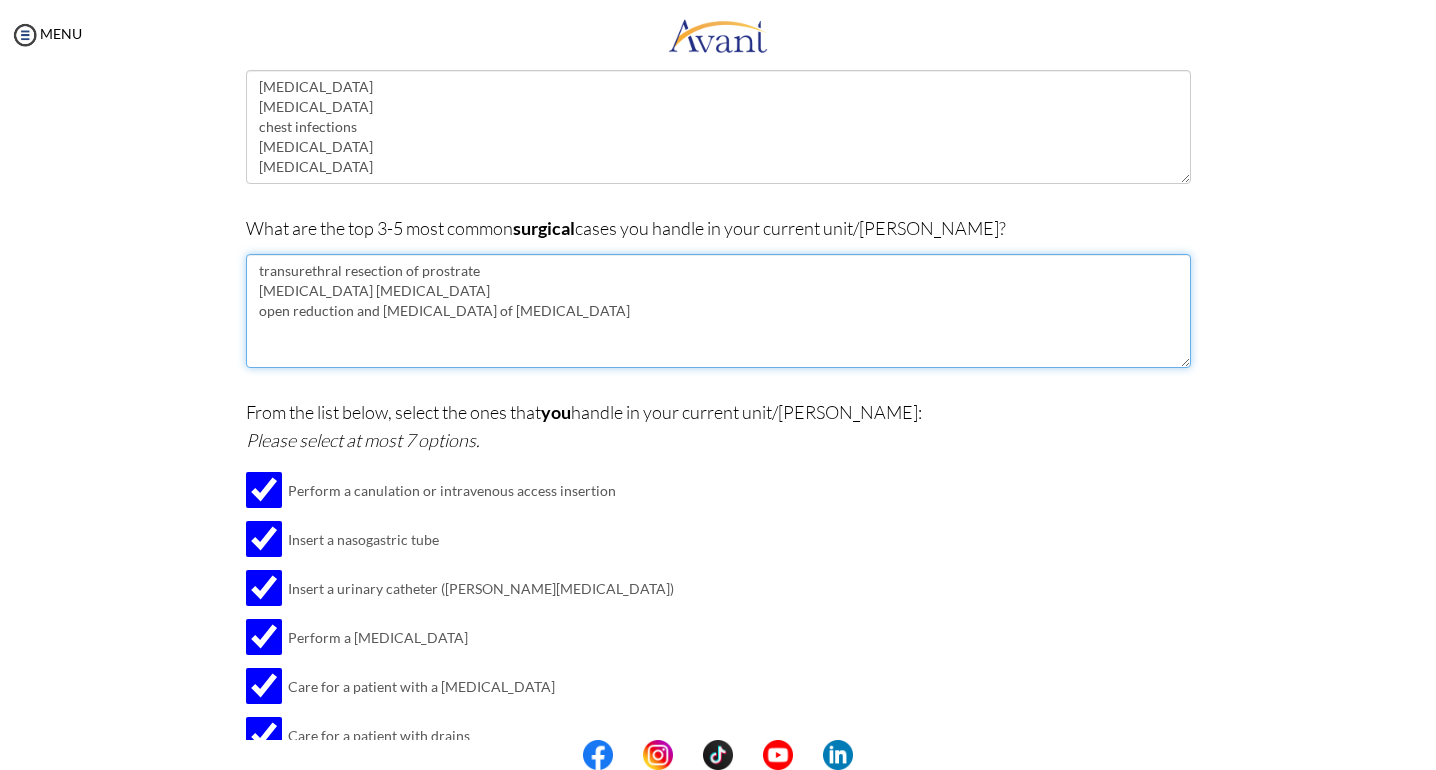 click on "transurethral resection of prostrate
[MEDICAL_DATA] [MEDICAL_DATA]
open reduction and [MEDICAL_DATA] of [MEDICAL_DATA]" at bounding box center (718, 311) 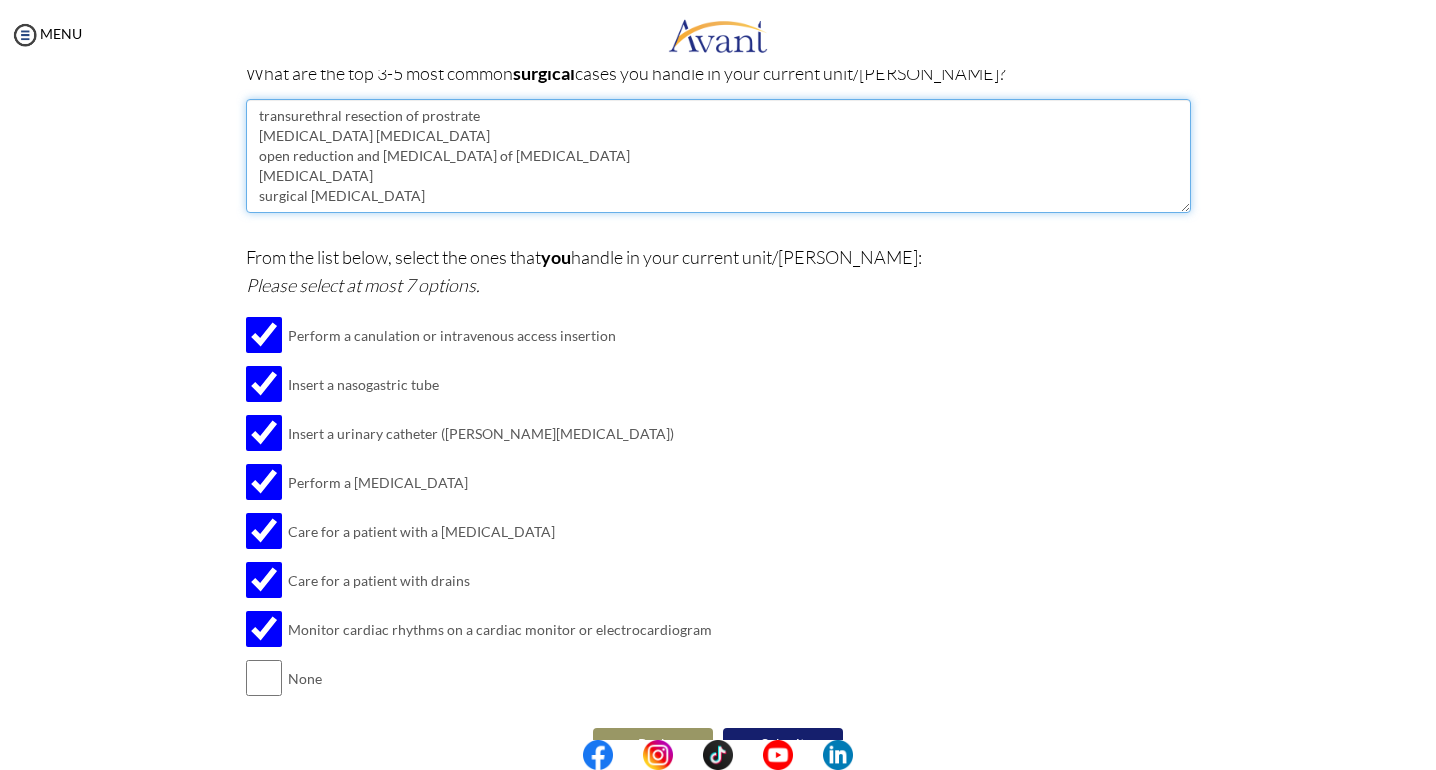 scroll, scrollTop: 429, scrollLeft: 0, axis: vertical 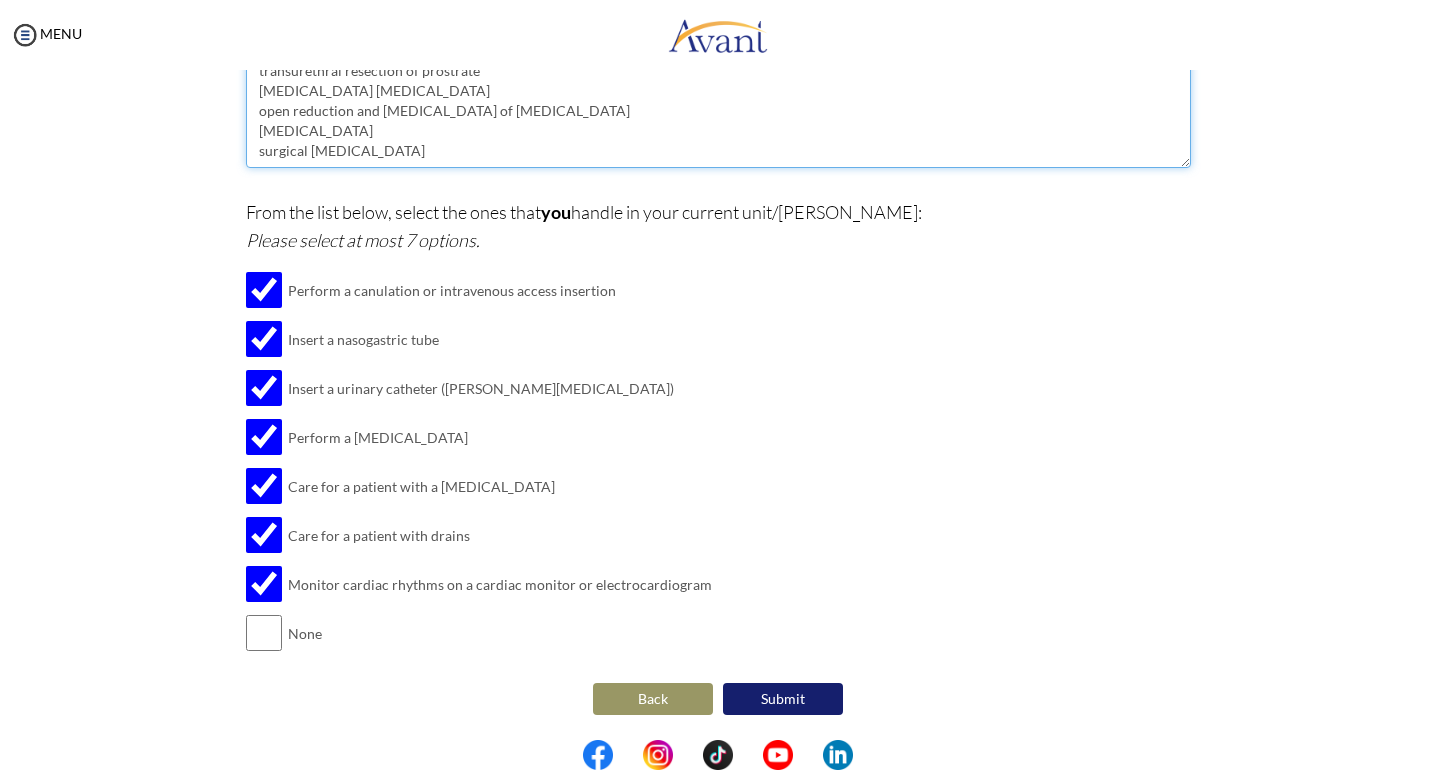 type on "transurethral resection of prostrate
[MEDICAL_DATA] [MEDICAL_DATA]
open reduction and [MEDICAL_DATA] of [MEDICAL_DATA]
[MEDICAL_DATA]
surgical [MEDICAL_DATA]" 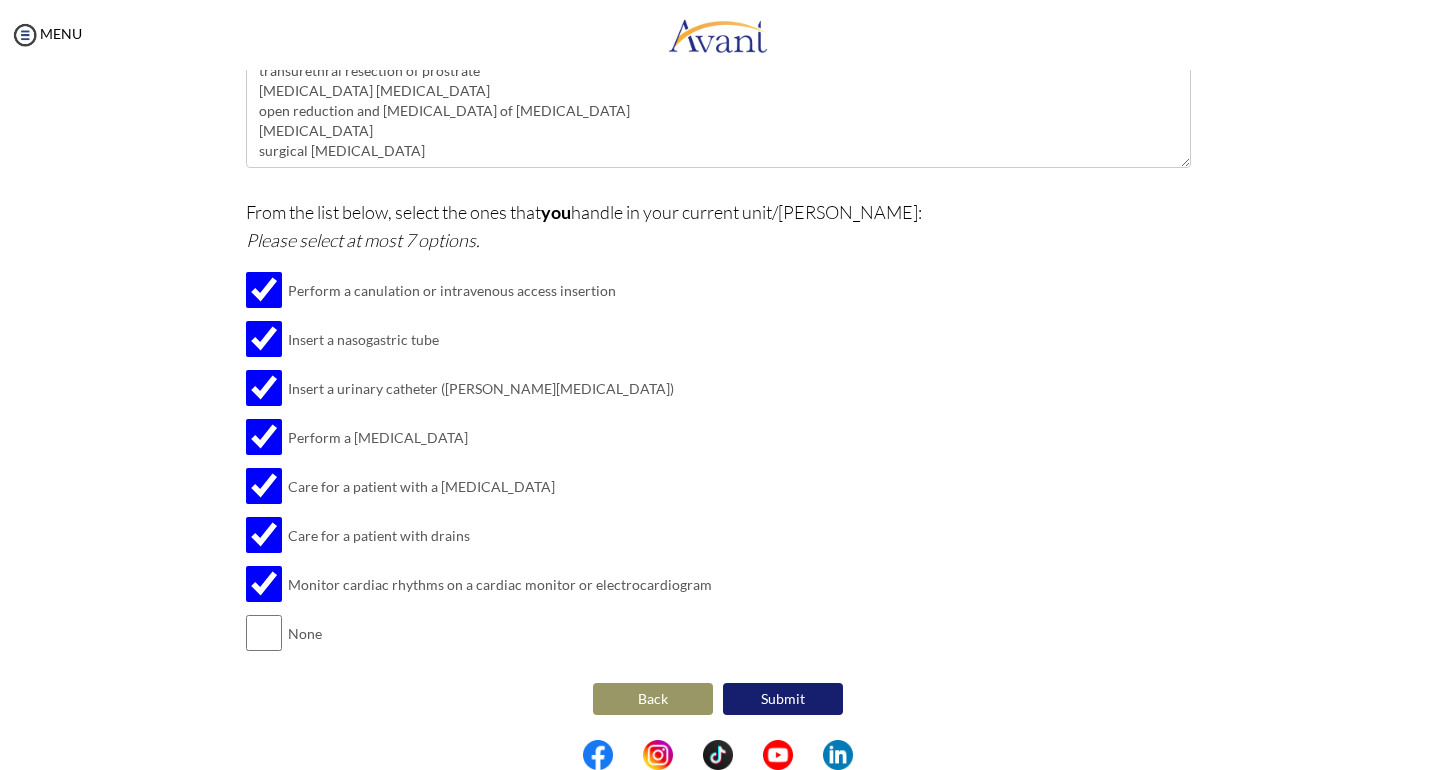 click on "Submit" at bounding box center (783, 699) 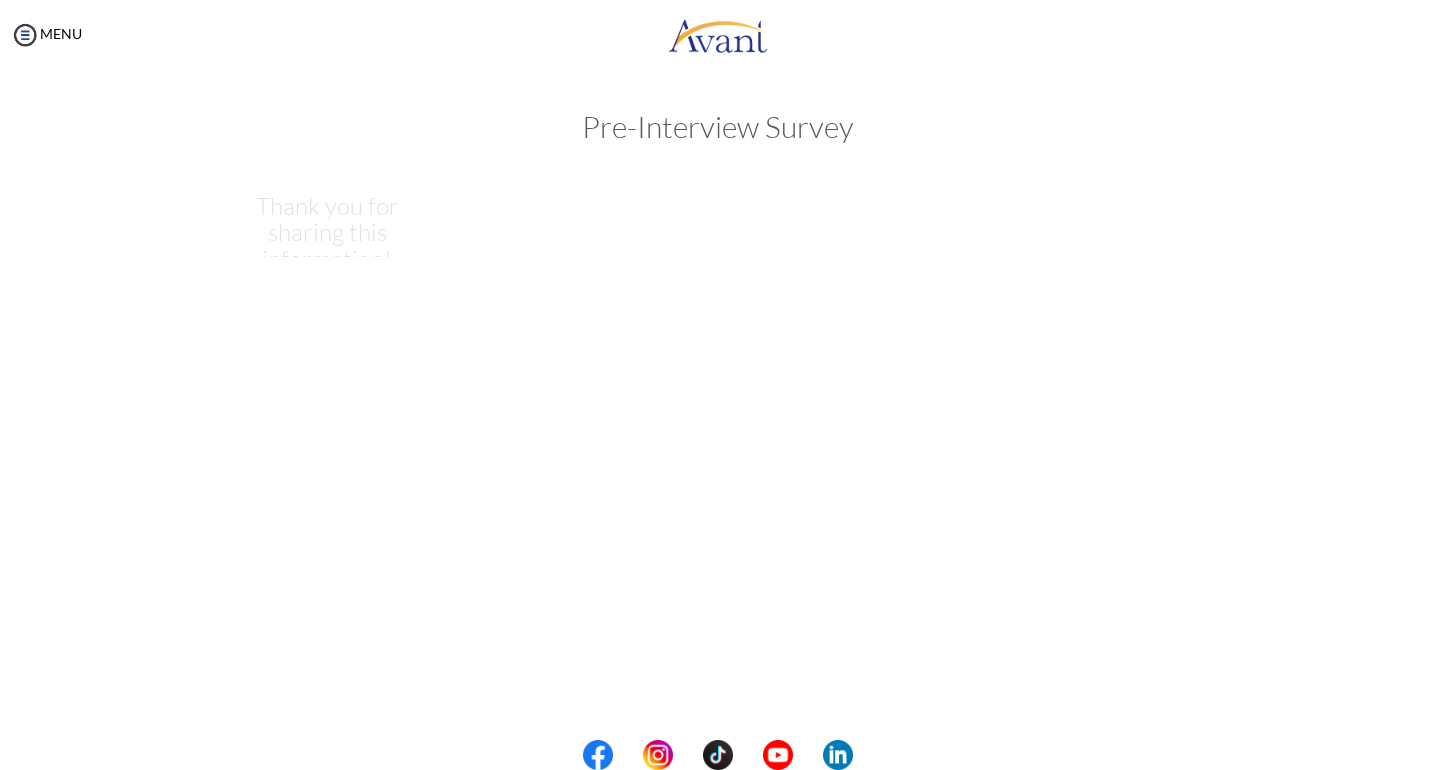 scroll, scrollTop: 0, scrollLeft: 0, axis: both 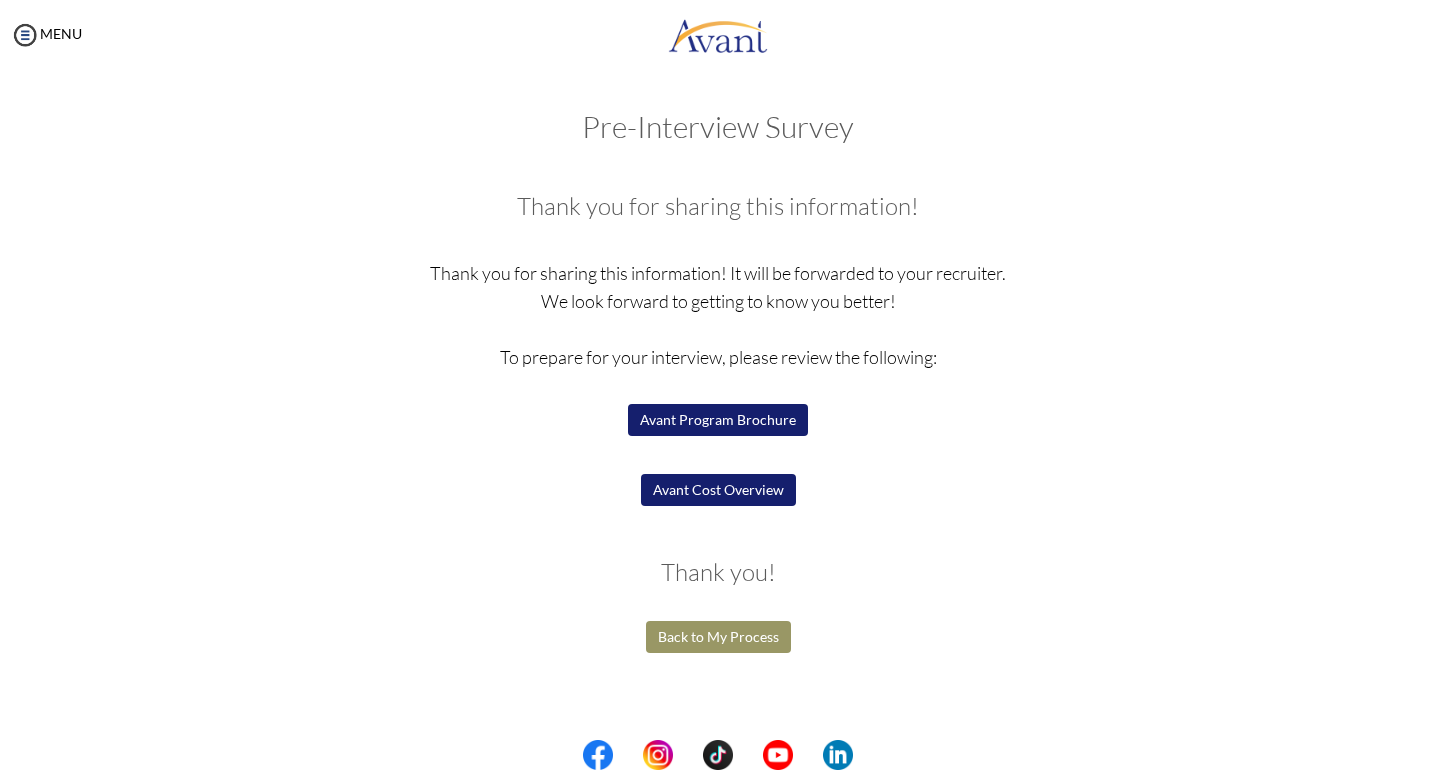 click on "Avant Cost Overview" at bounding box center [718, 490] 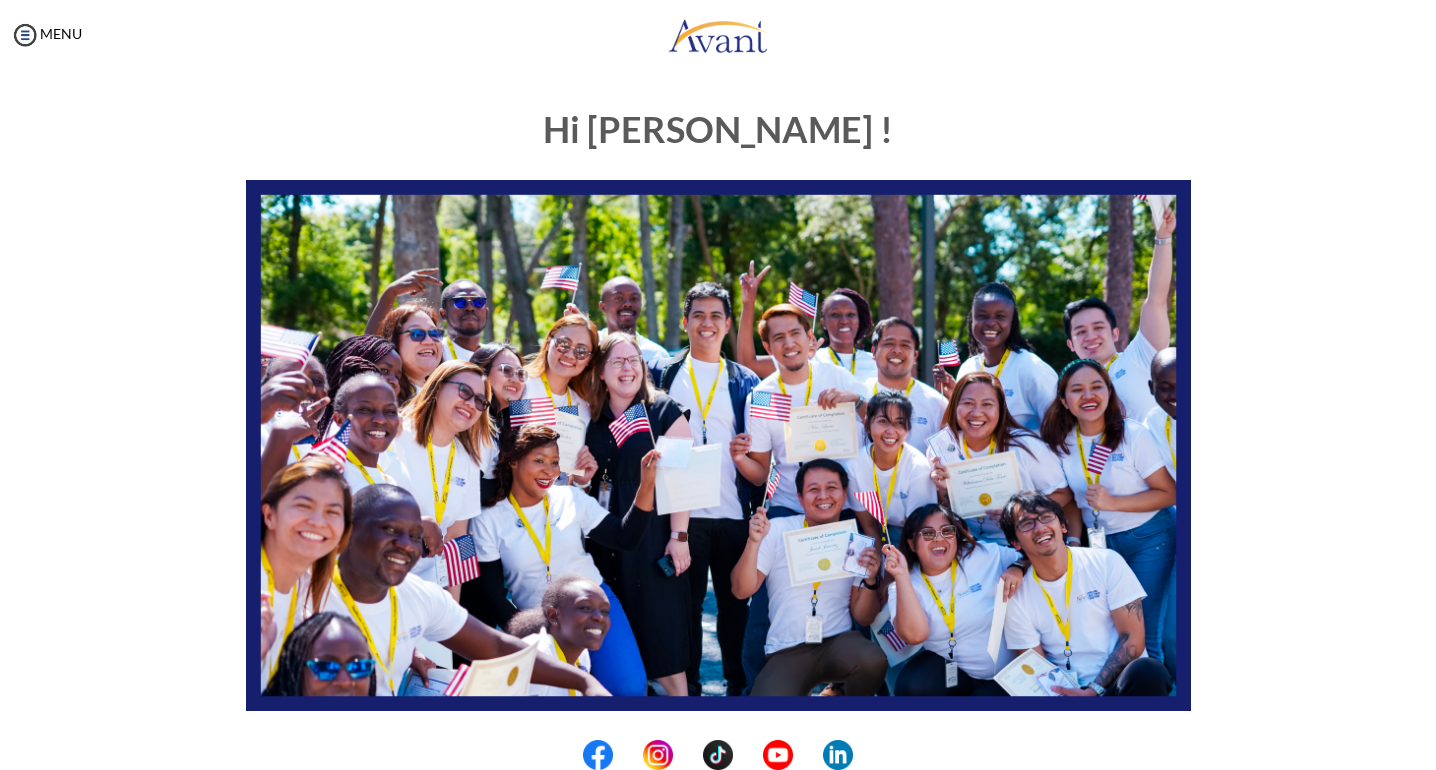 scroll, scrollTop: 0, scrollLeft: 0, axis: both 